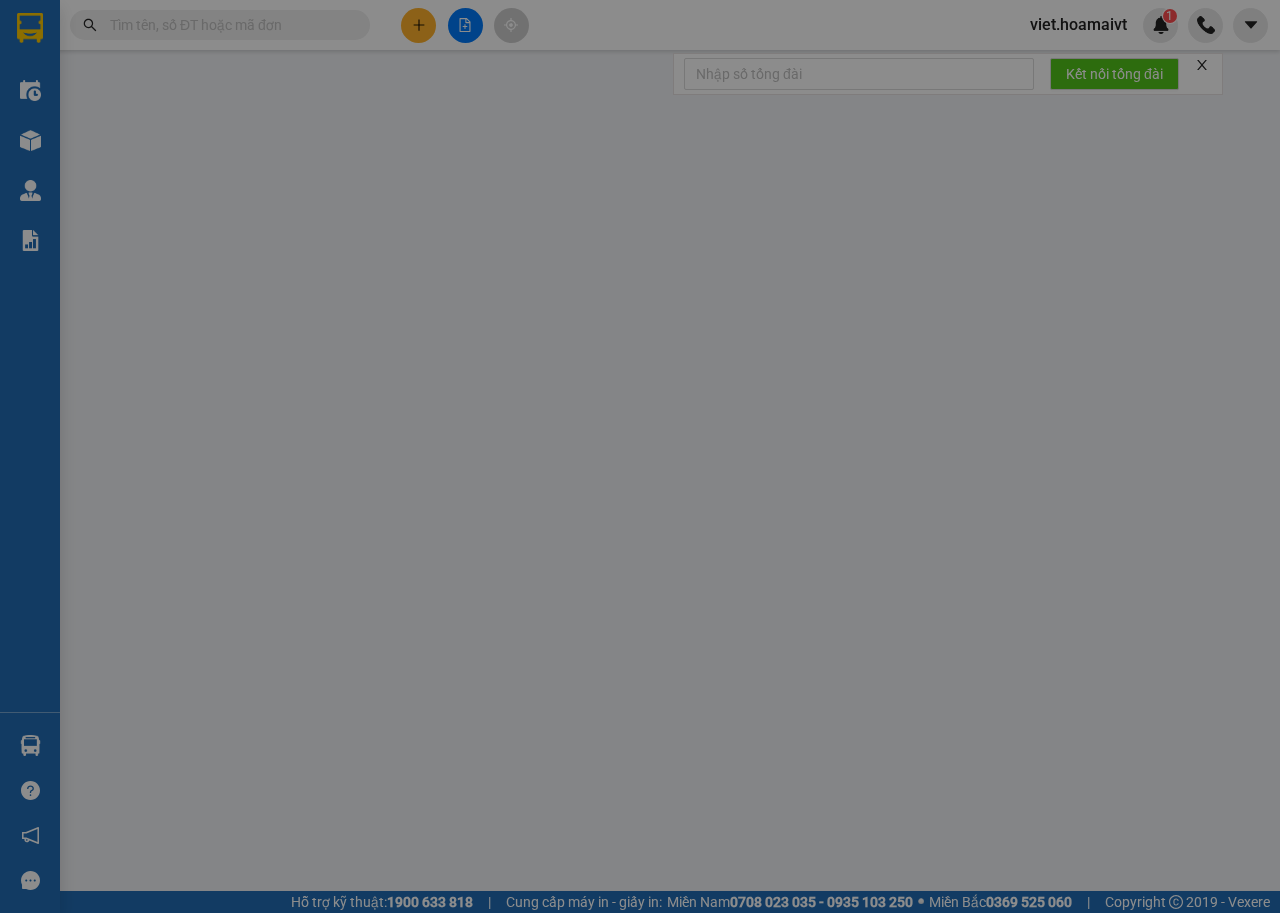 scroll, scrollTop: 0, scrollLeft: 0, axis: both 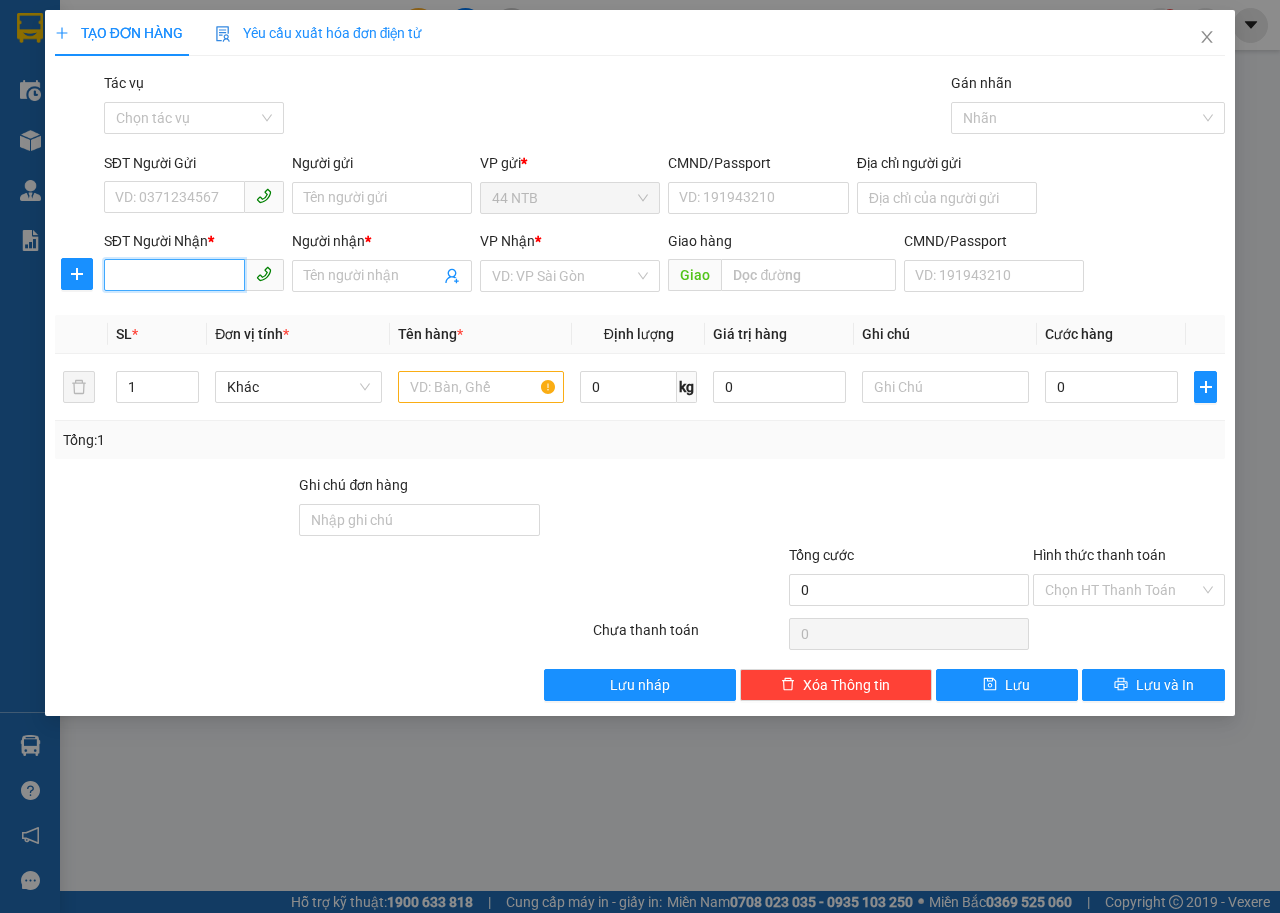 click on "SĐT Người Nhận  *" at bounding box center [174, 275] 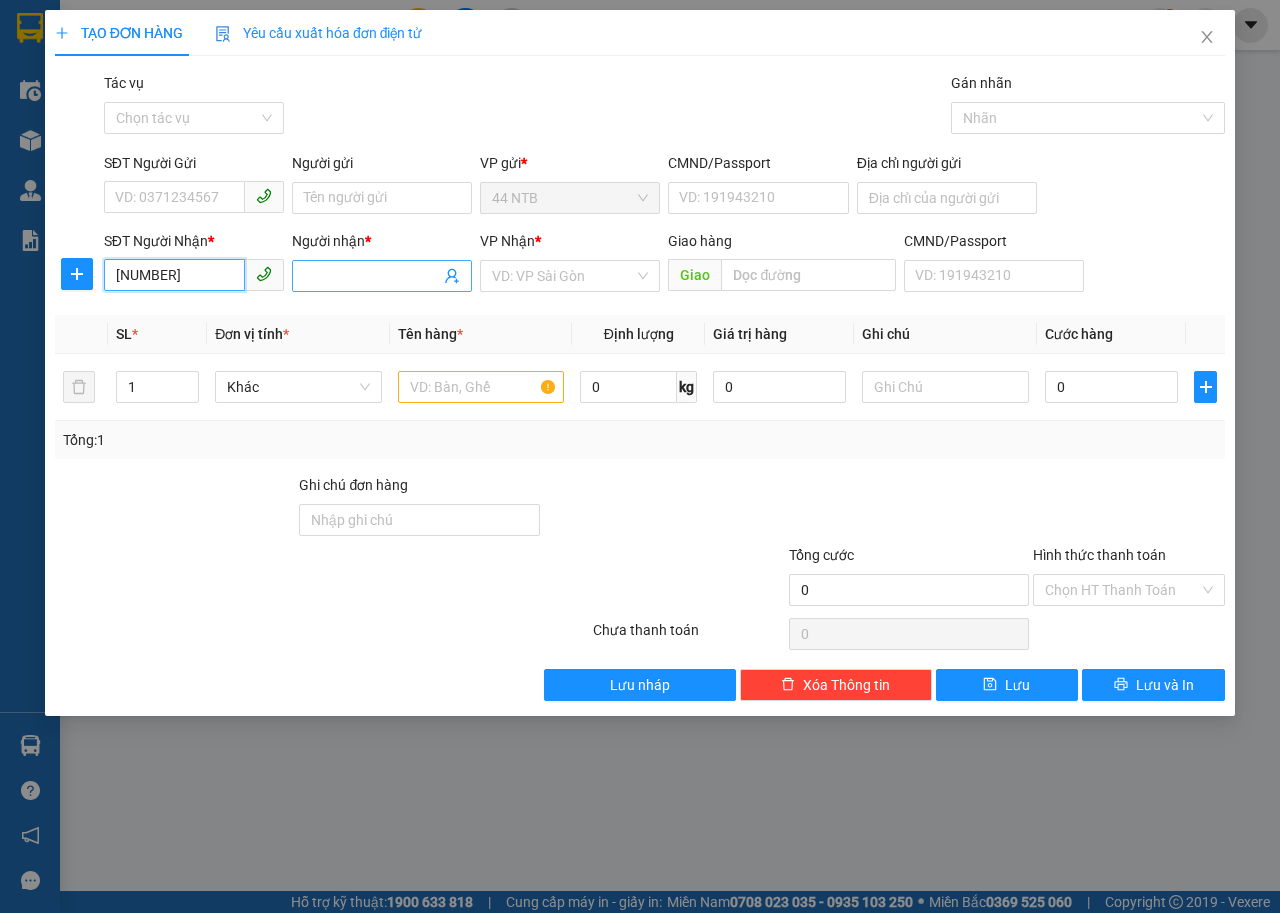 type on "[PHONE]" 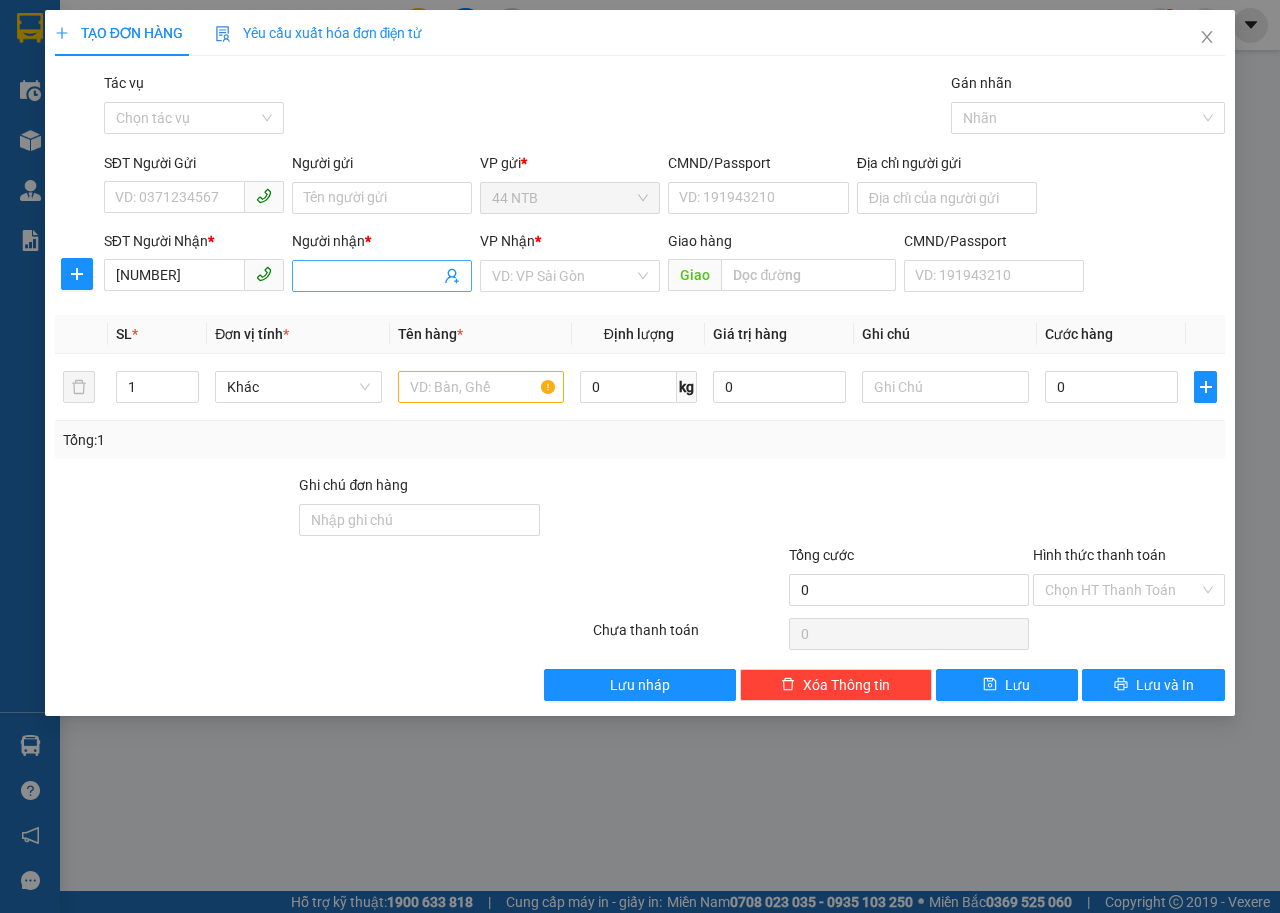click at bounding box center [382, 276] 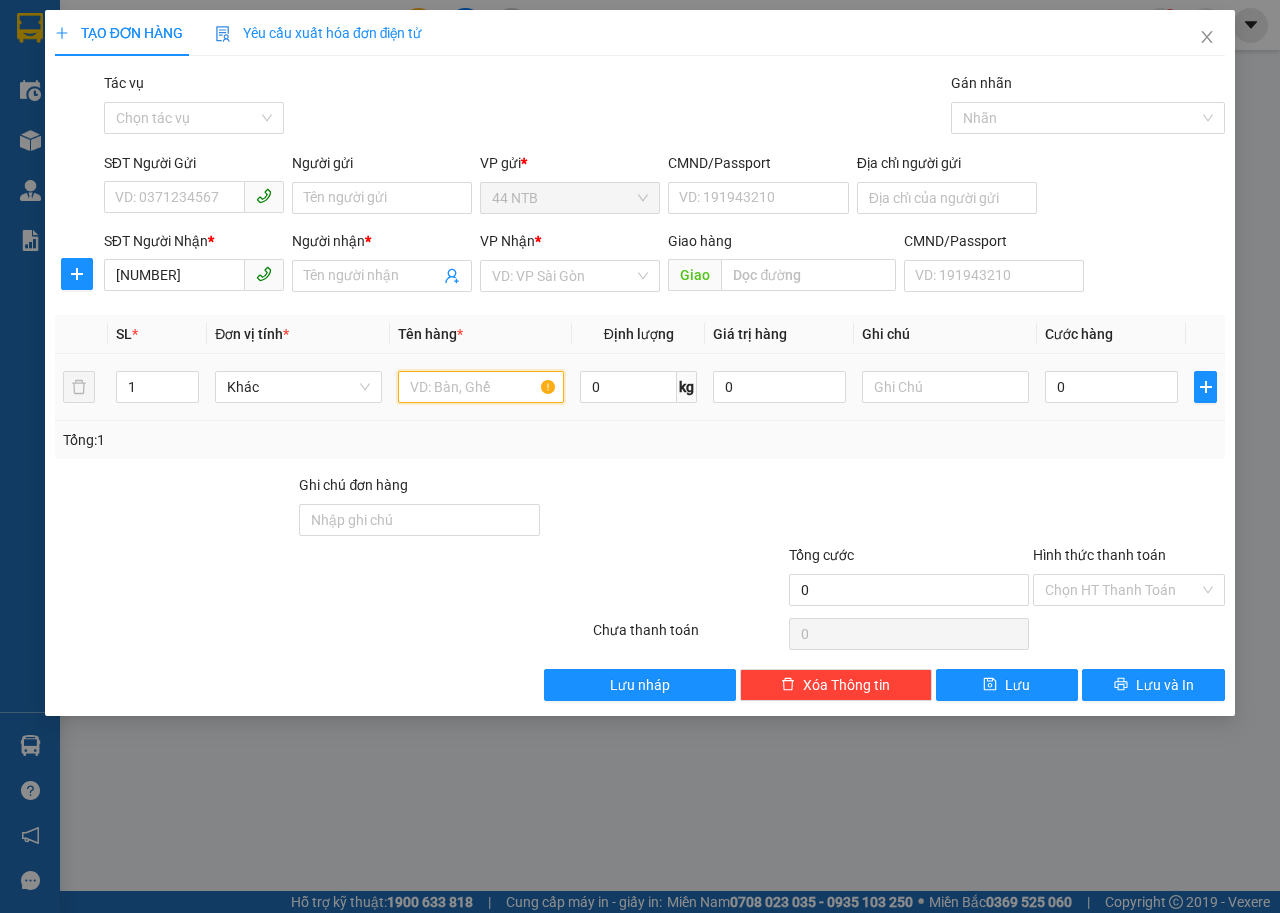 click at bounding box center (481, 387) 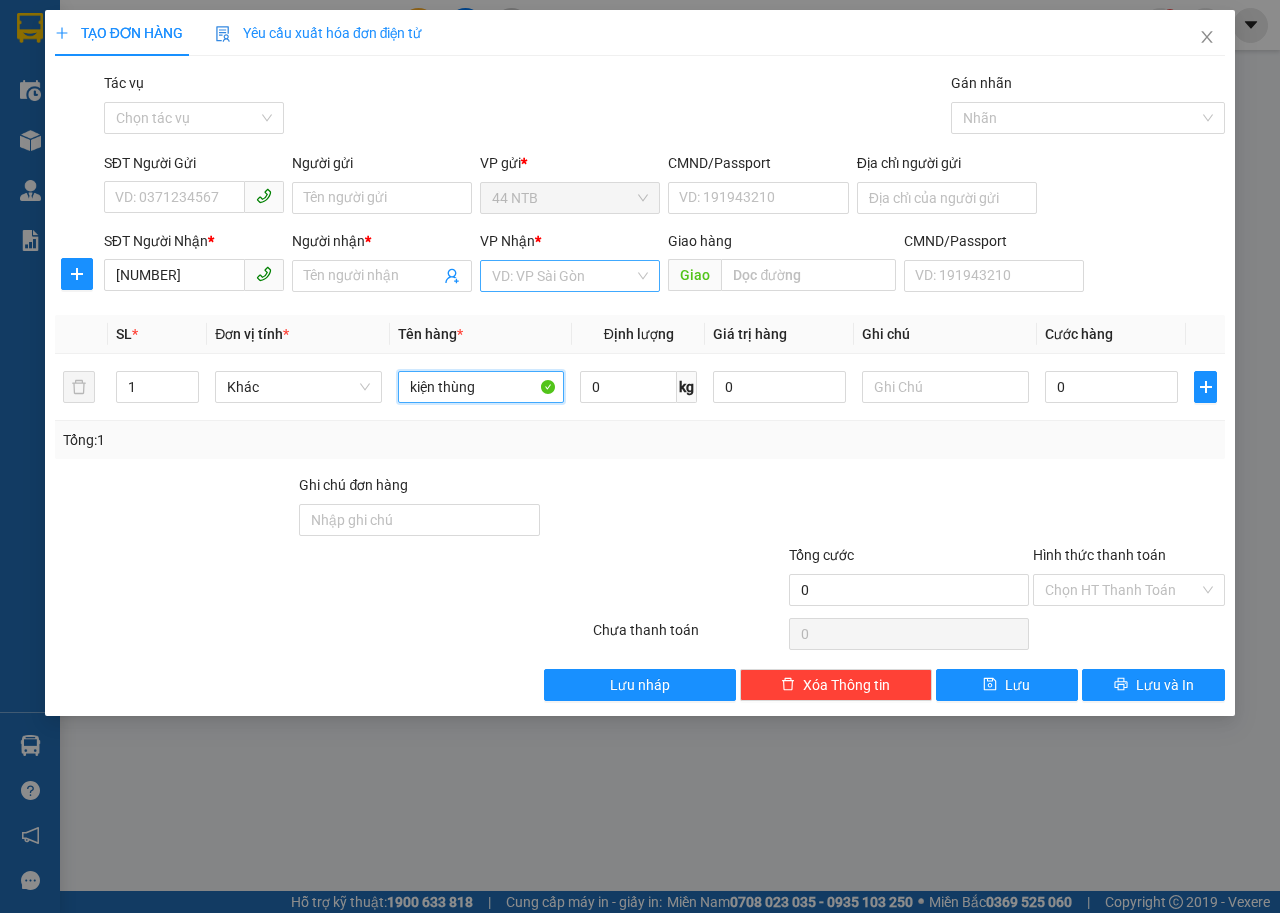 type on "kiện thùng" 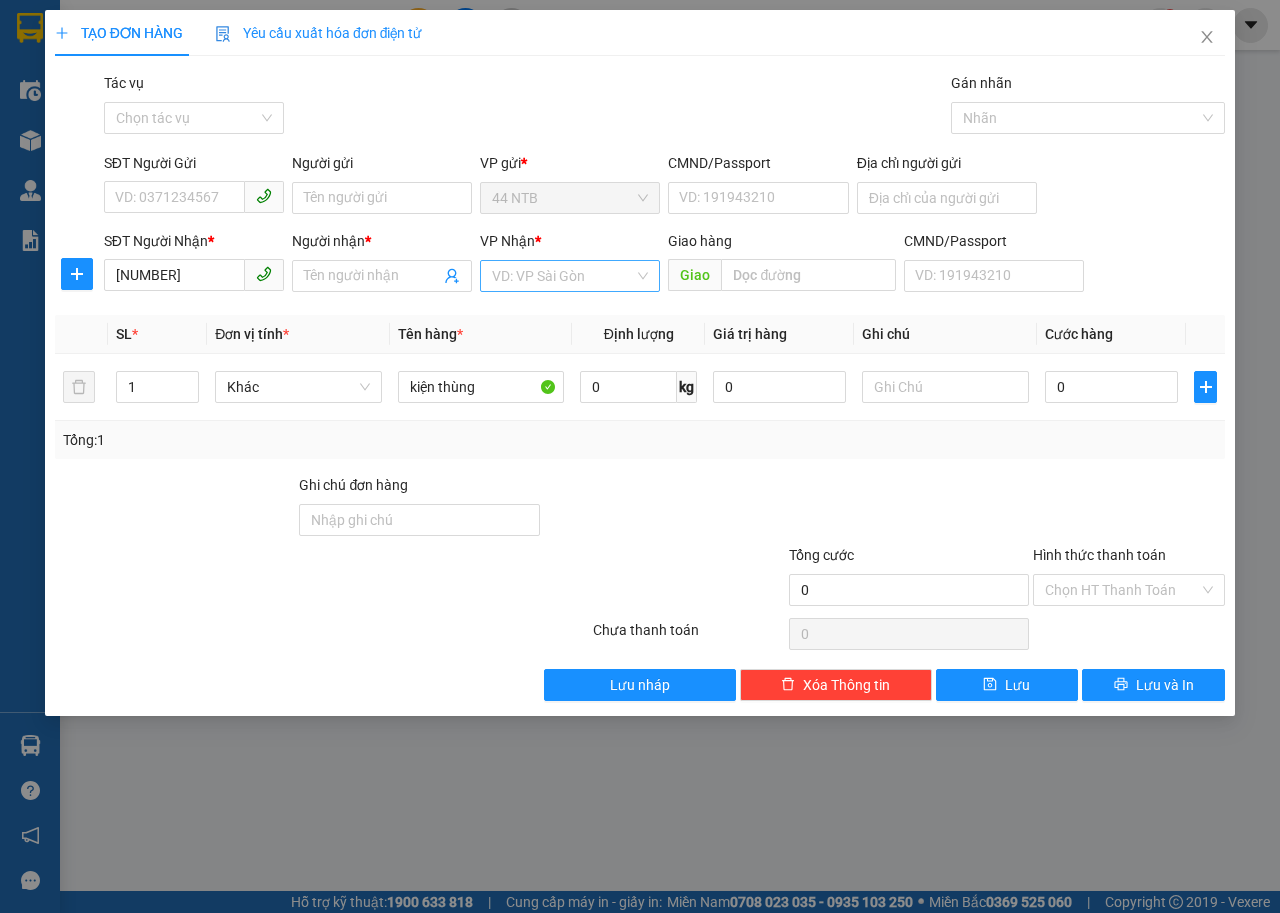 click at bounding box center (563, 276) 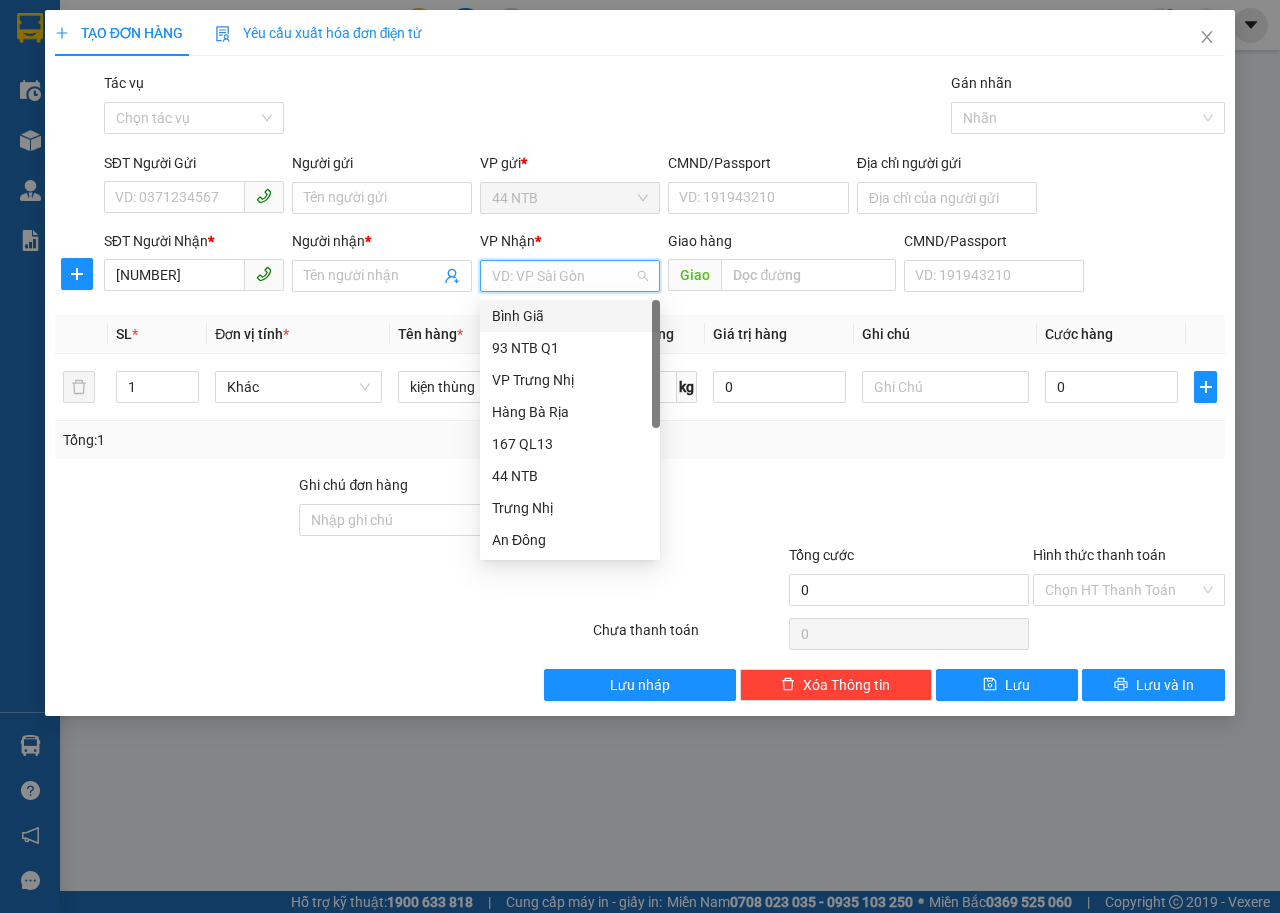 click on "Bình Giã" at bounding box center [570, 316] 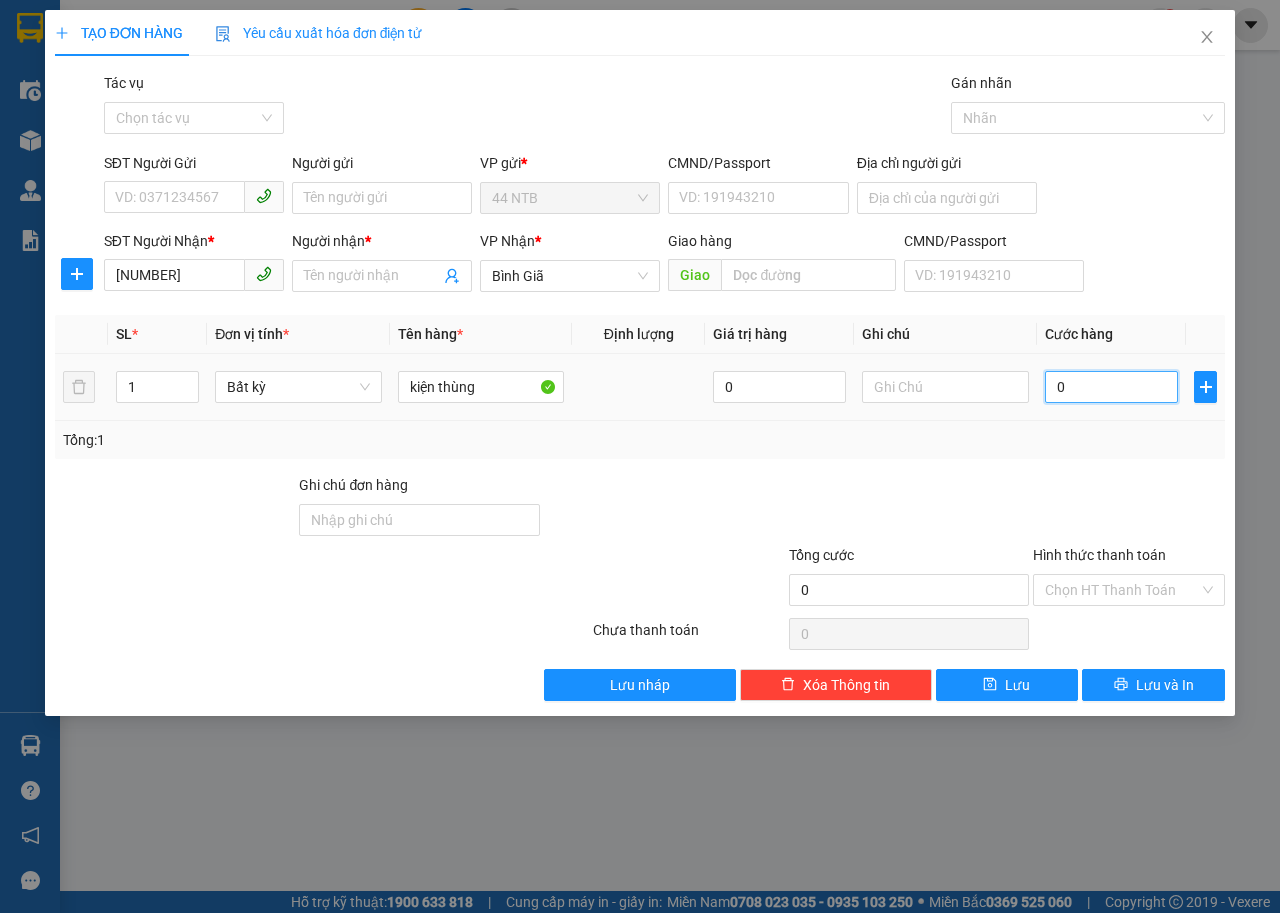 click on "0" at bounding box center [1111, 387] 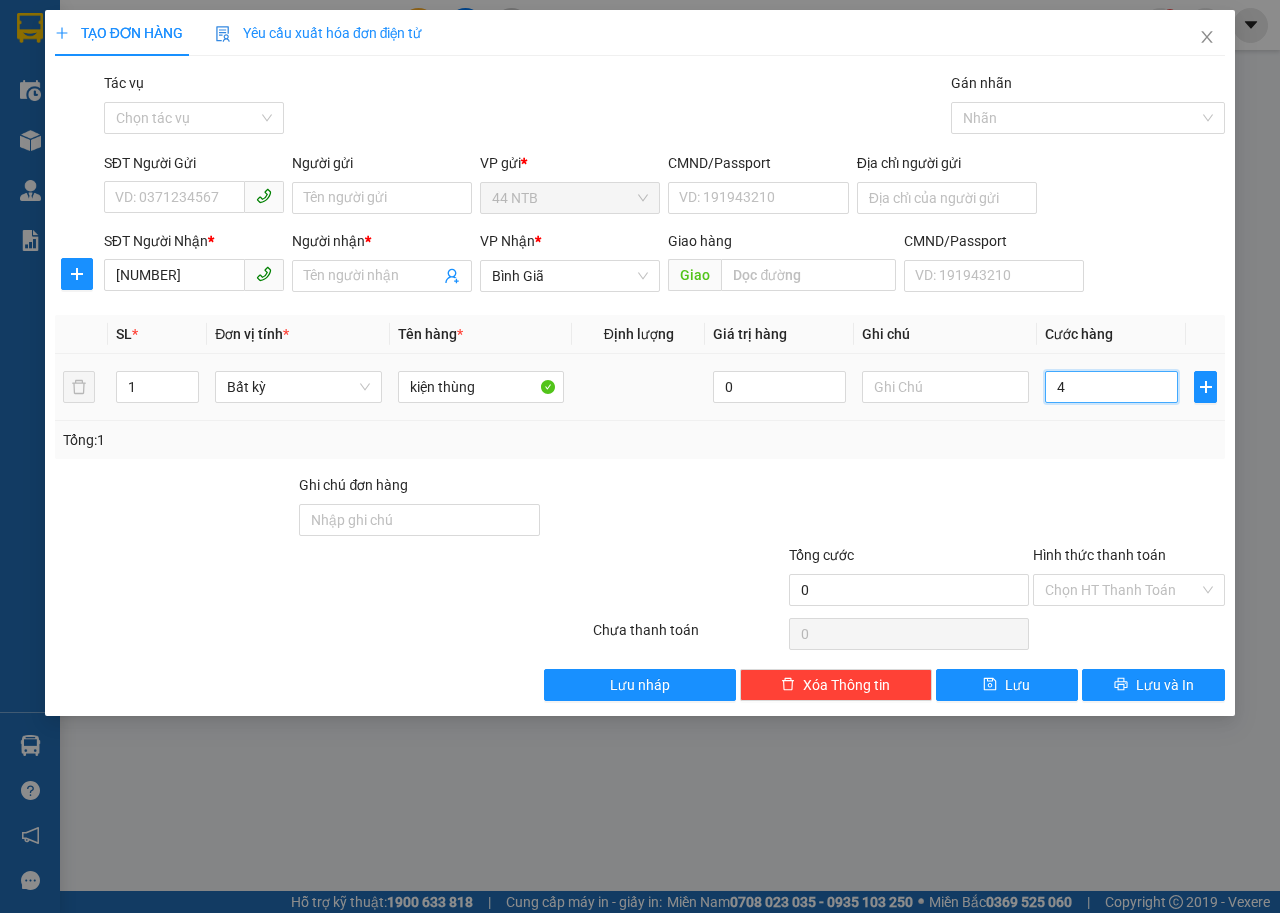 type on "4" 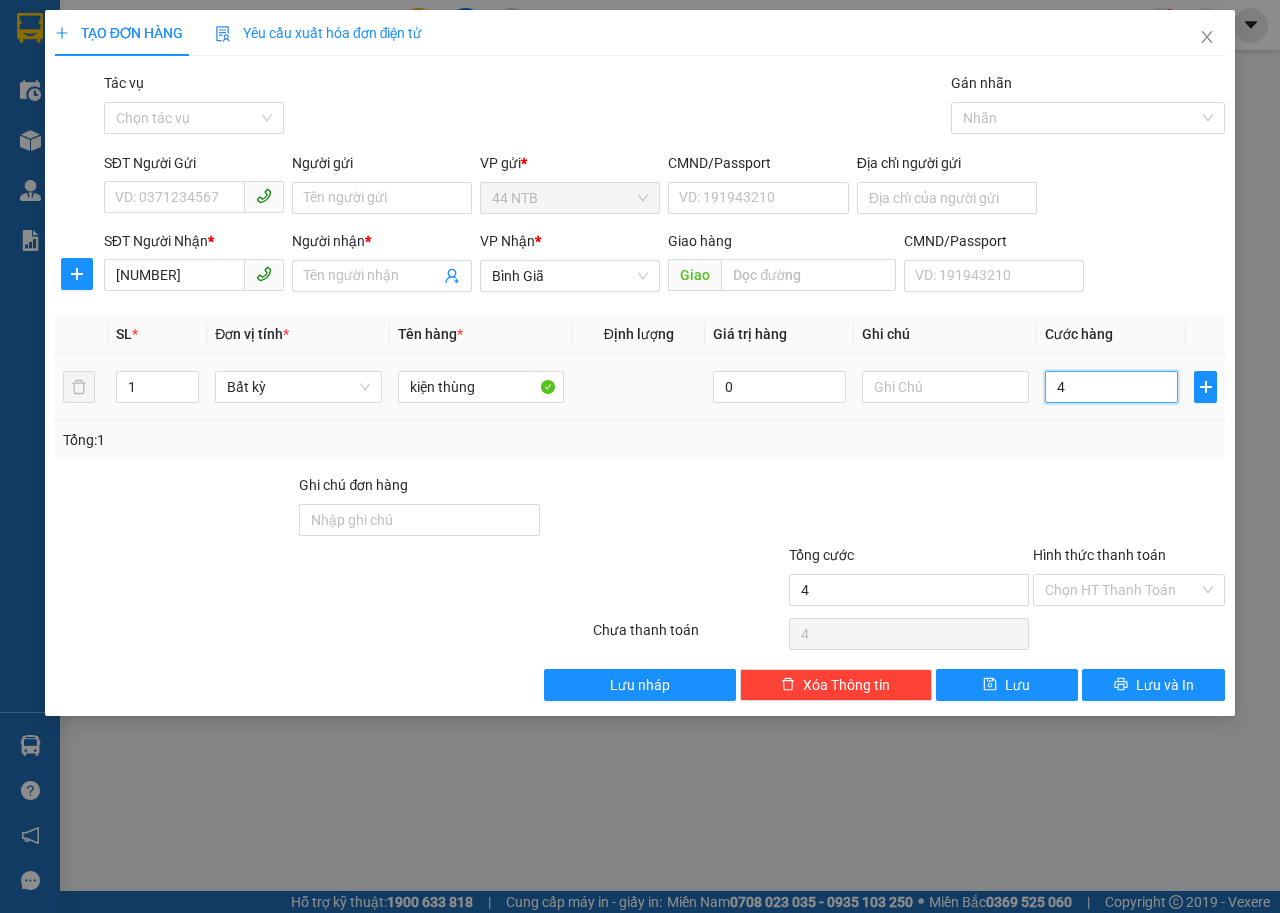 type on "40" 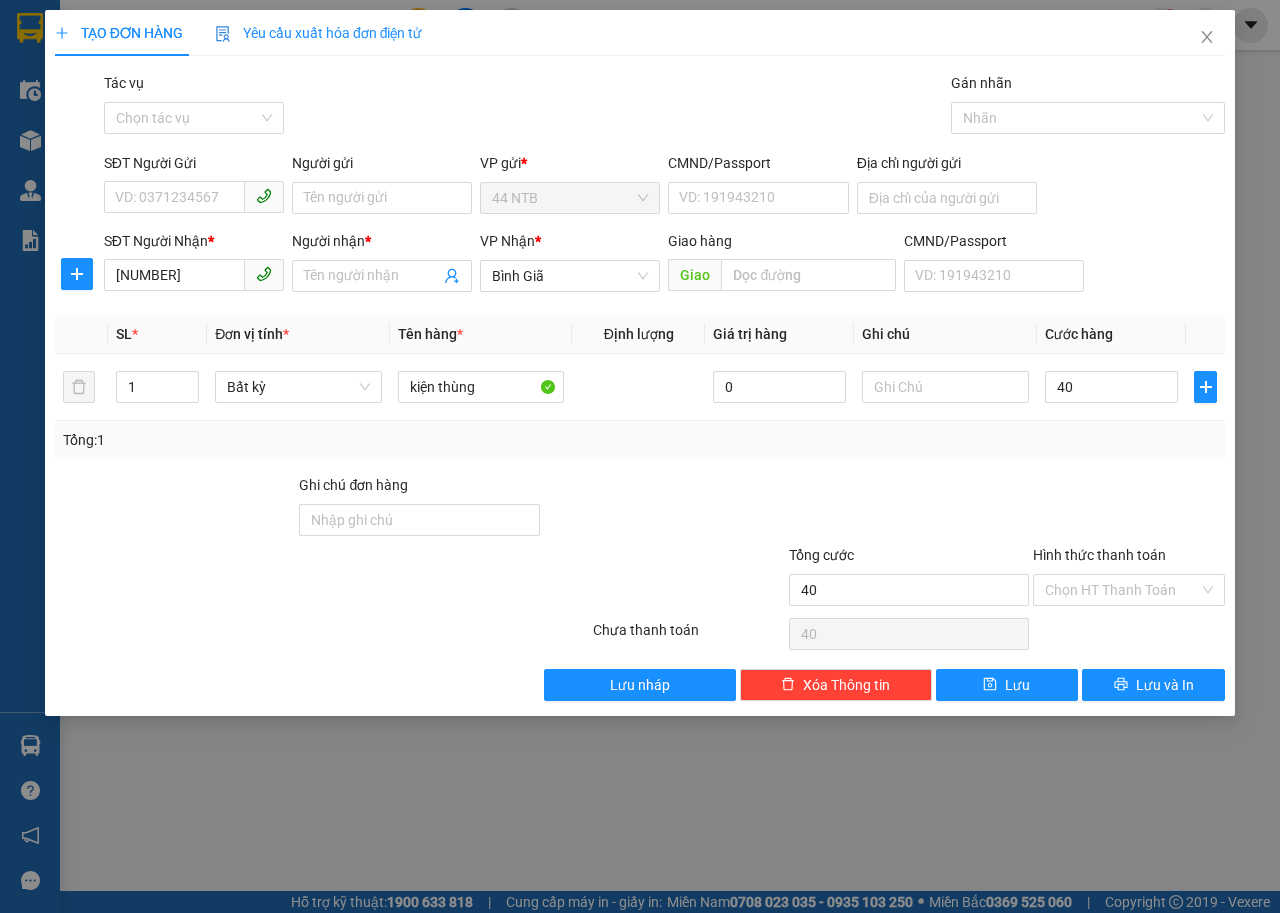 type on "40.000" 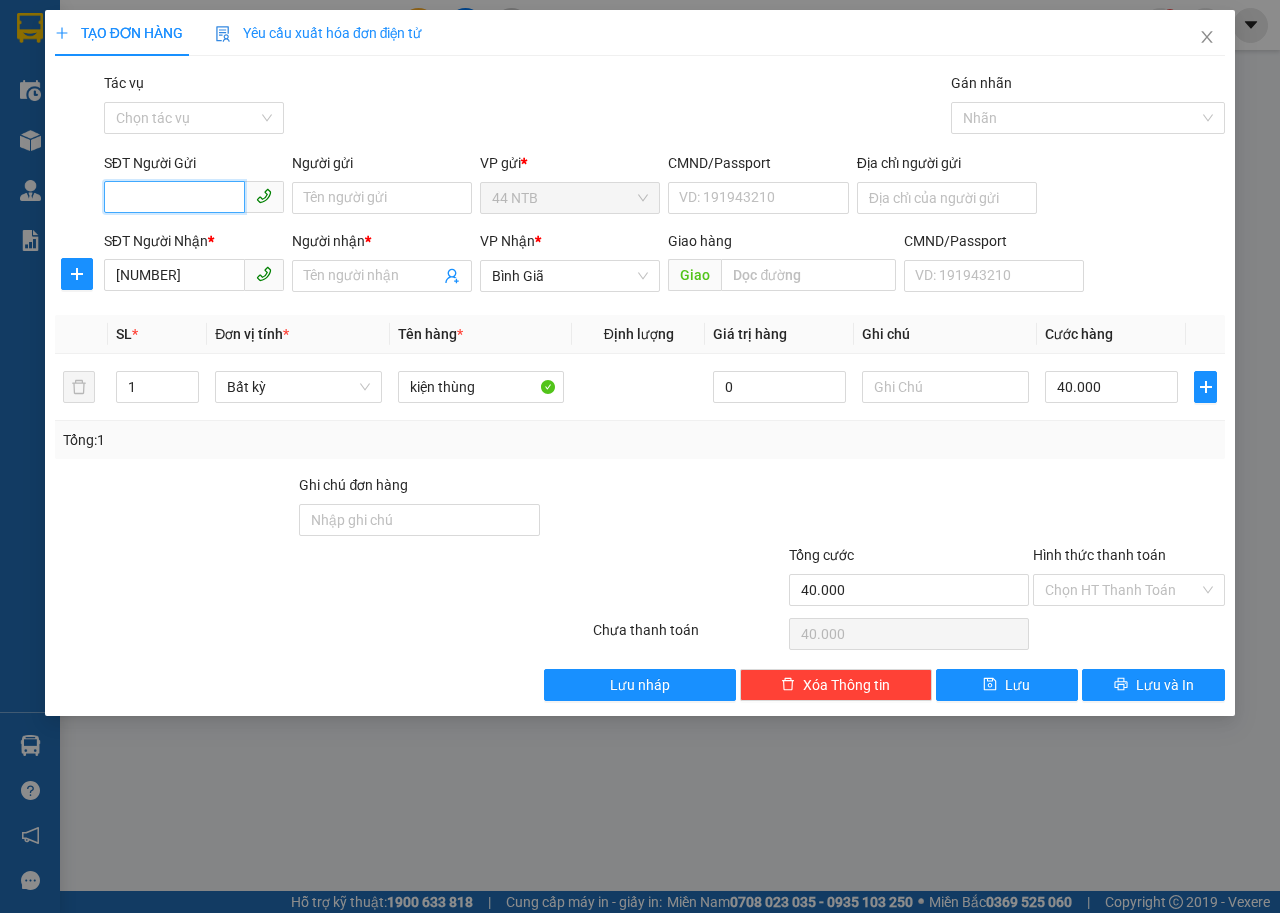 click on "SĐT Người Gửi" at bounding box center [174, 197] 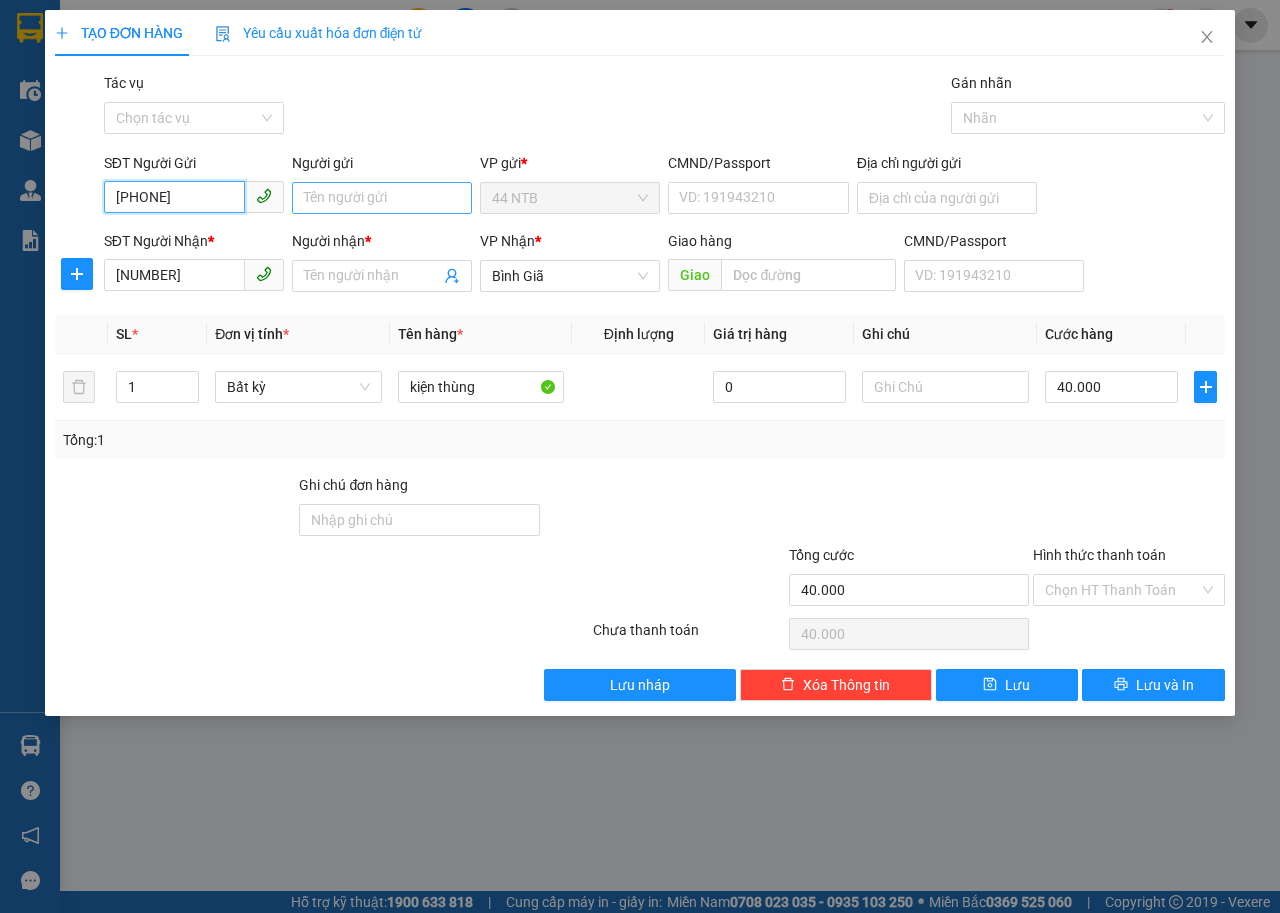 type on "[PHONE]" 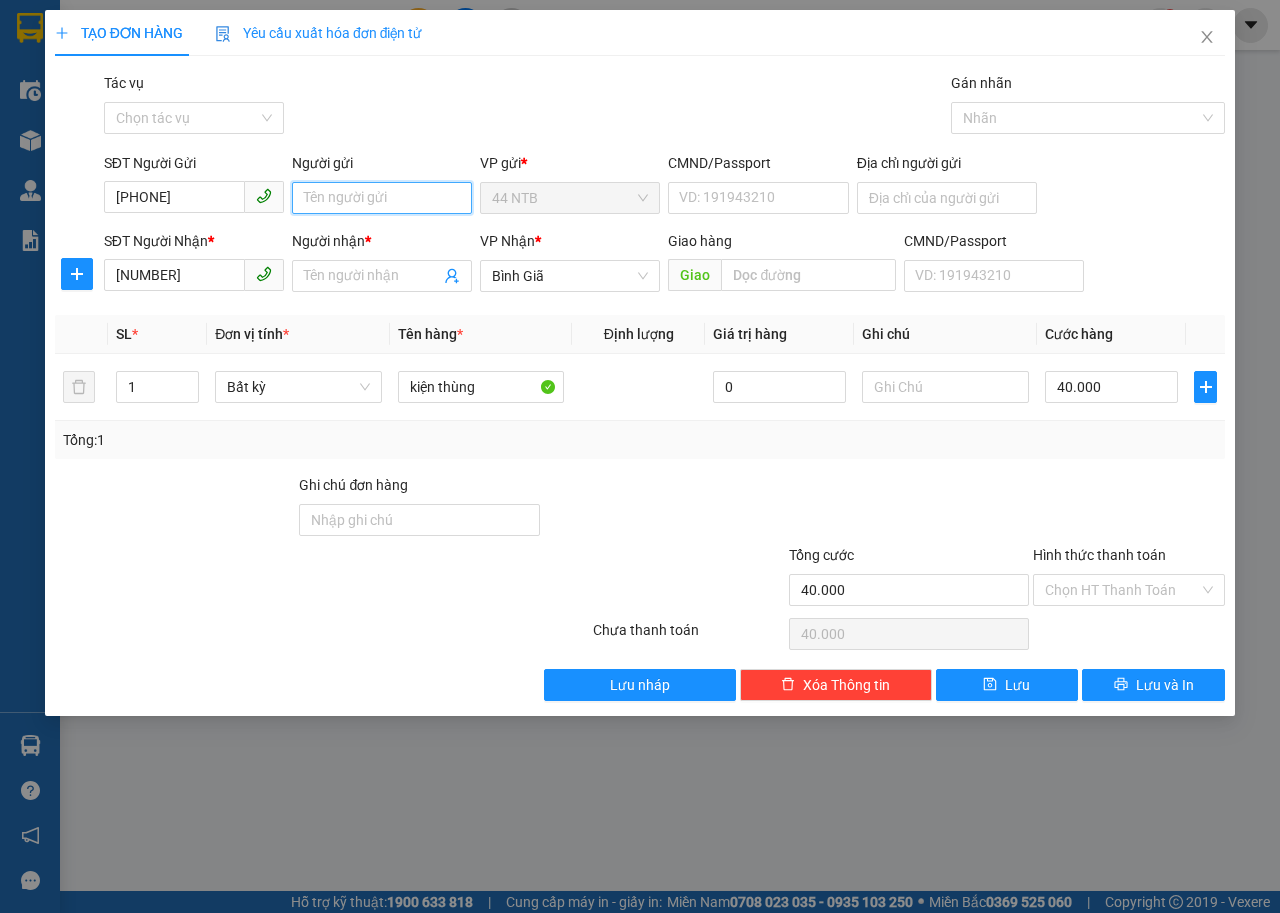 click on "Người gửi" at bounding box center (382, 198) 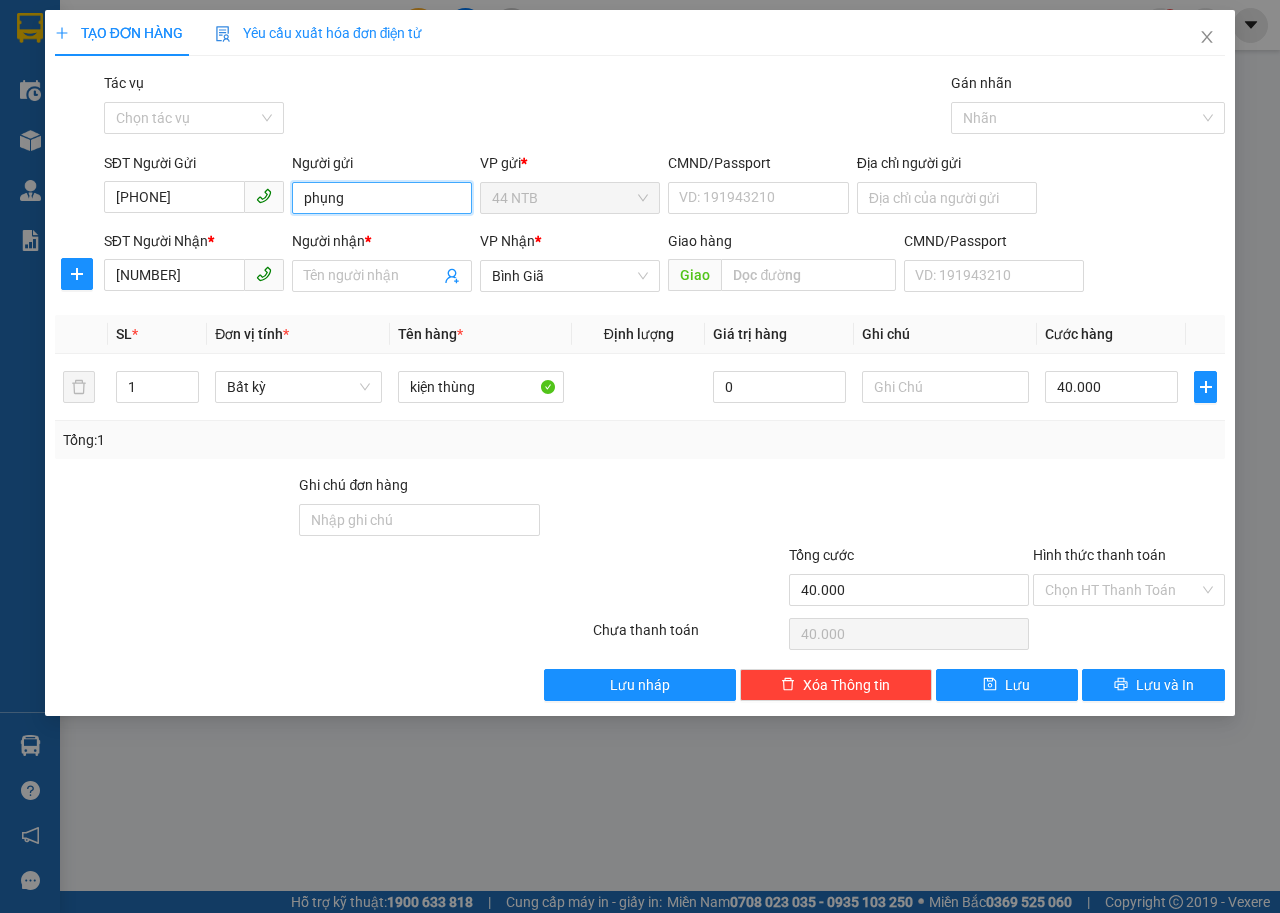 type on "phụng" 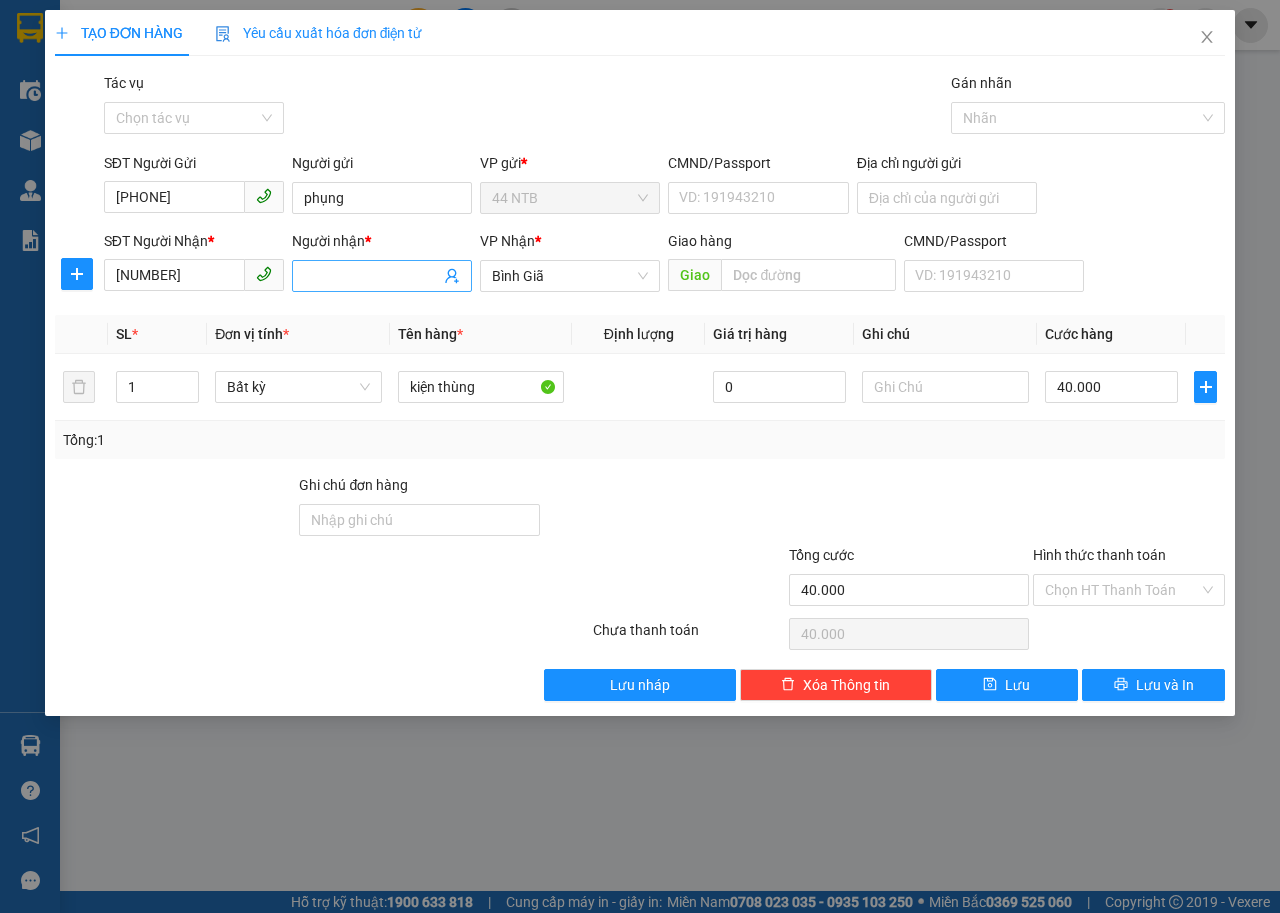 click on "Người nhận  *" at bounding box center (372, 276) 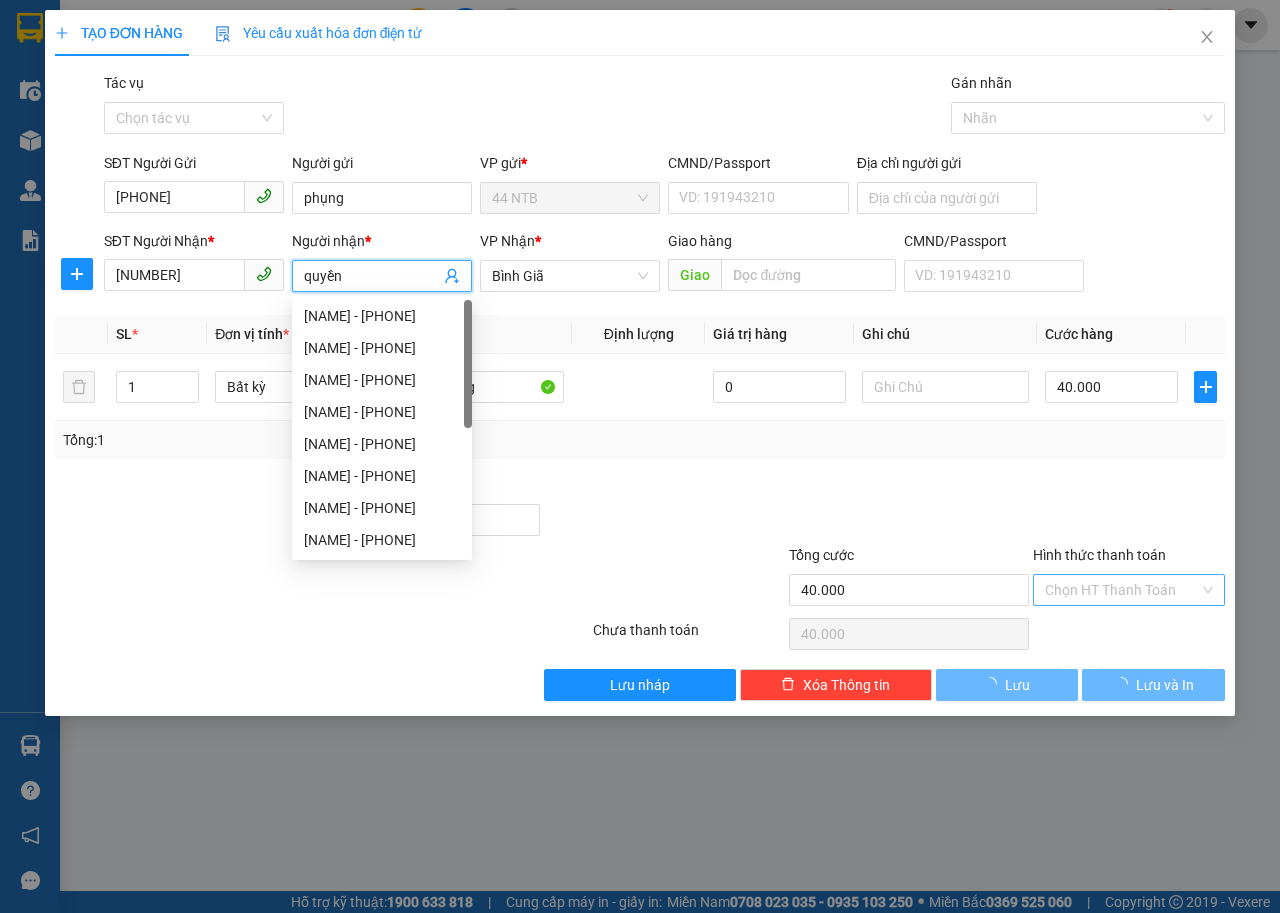 type on "[NAME]" 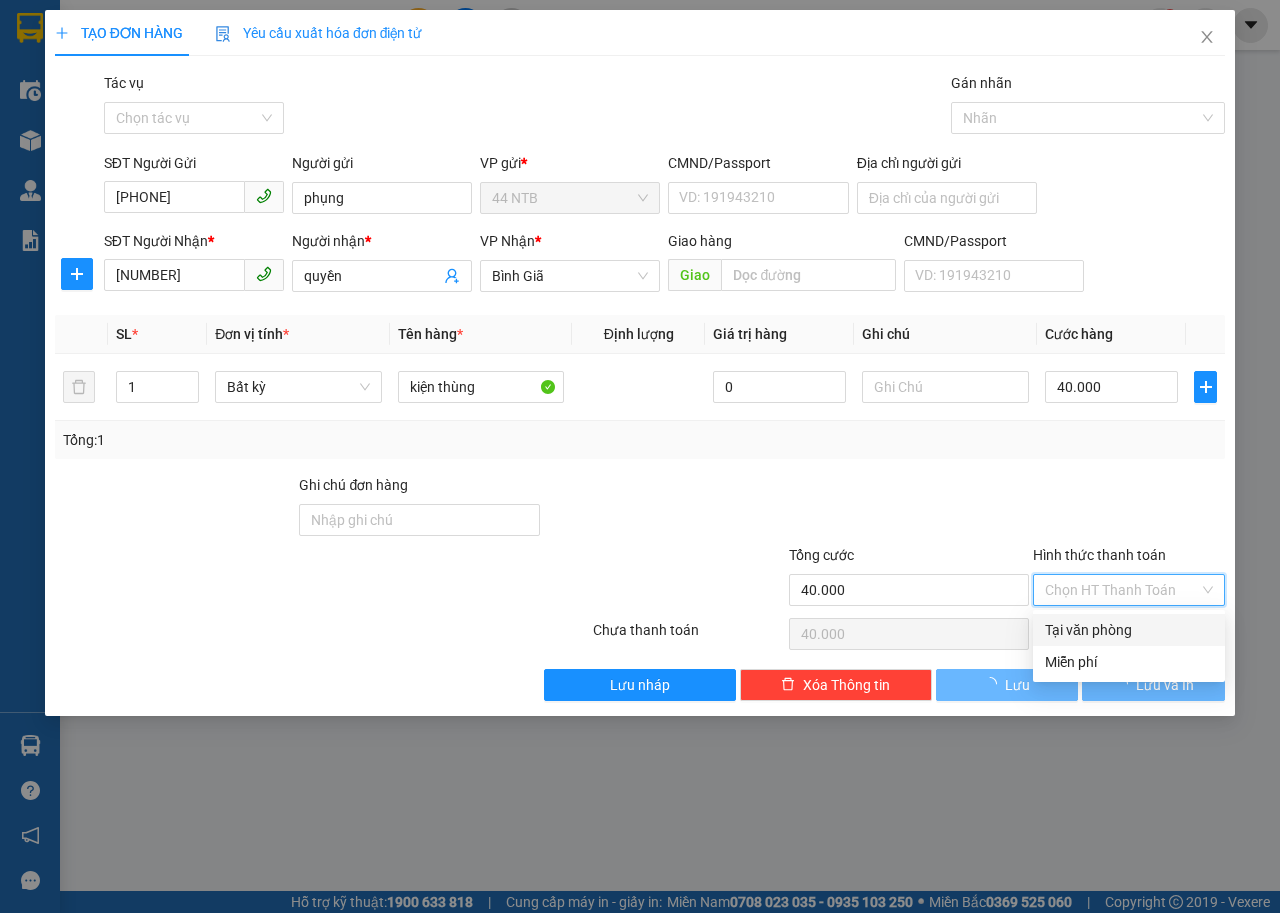 click on "Tại văn phòng" at bounding box center [1129, 630] 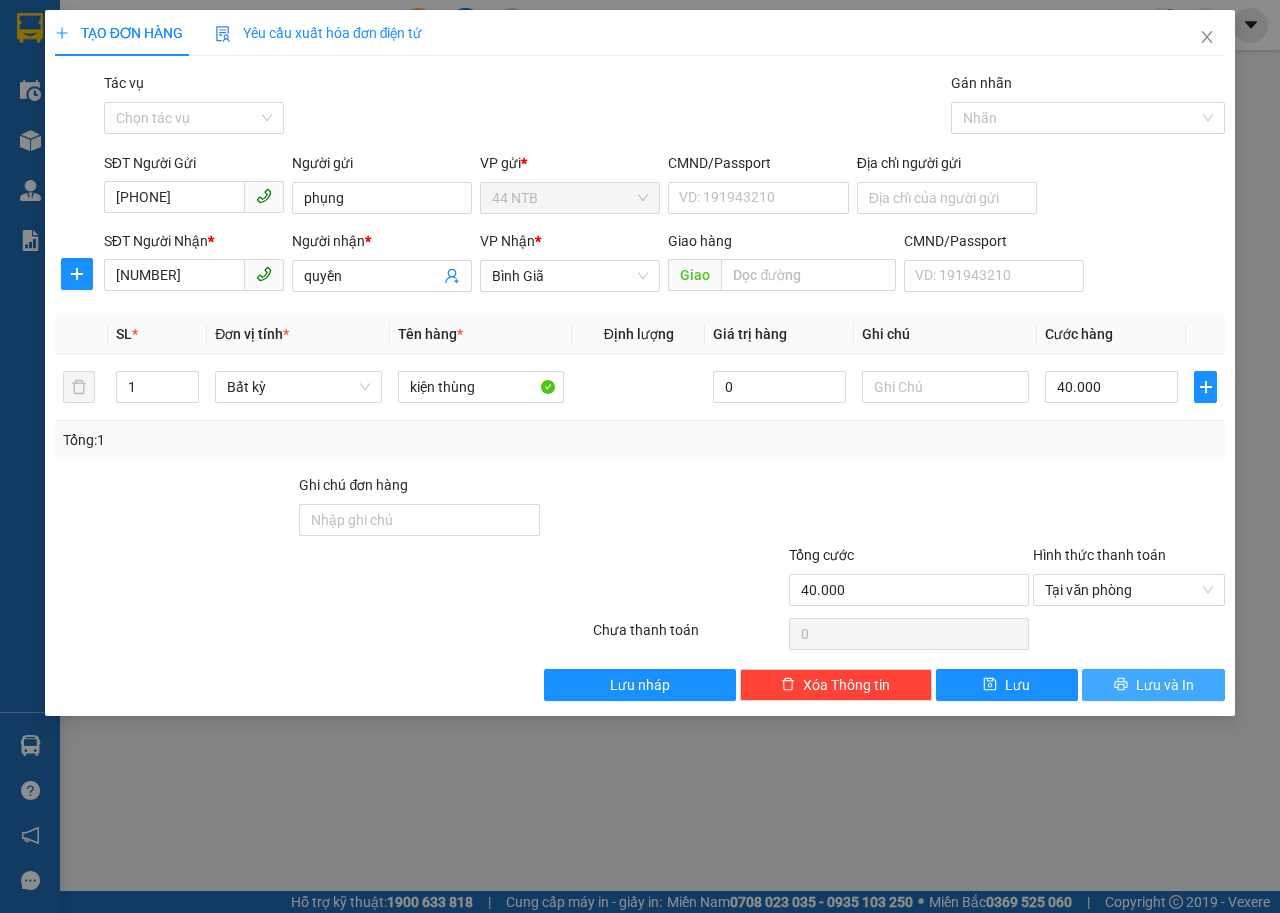 click on "Lưu và In" at bounding box center [1165, 685] 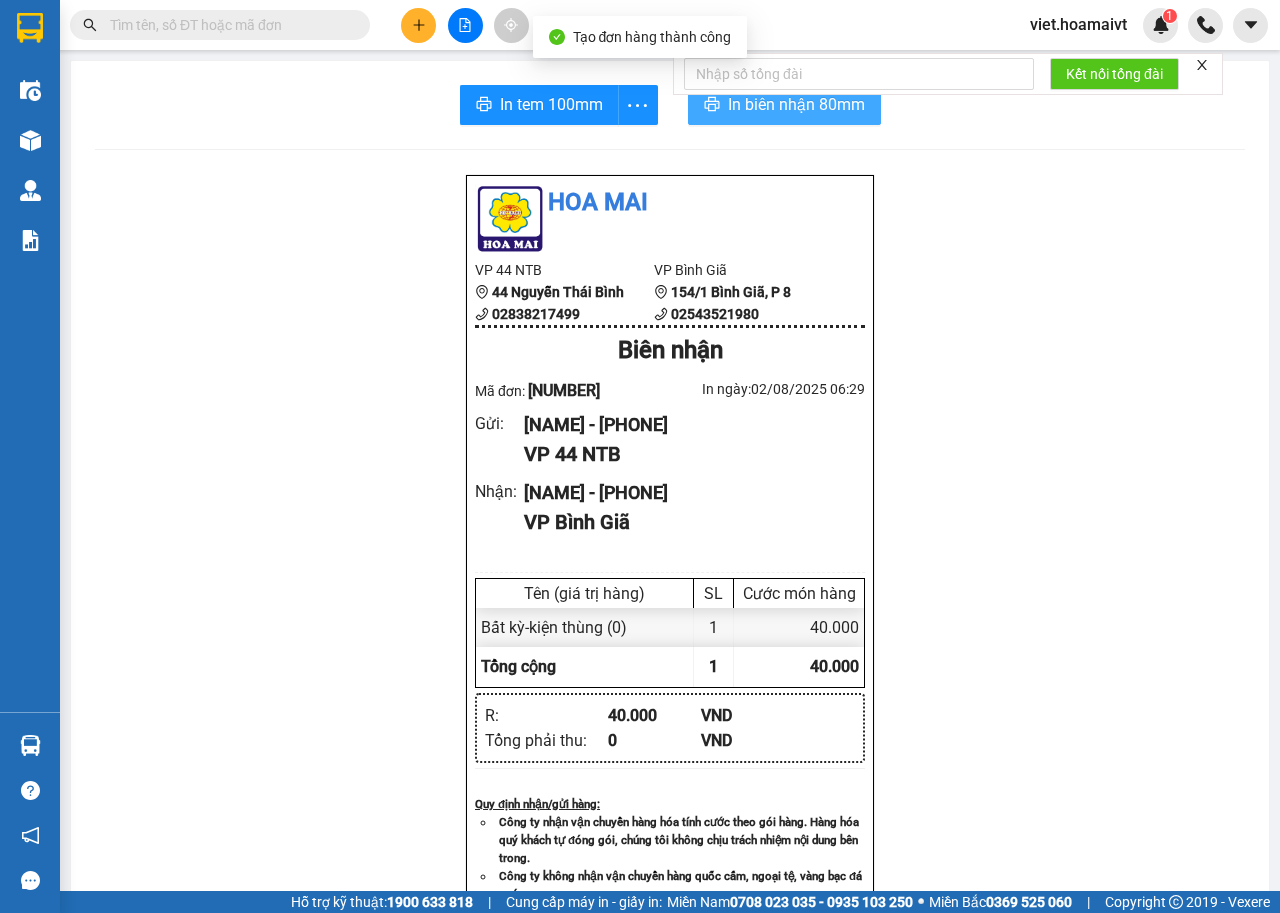 click on "In biên nhận 80mm" at bounding box center (796, 104) 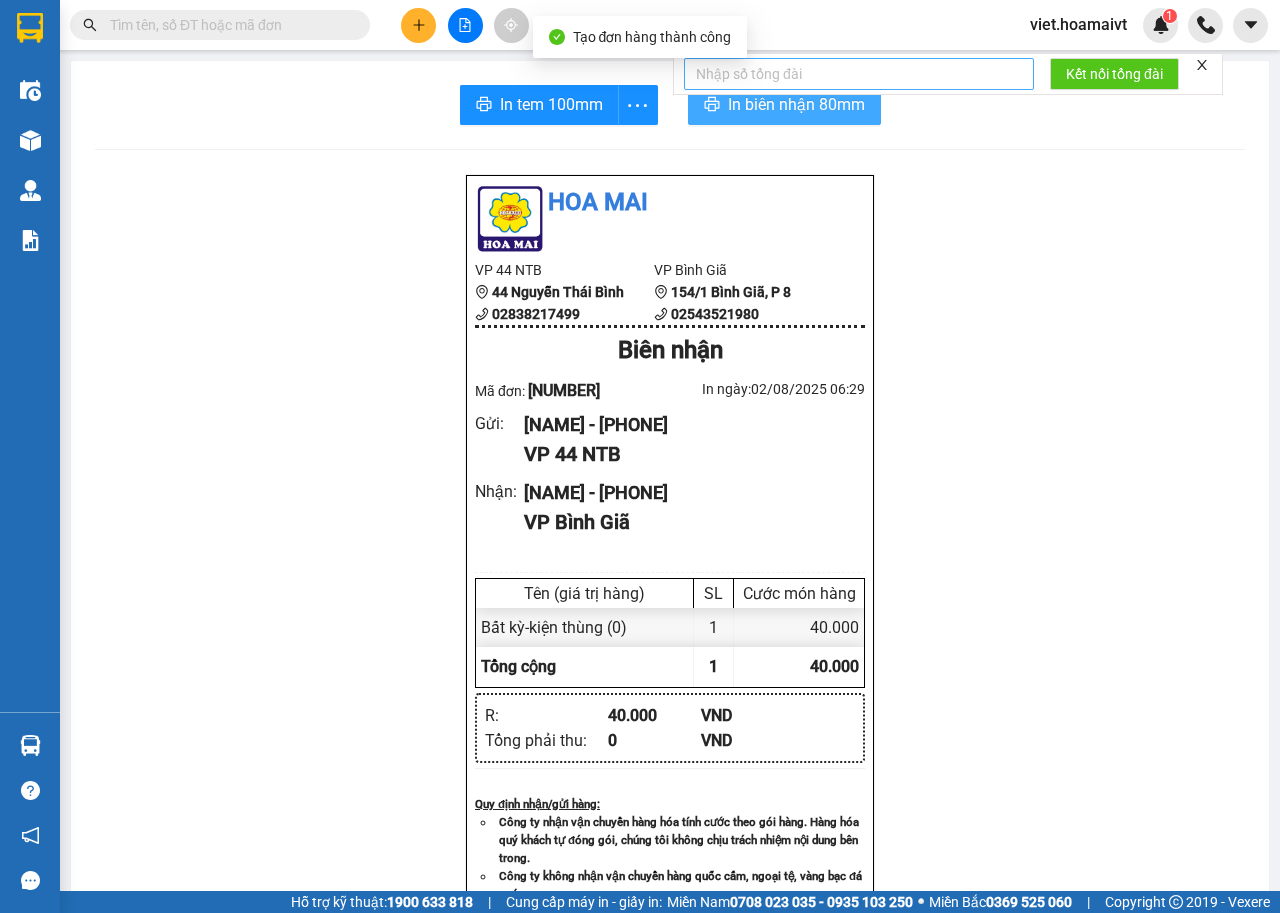 scroll, scrollTop: 0, scrollLeft: 0, axis: both 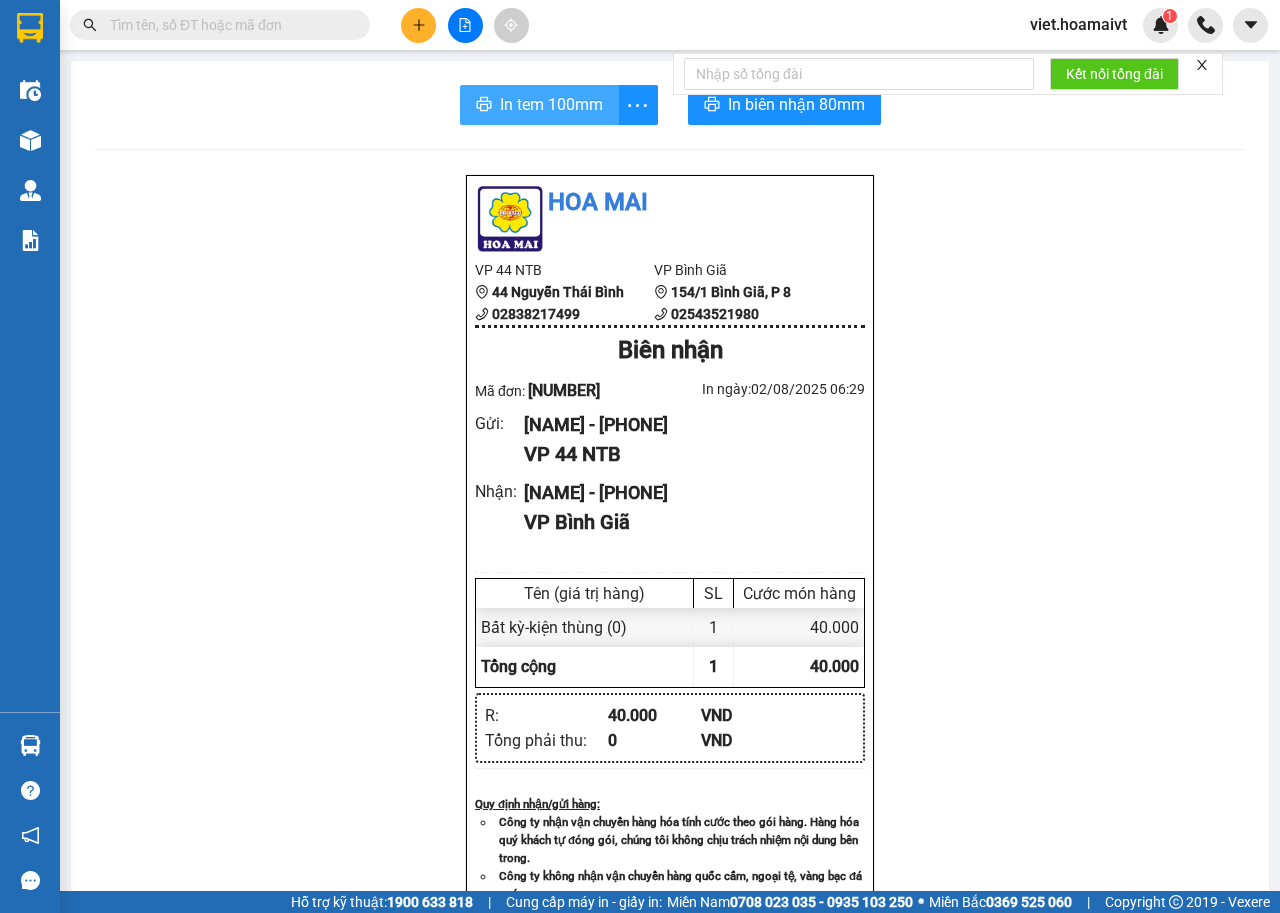 click on "In tem 100mm" at bounding box center (551, 104) 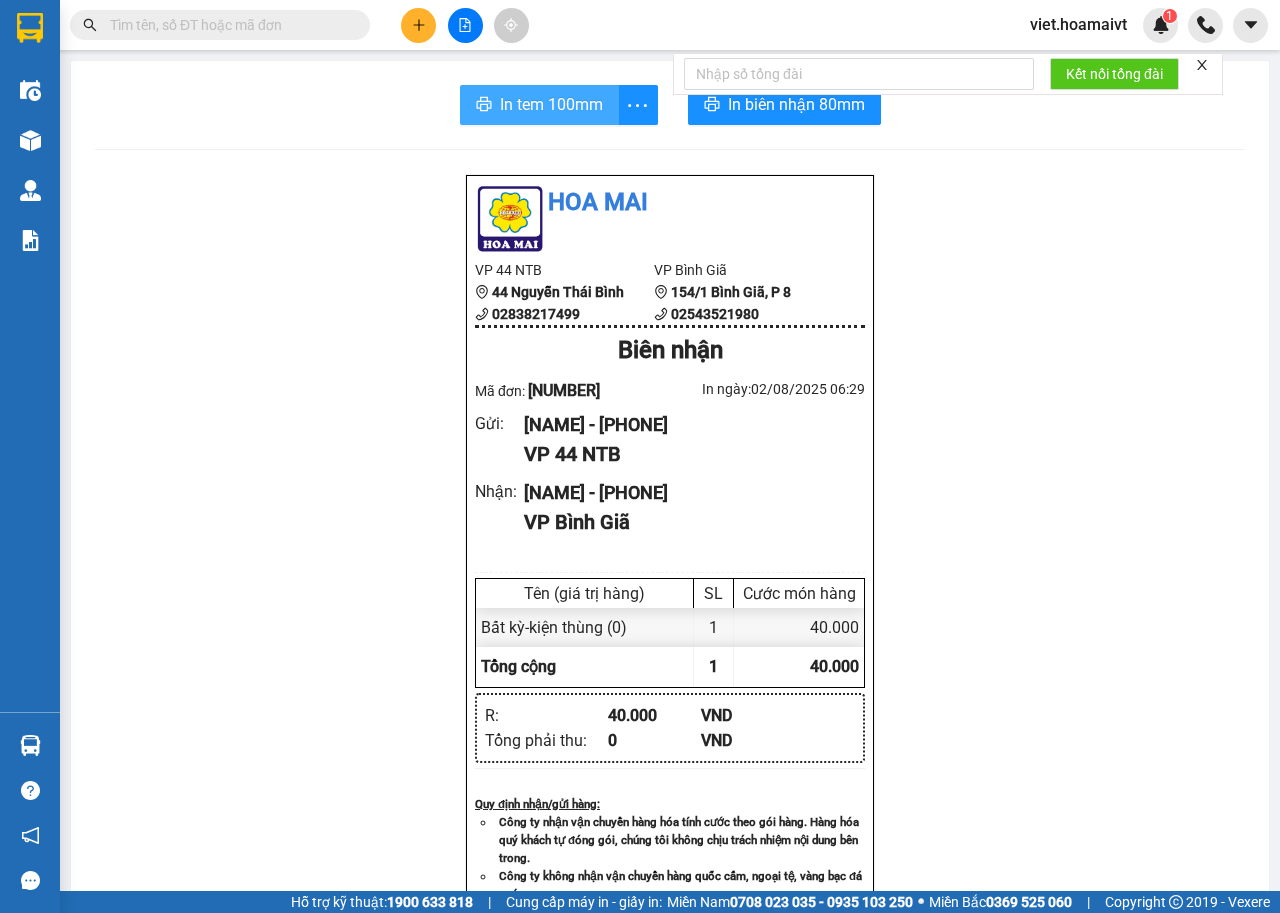 scroll, scrollTop: 0, scrollLeft: 0, axis: both 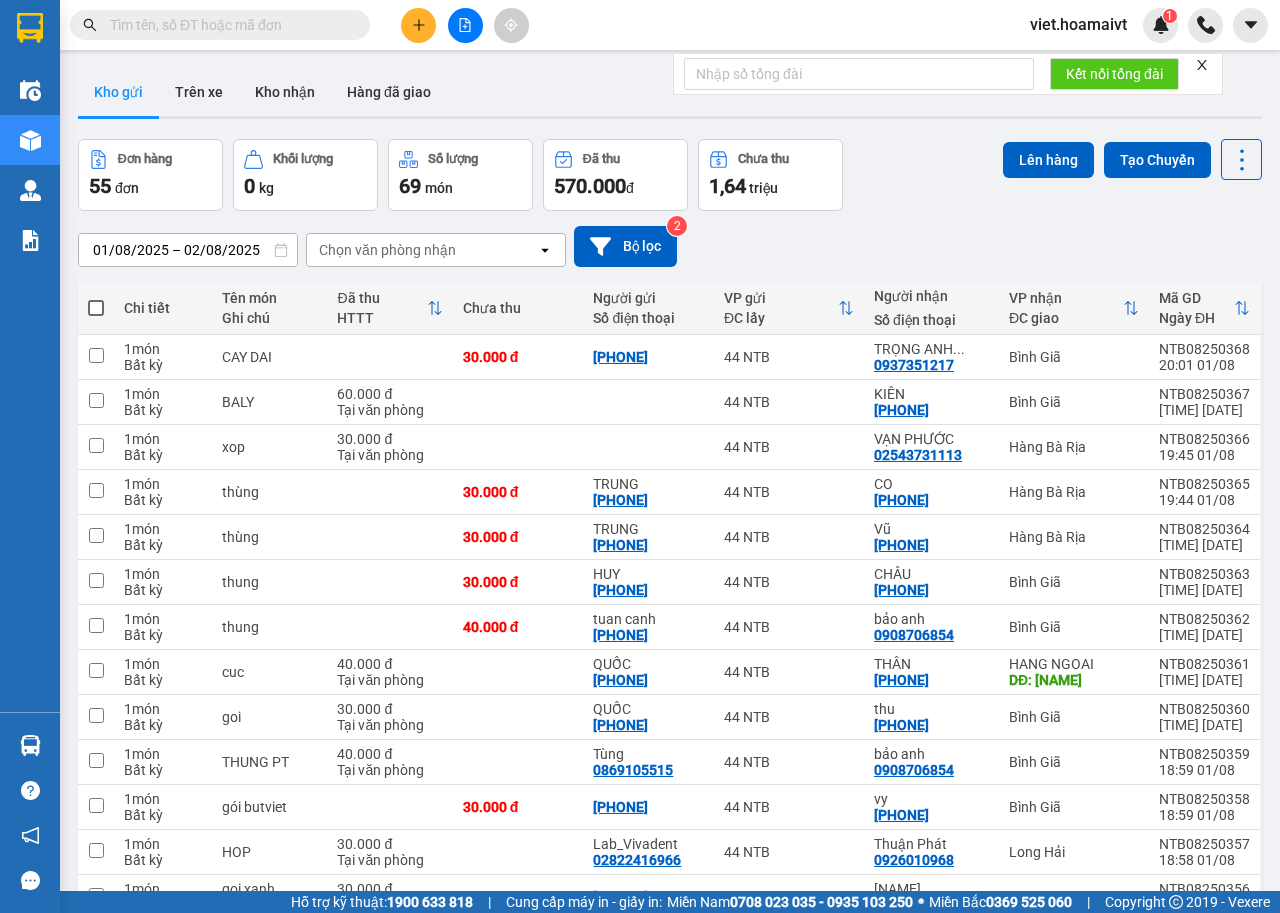 click on "Chọn văn phòng nhận" at bounding box center (387, 250) 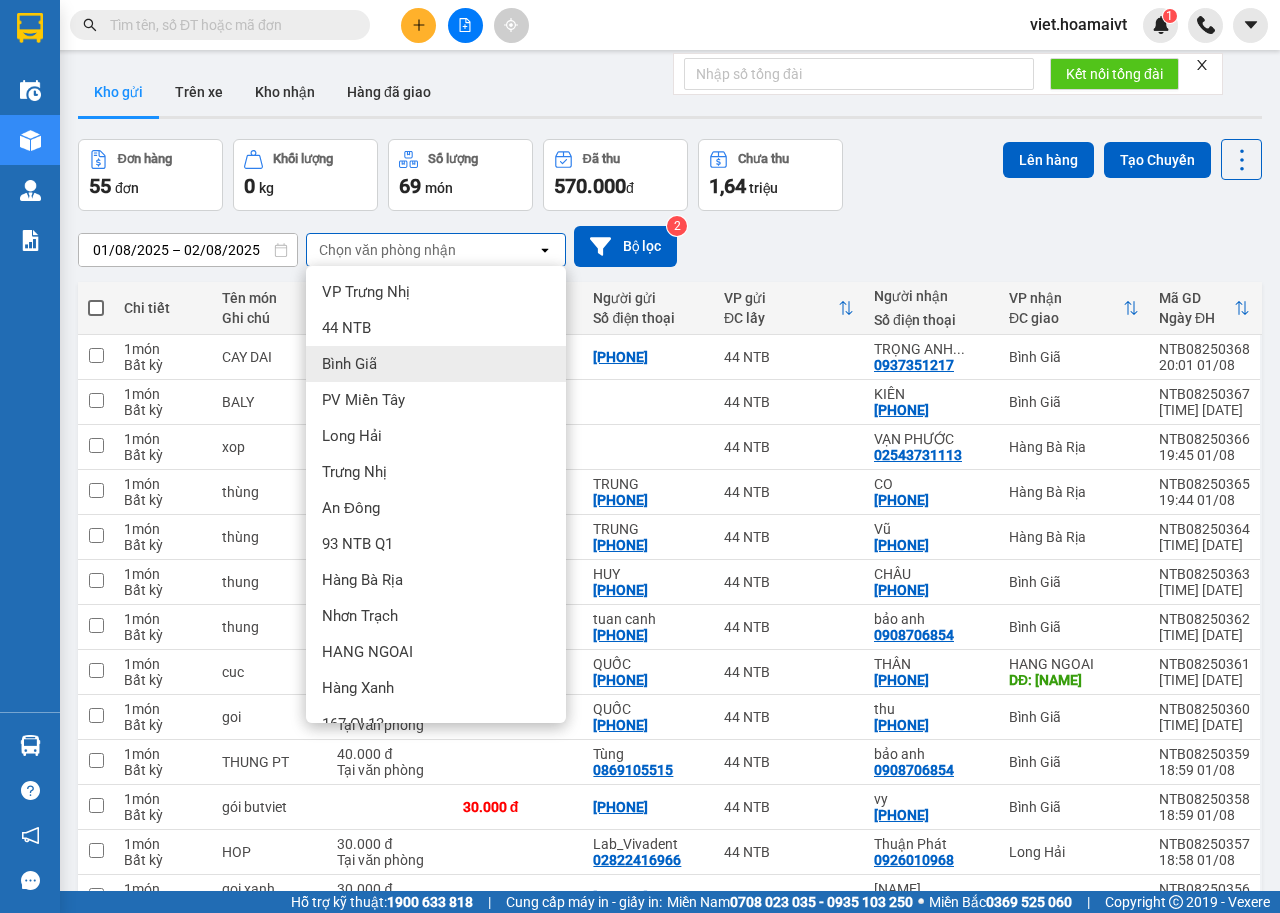 click on "Bình Giã" at bounding box center [436, 364] 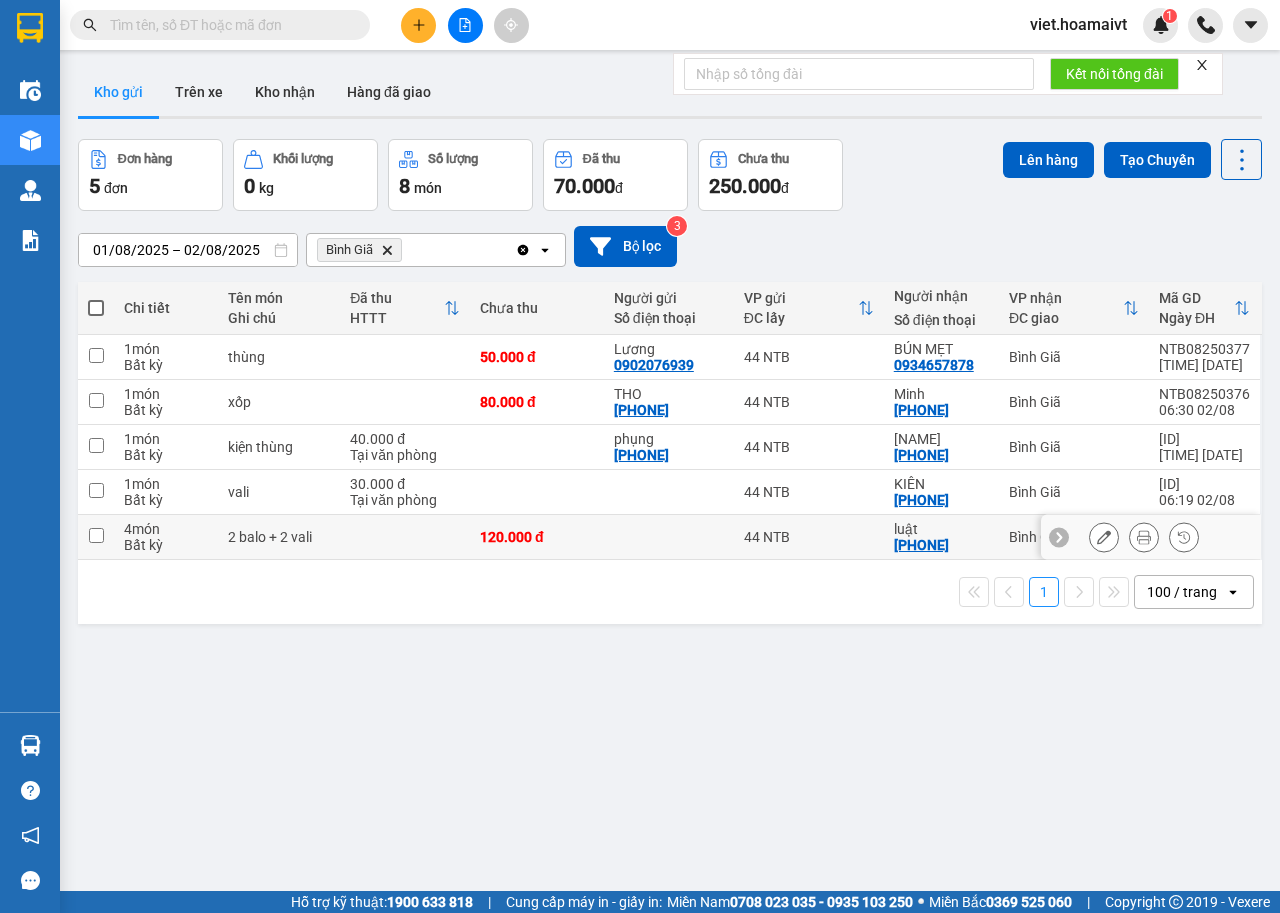 click on "Bất kỳ" at bounding box center (166, 545) 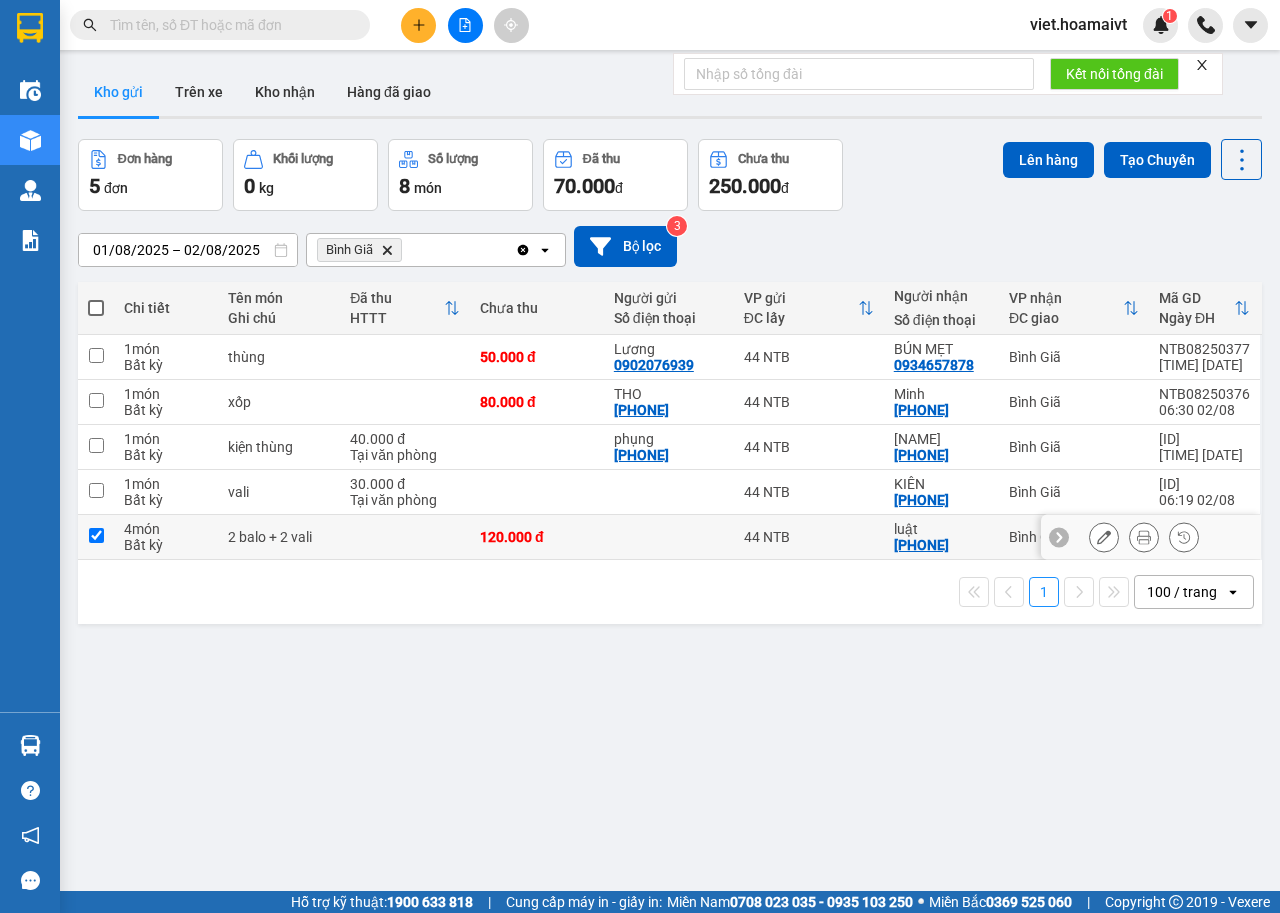 checkbox on "true" 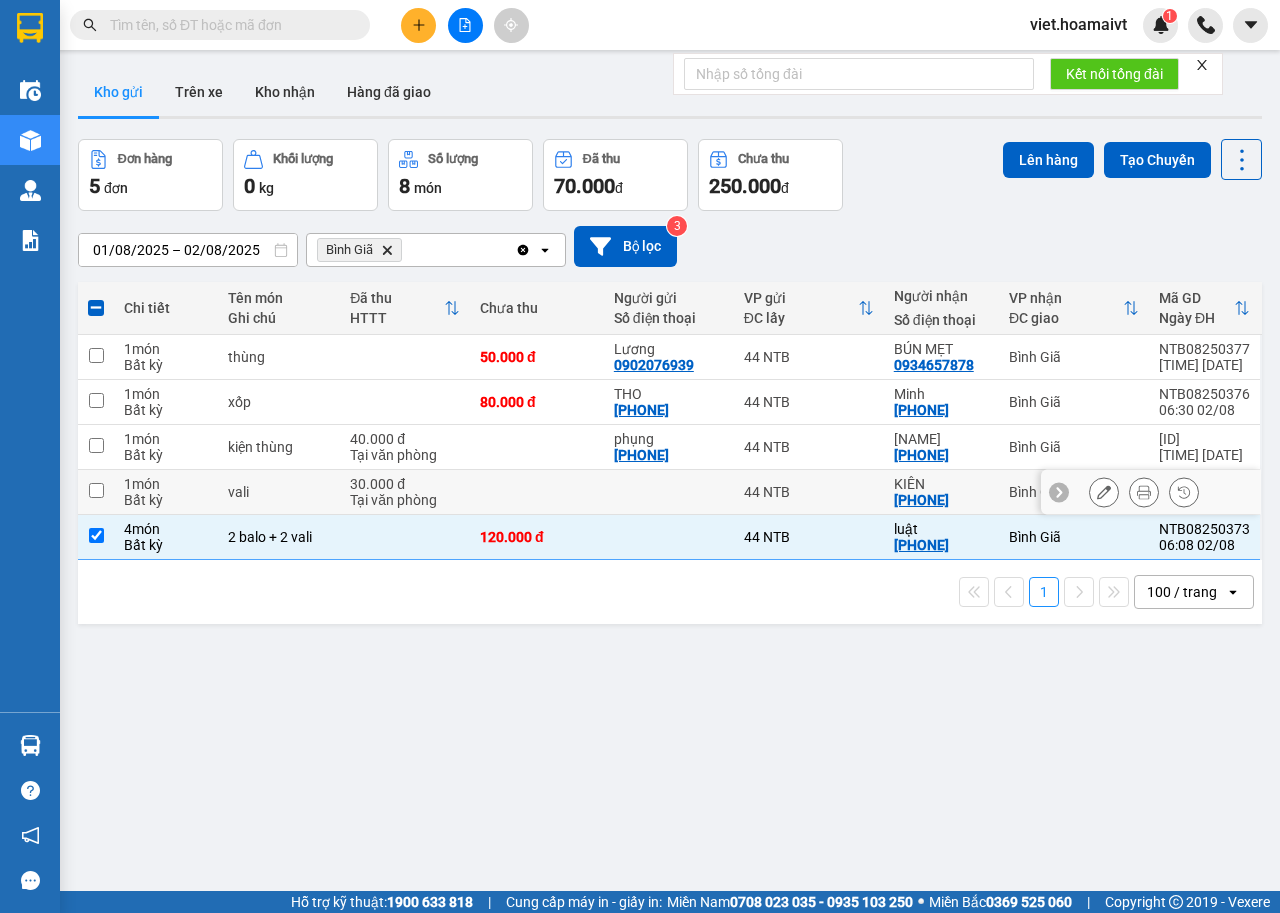 click on "Bất kỳ" at bounding box center [166, 500] 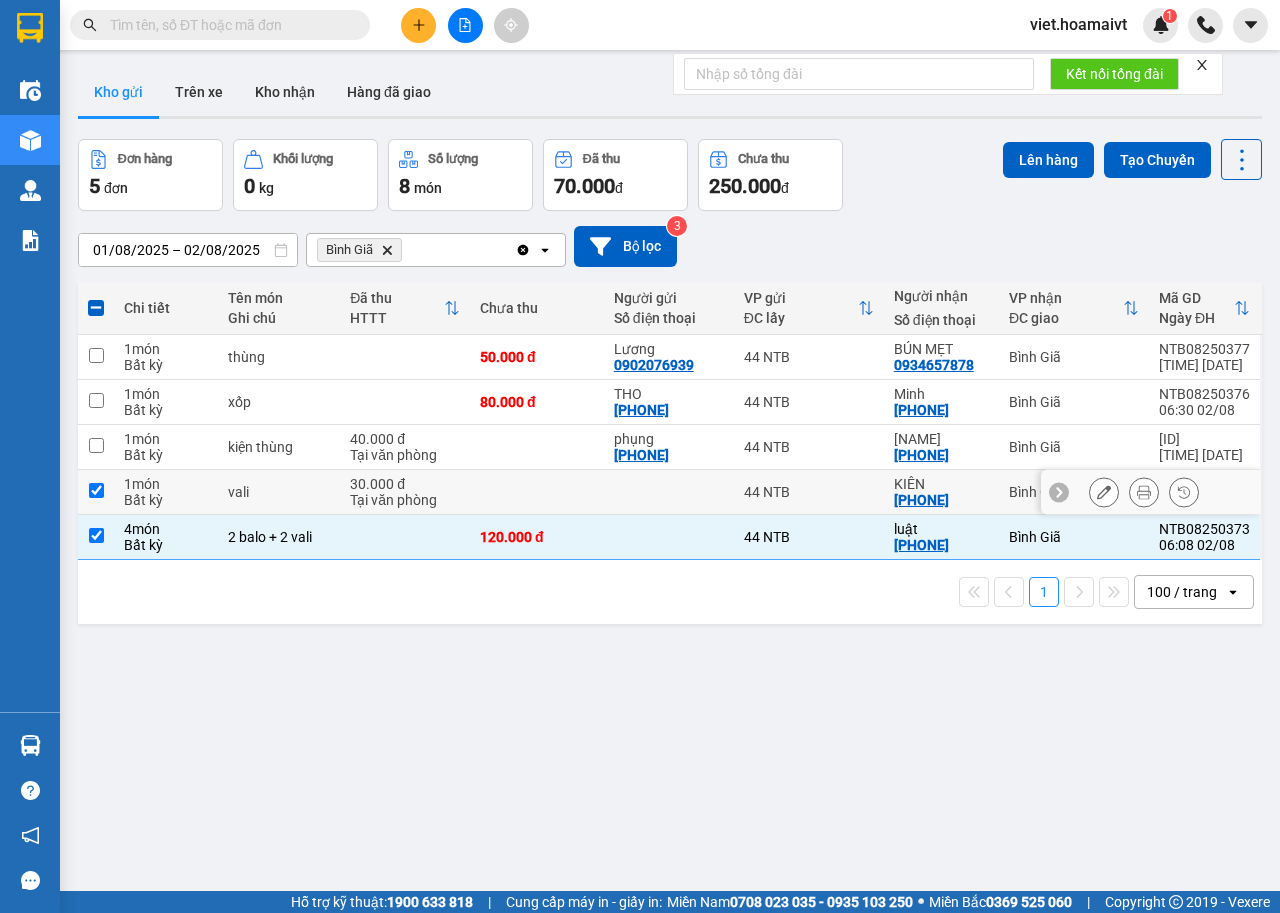 checkbox on "true" 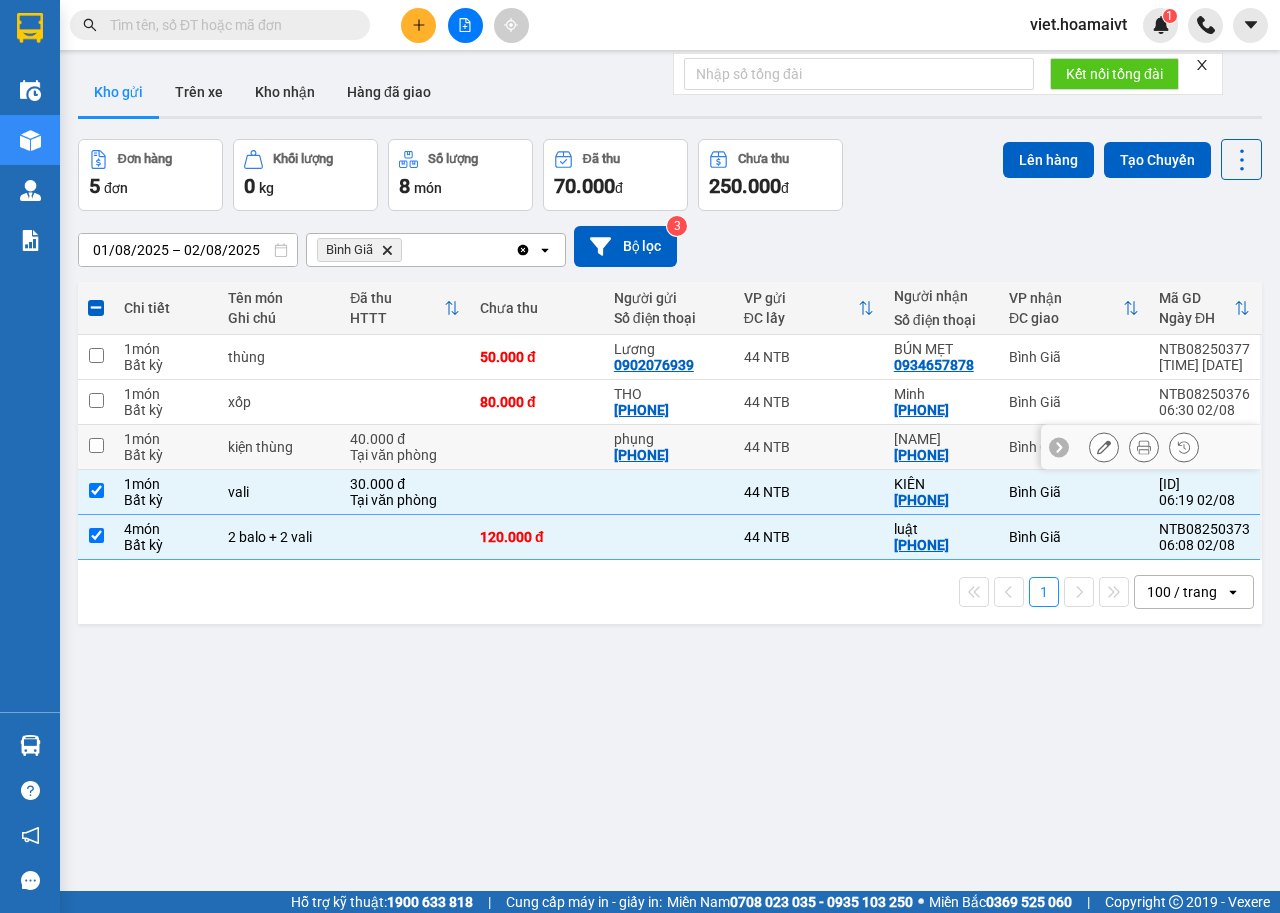 click on "1  món Bất kỳ" at bounding box center [166, 447] 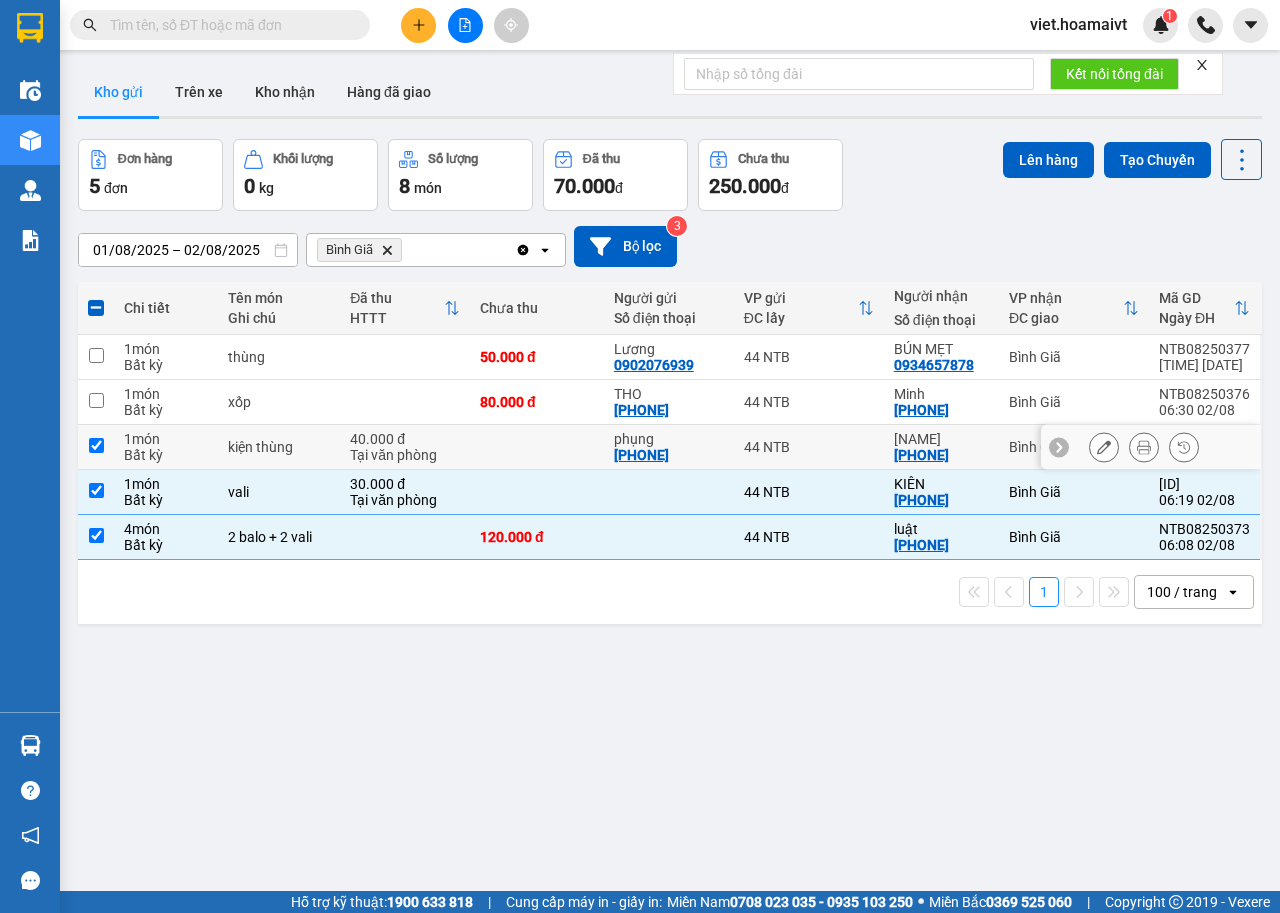 checkbox on "true" 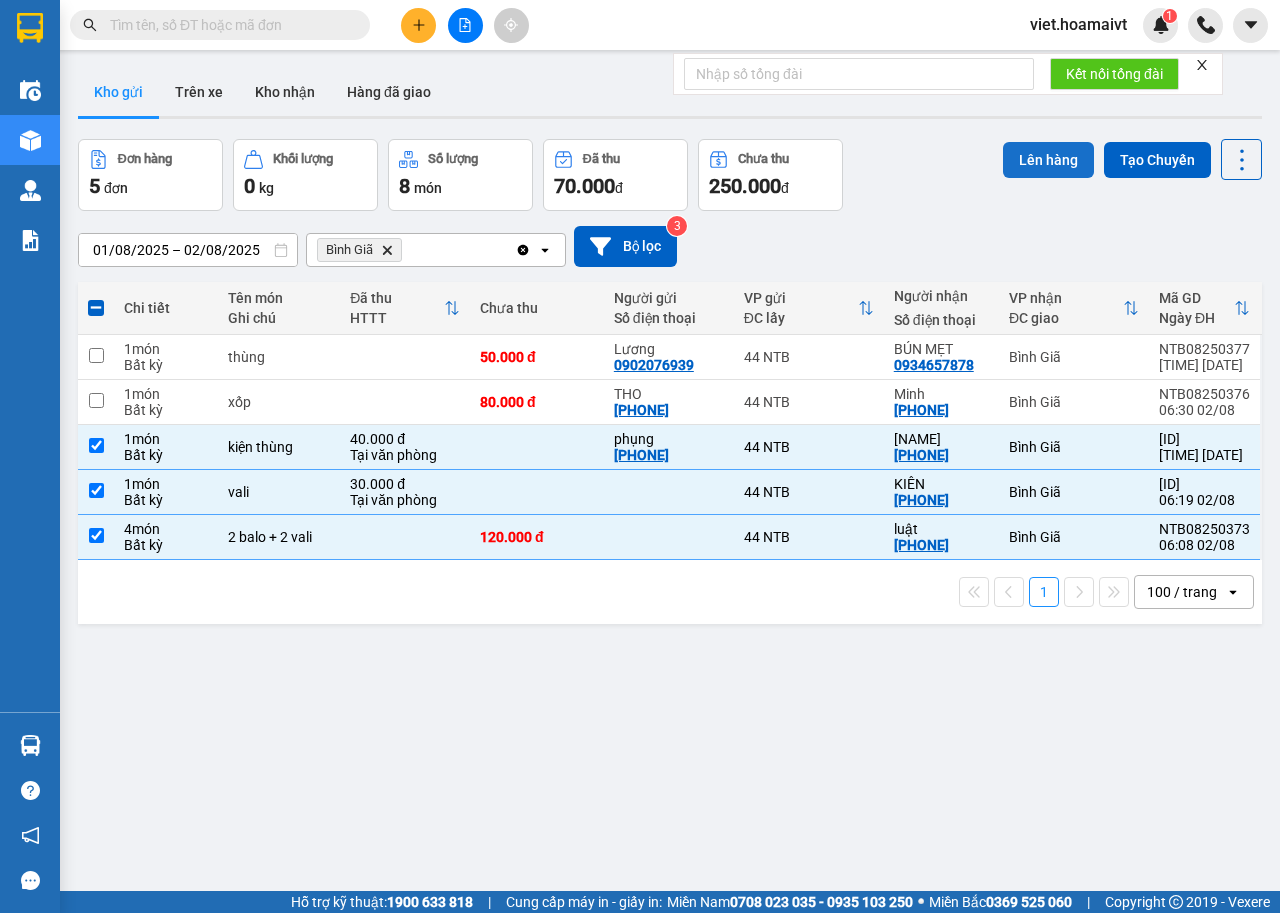 click on "Lên hàng" at bounding box center [1048, 160] 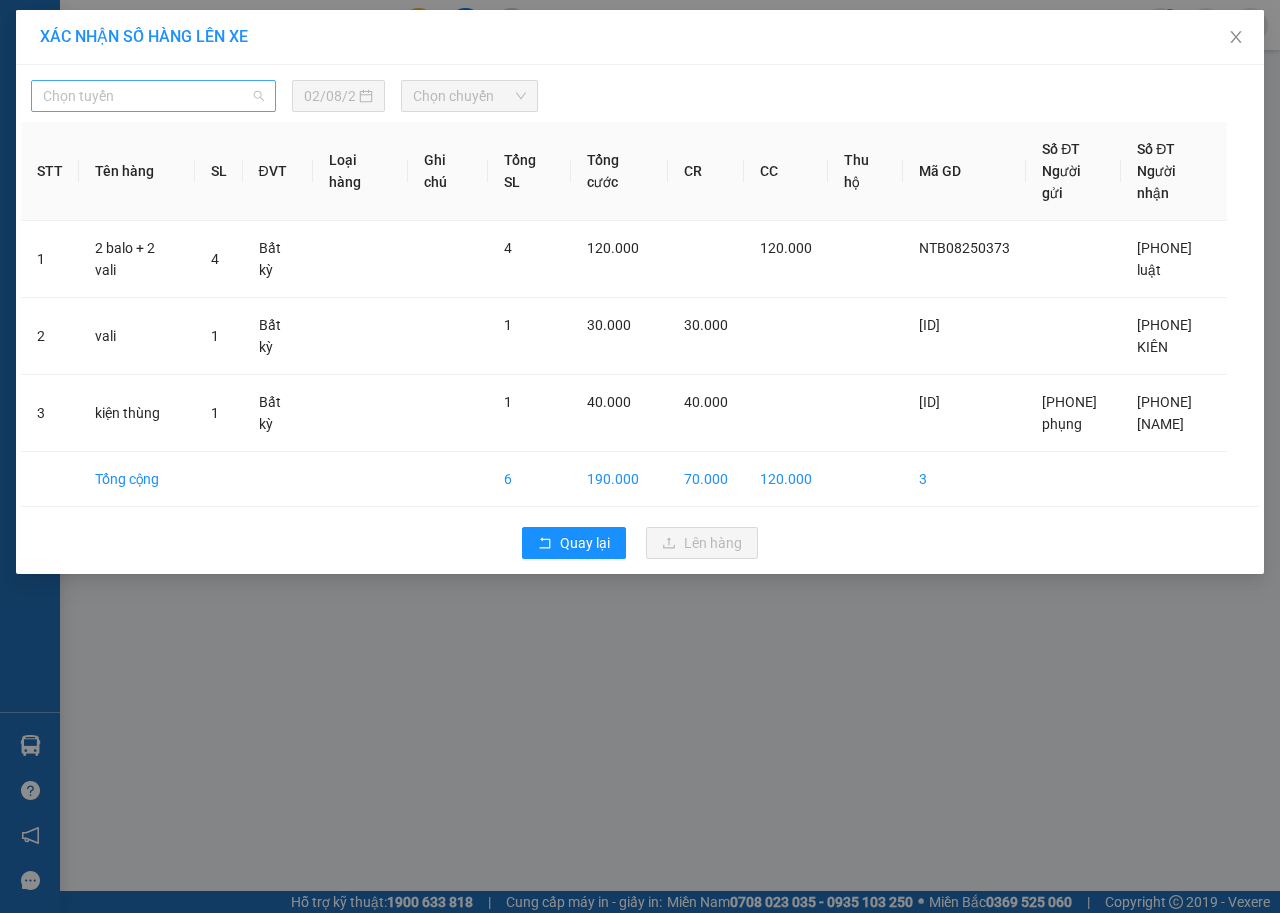click on "Chọn tuyến" at bounding box center [153, 96] 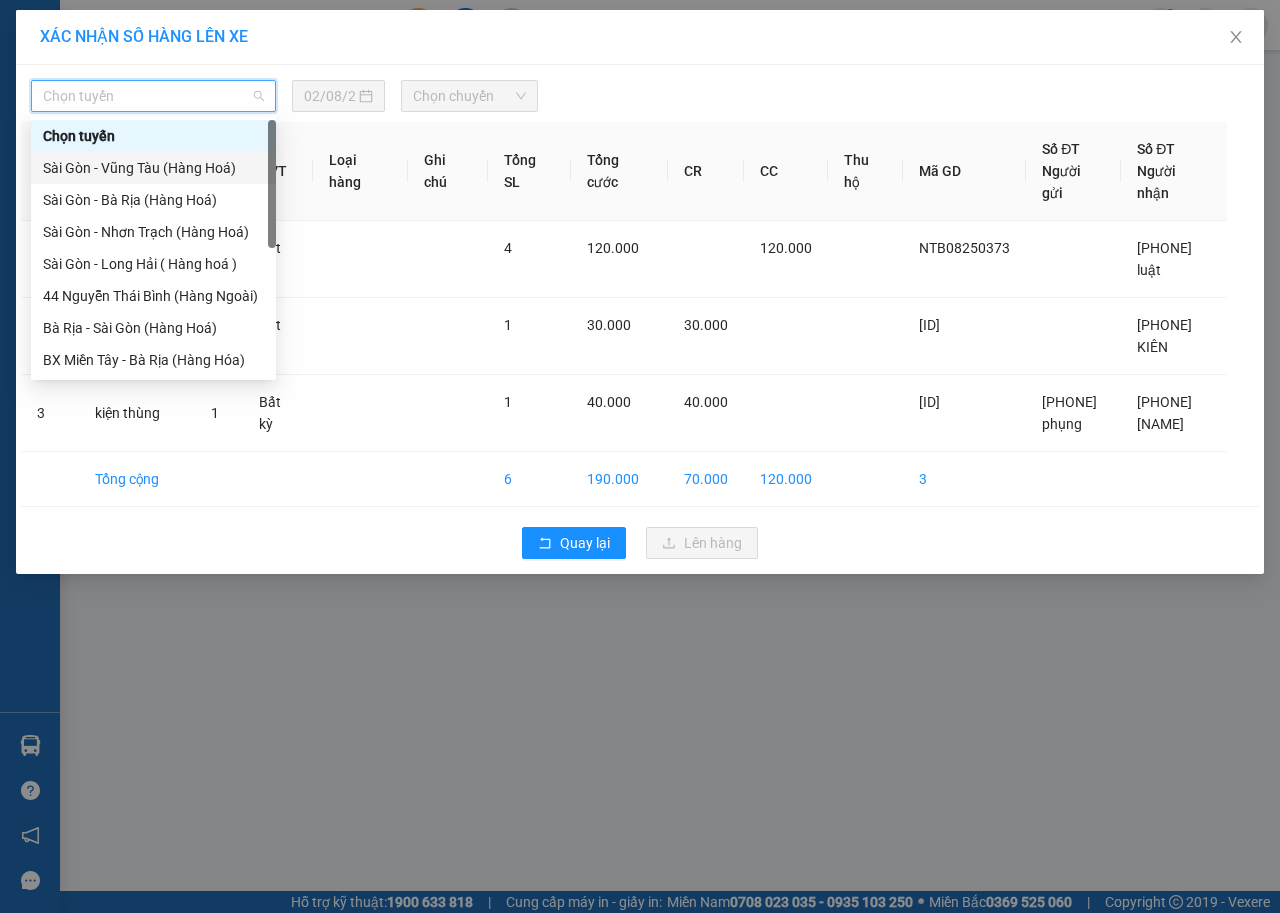 click on "Sài Gòn - Vũng Tàu (Hàng Hoá)" at bounding box center (153, 168) 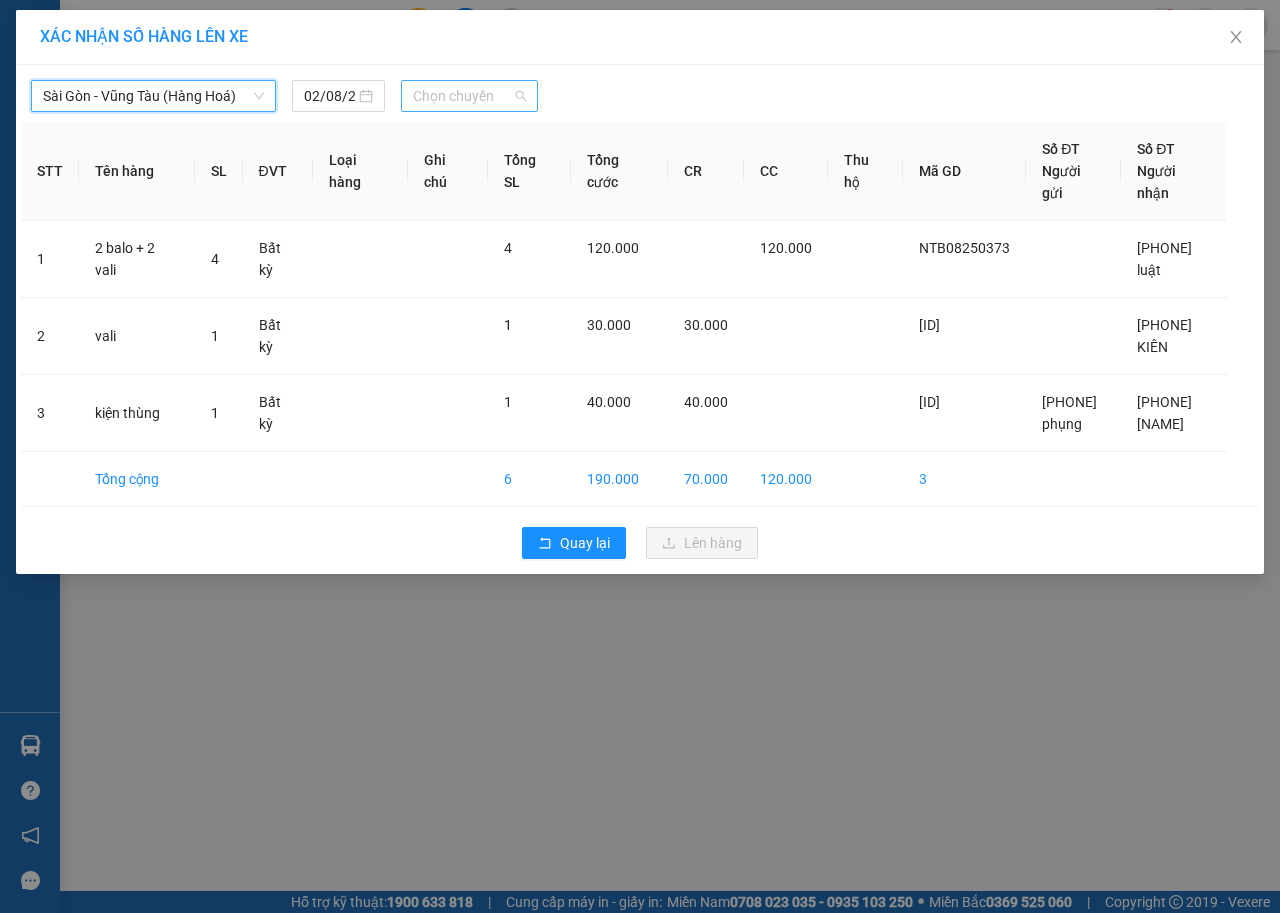 click on "Chọn chuyến" at bounding box center [469, 96] 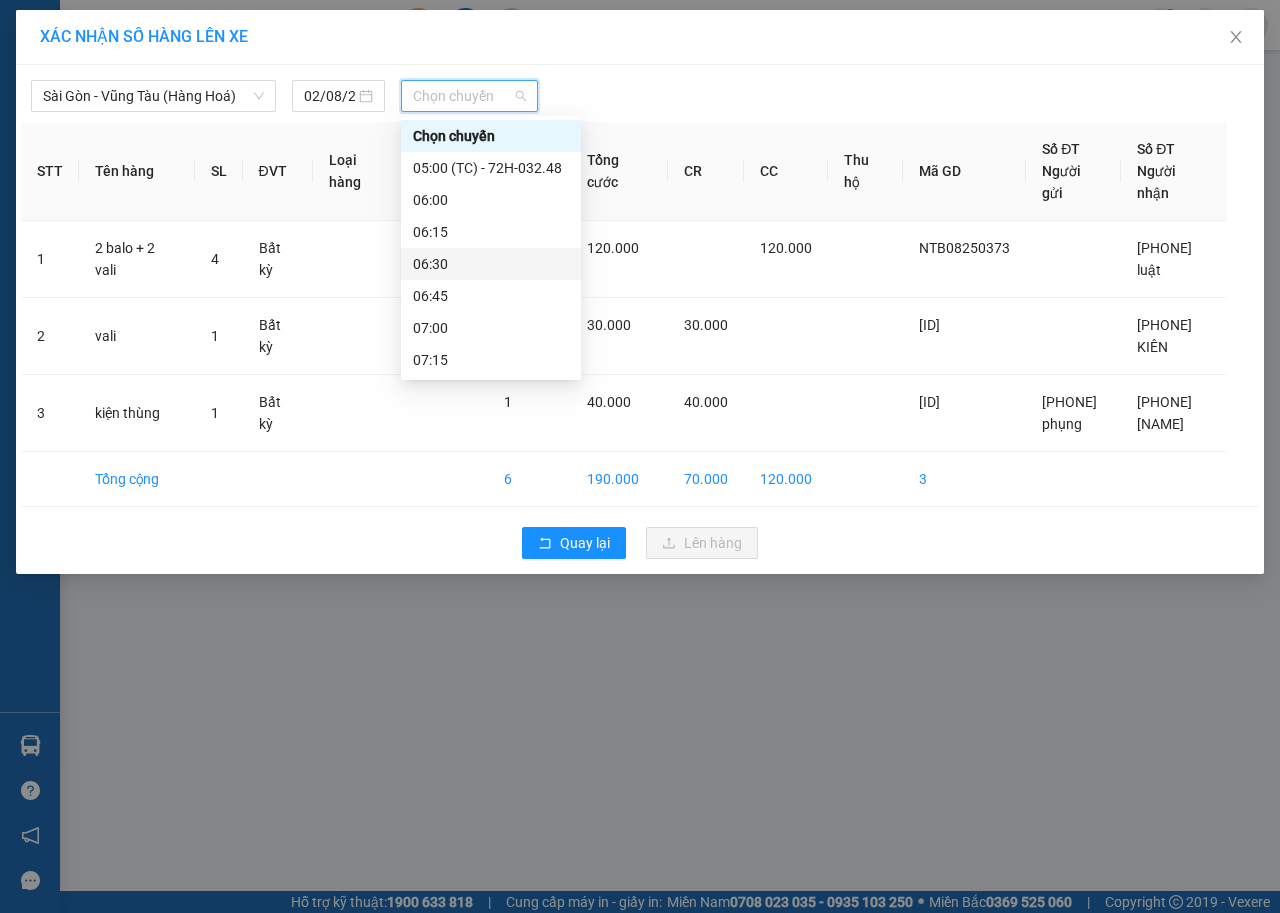 click on "06:30" at bounding box center [491, 264] 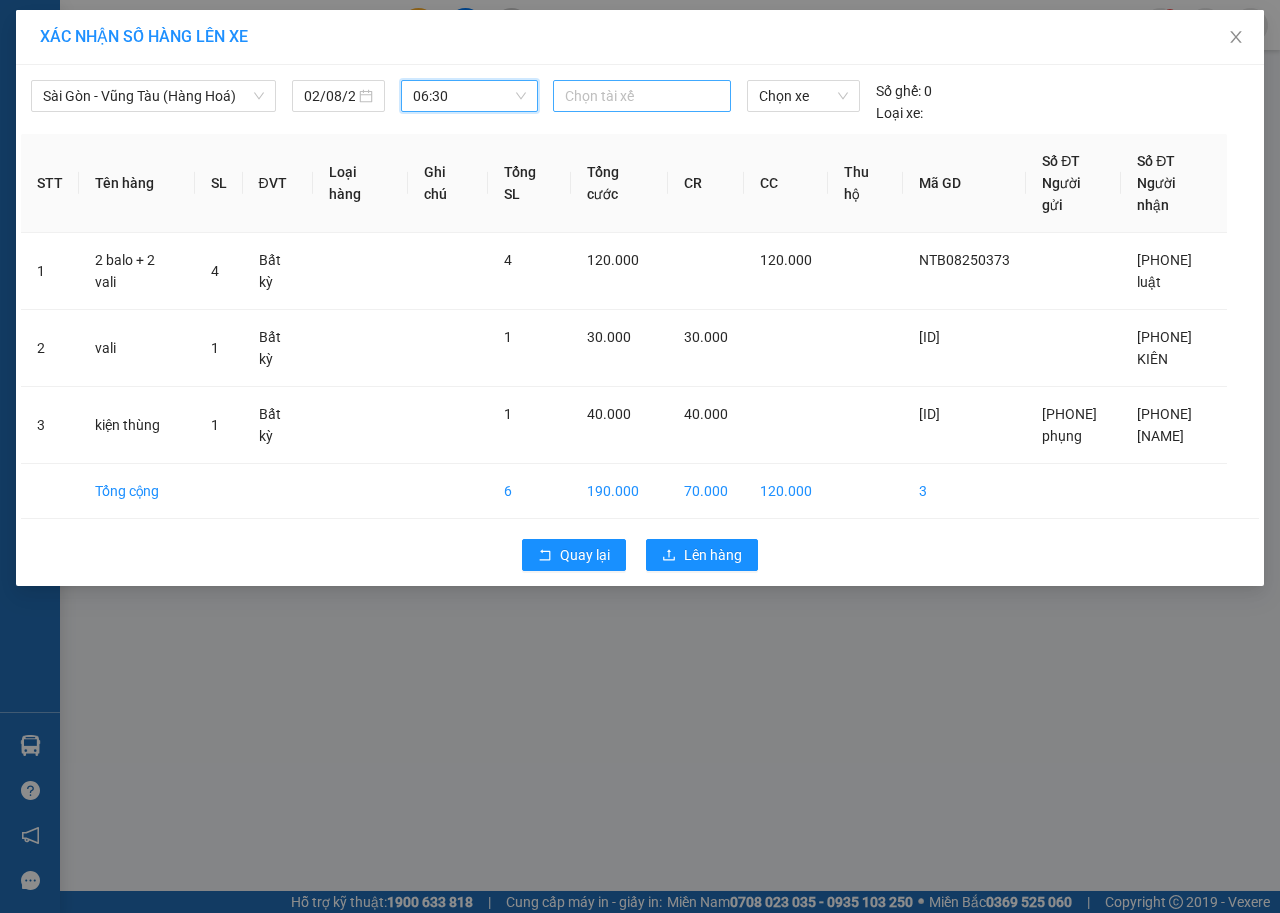 click at bounding box center [642, 96] 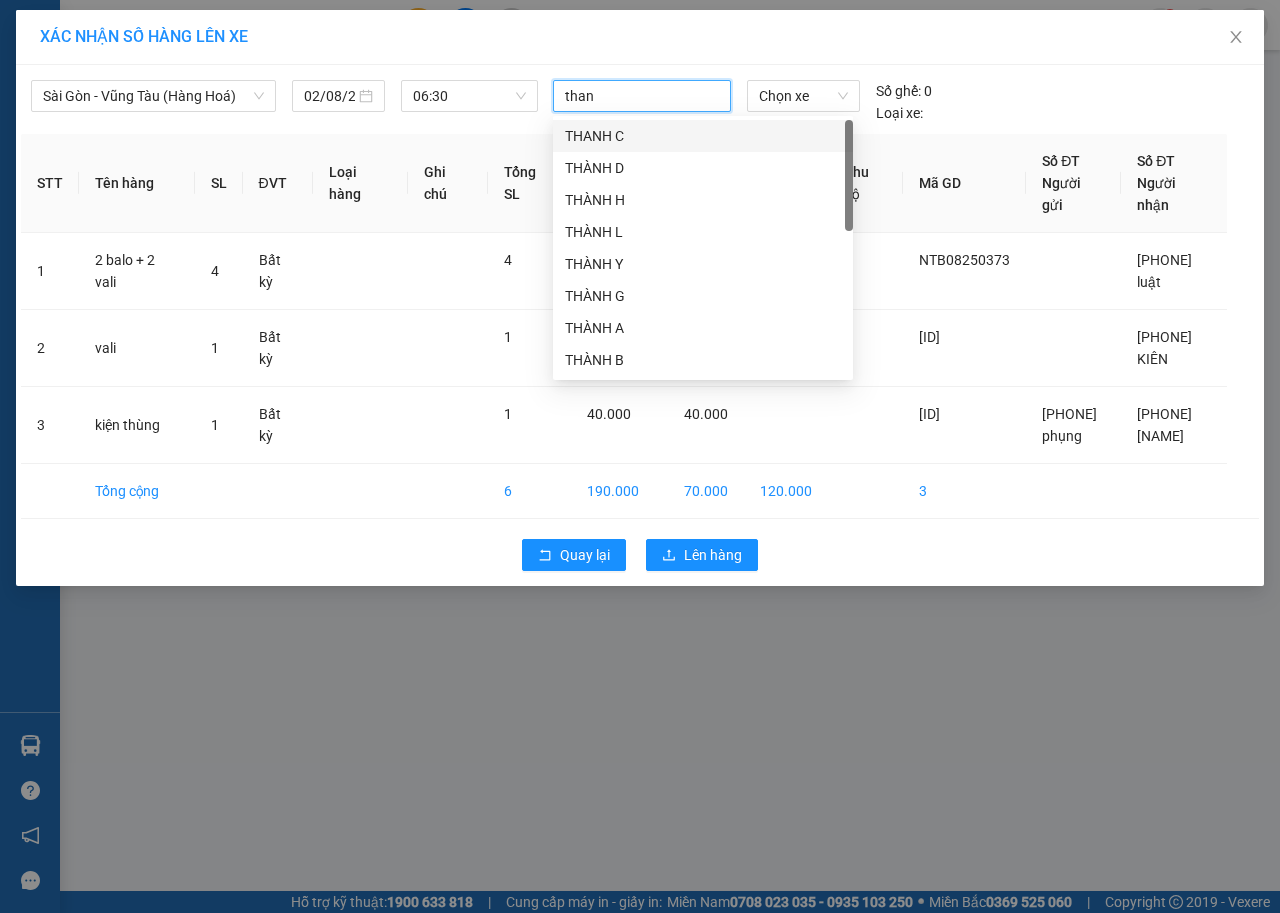type on "thanh" 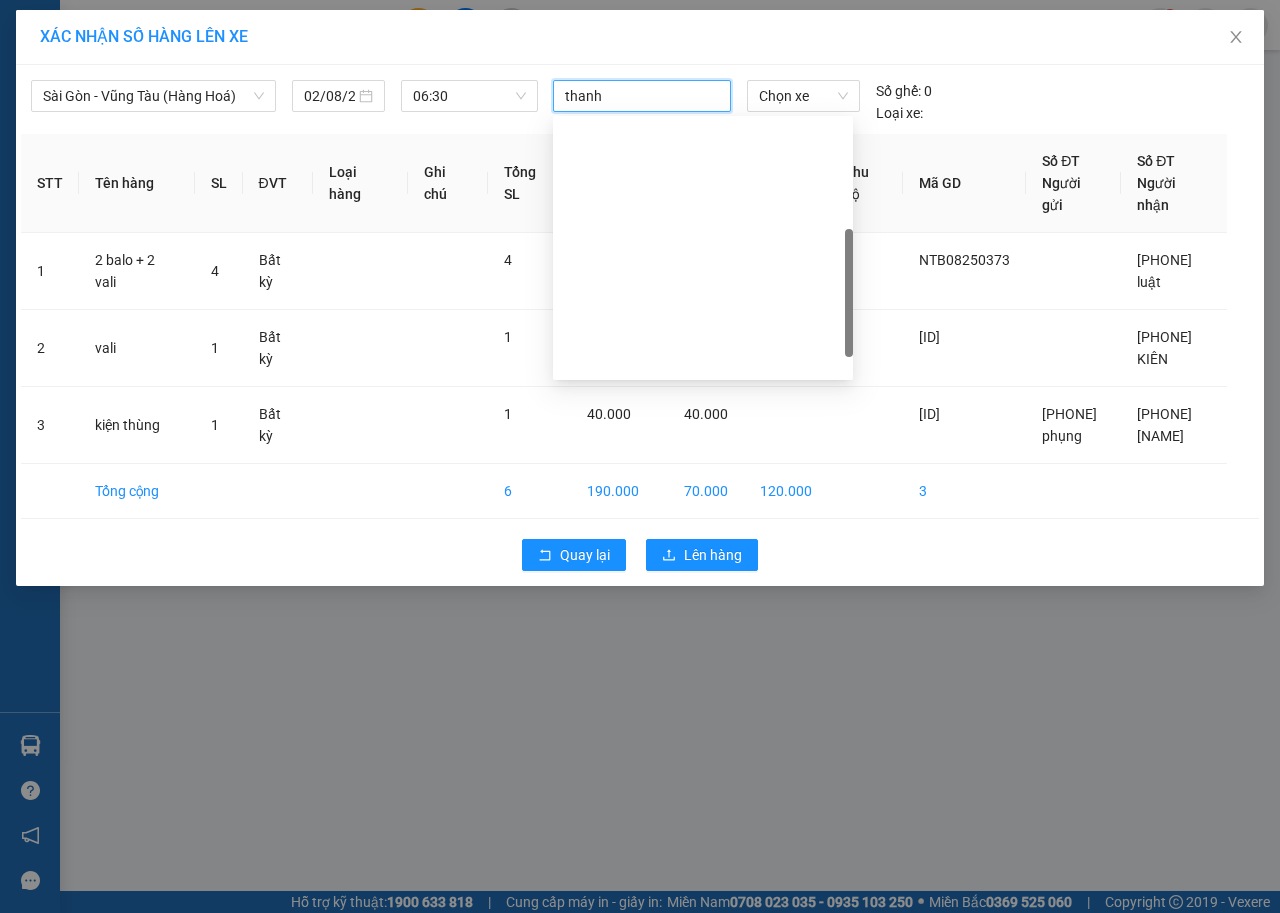 scroll, scrollTop: 300, scrollLeft: 0, axis: vertical 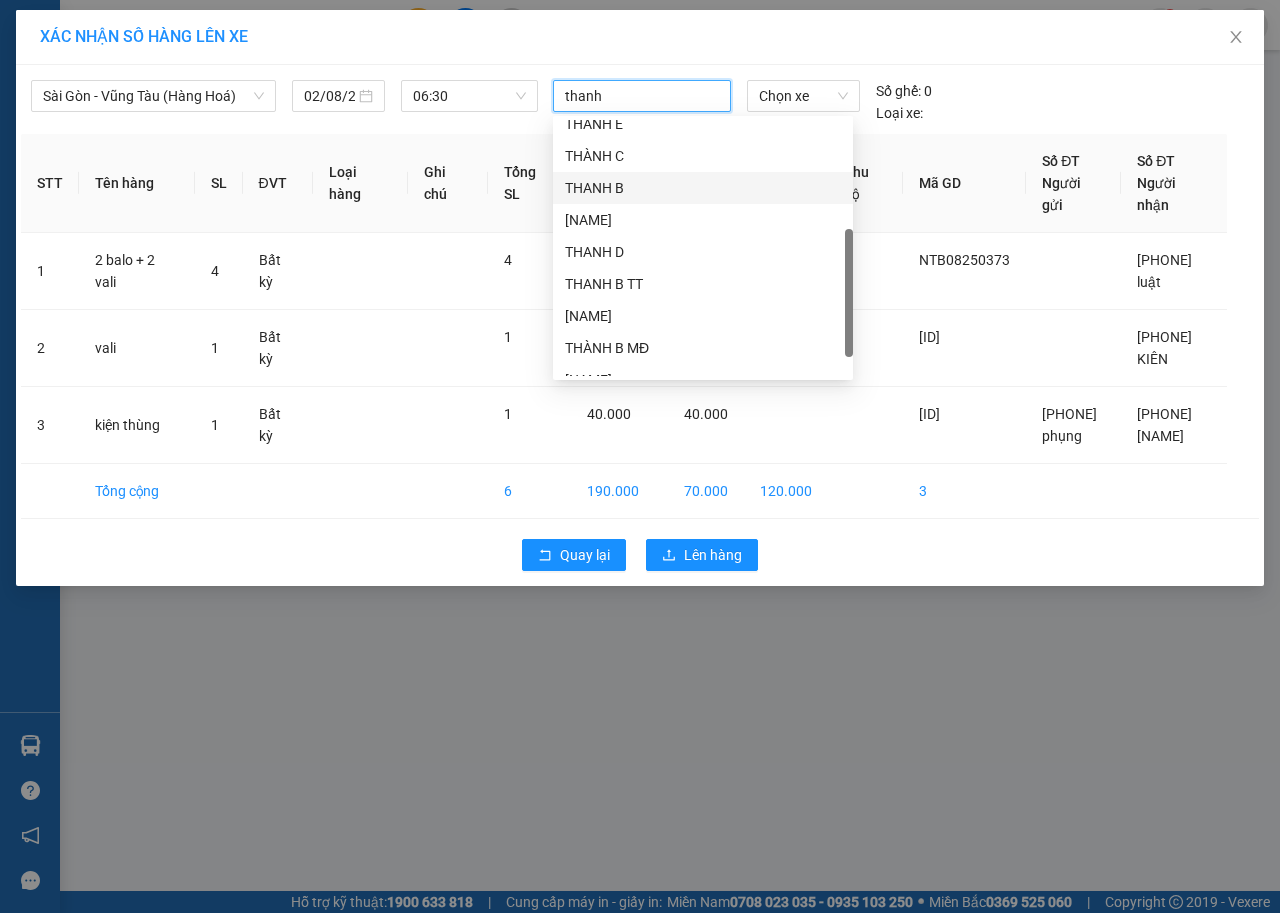 click on "THANH B" at bounding box center [703, 188] 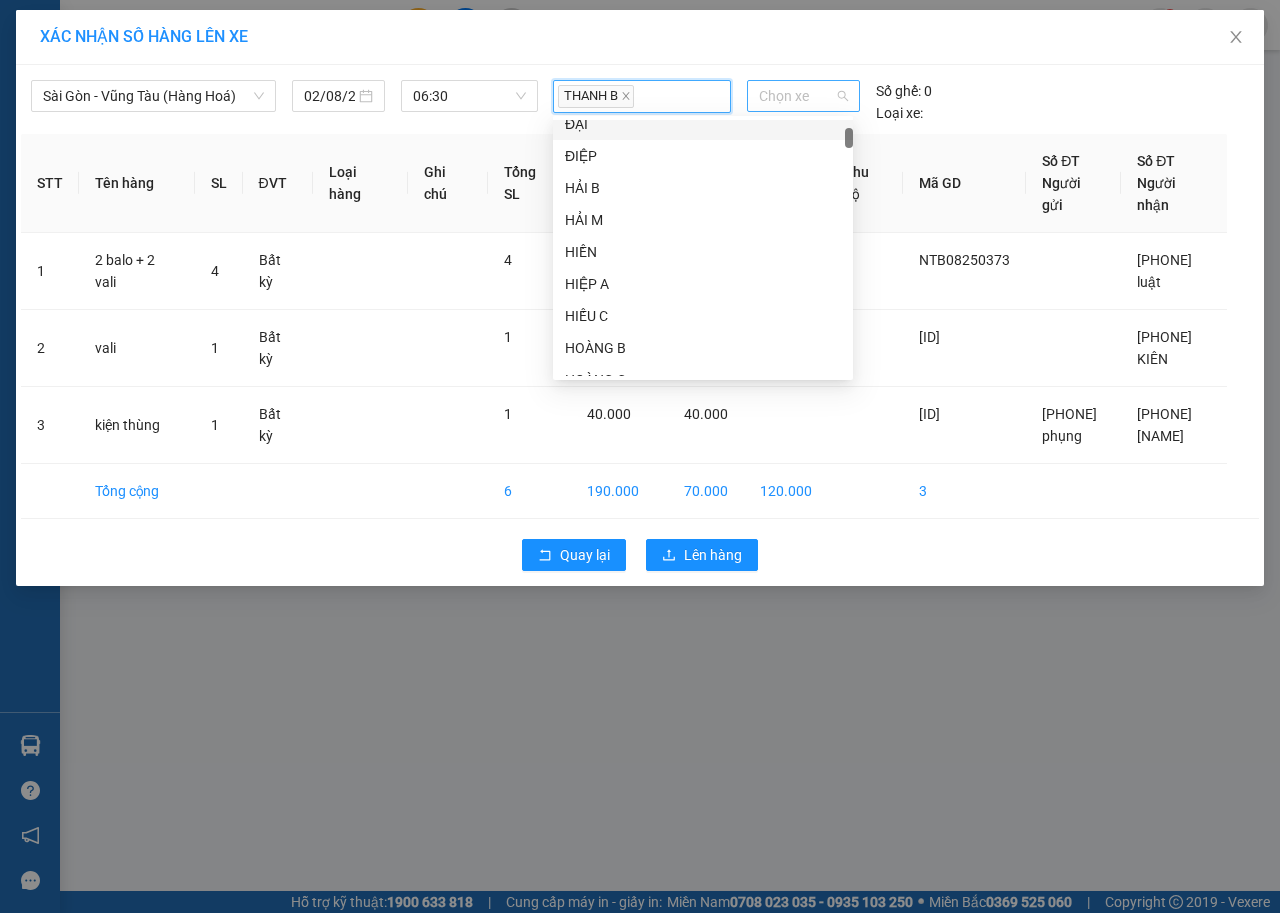 click on "Chọn xe" at bounding box center [803, 96] 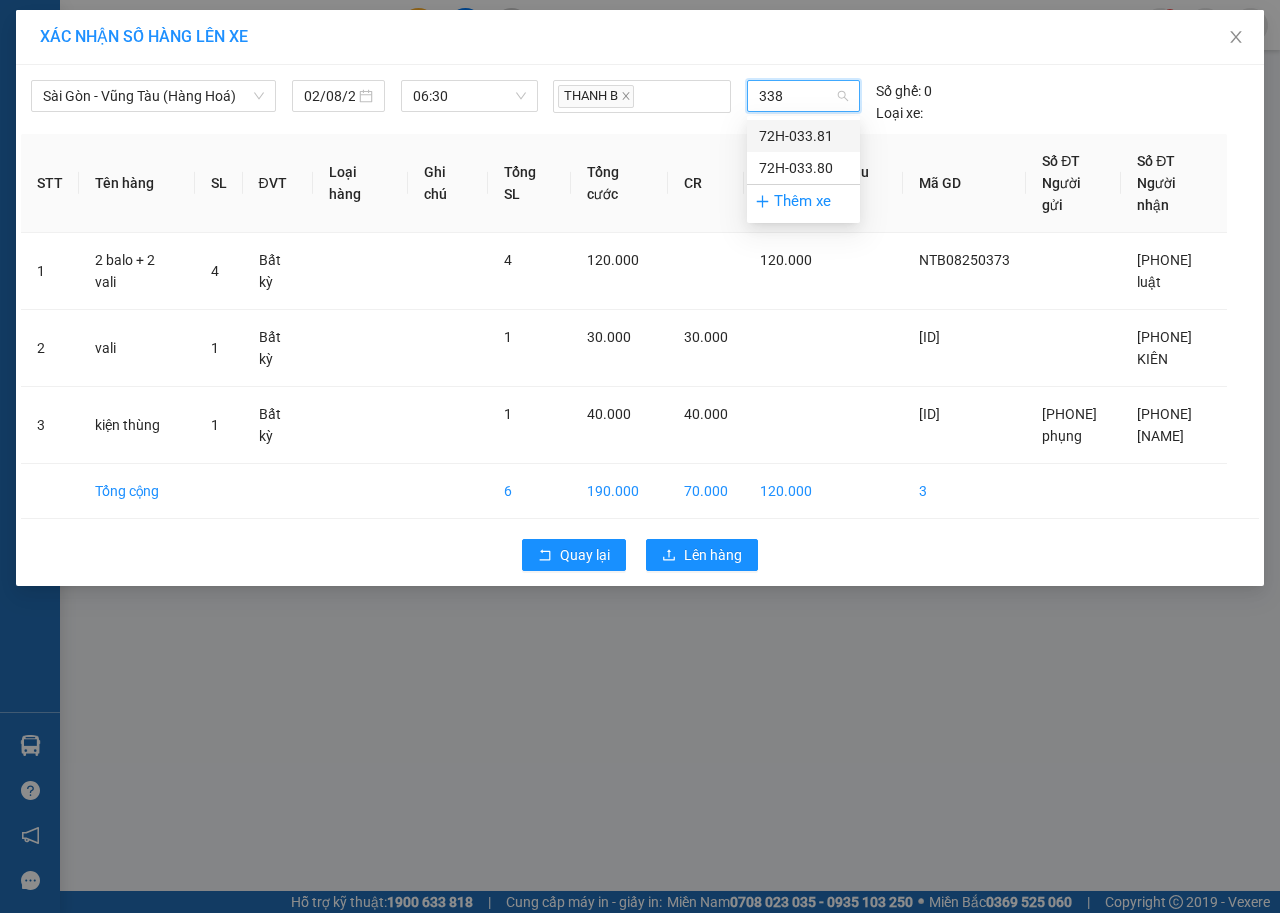 type on "3381" 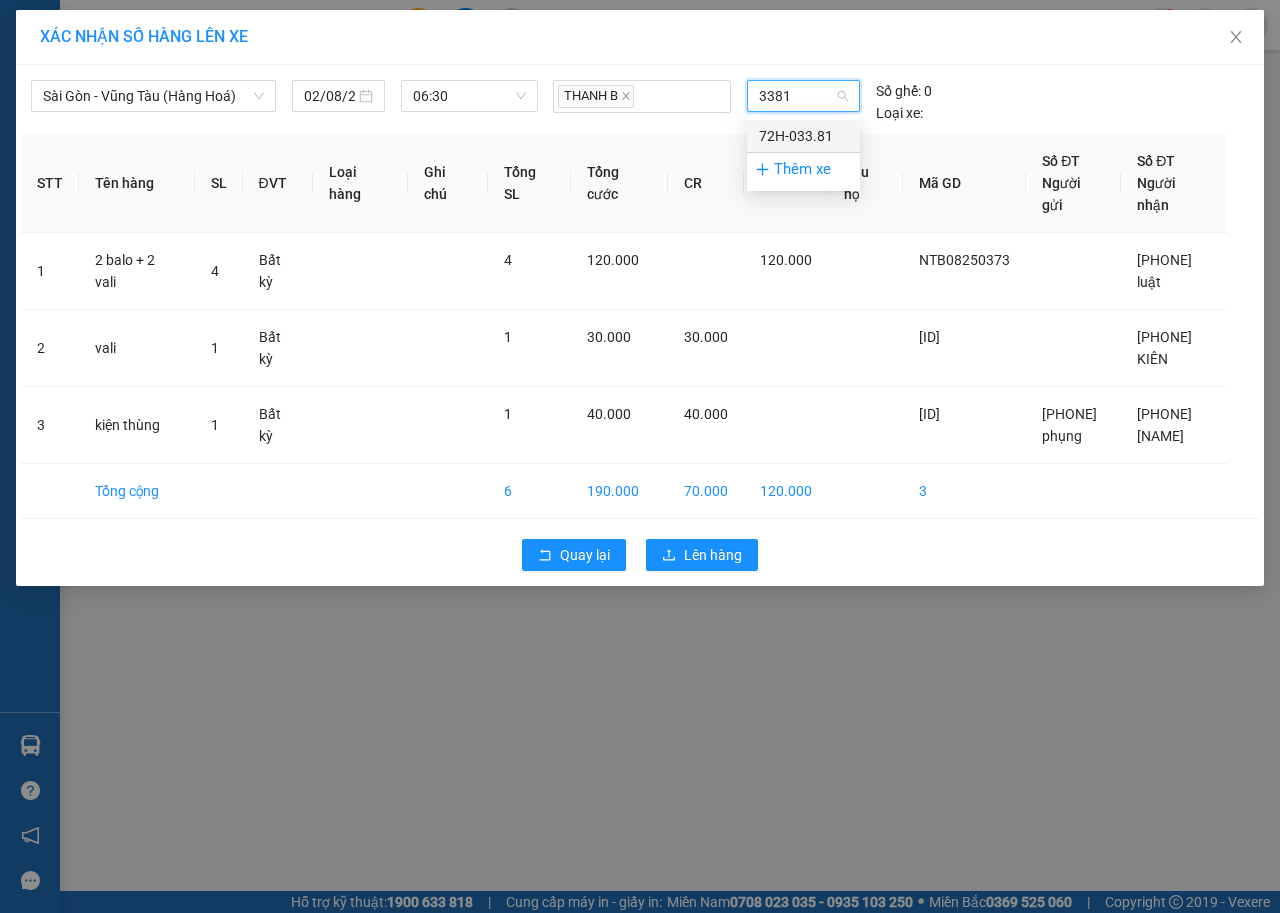 click on "72H-033.81" at bounding box center (803, 136) 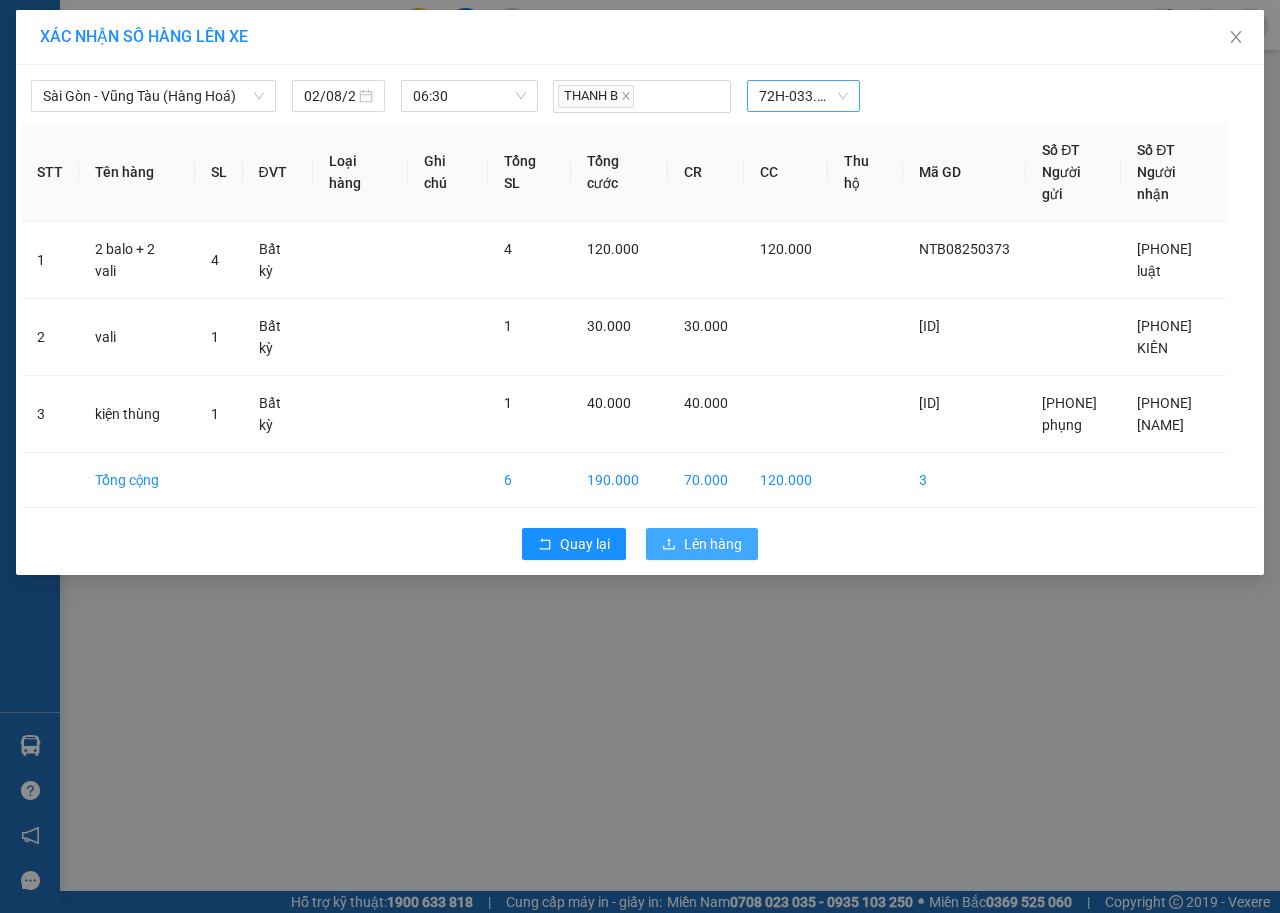 click on "Lên hàng" at bounding box center (702, 544) 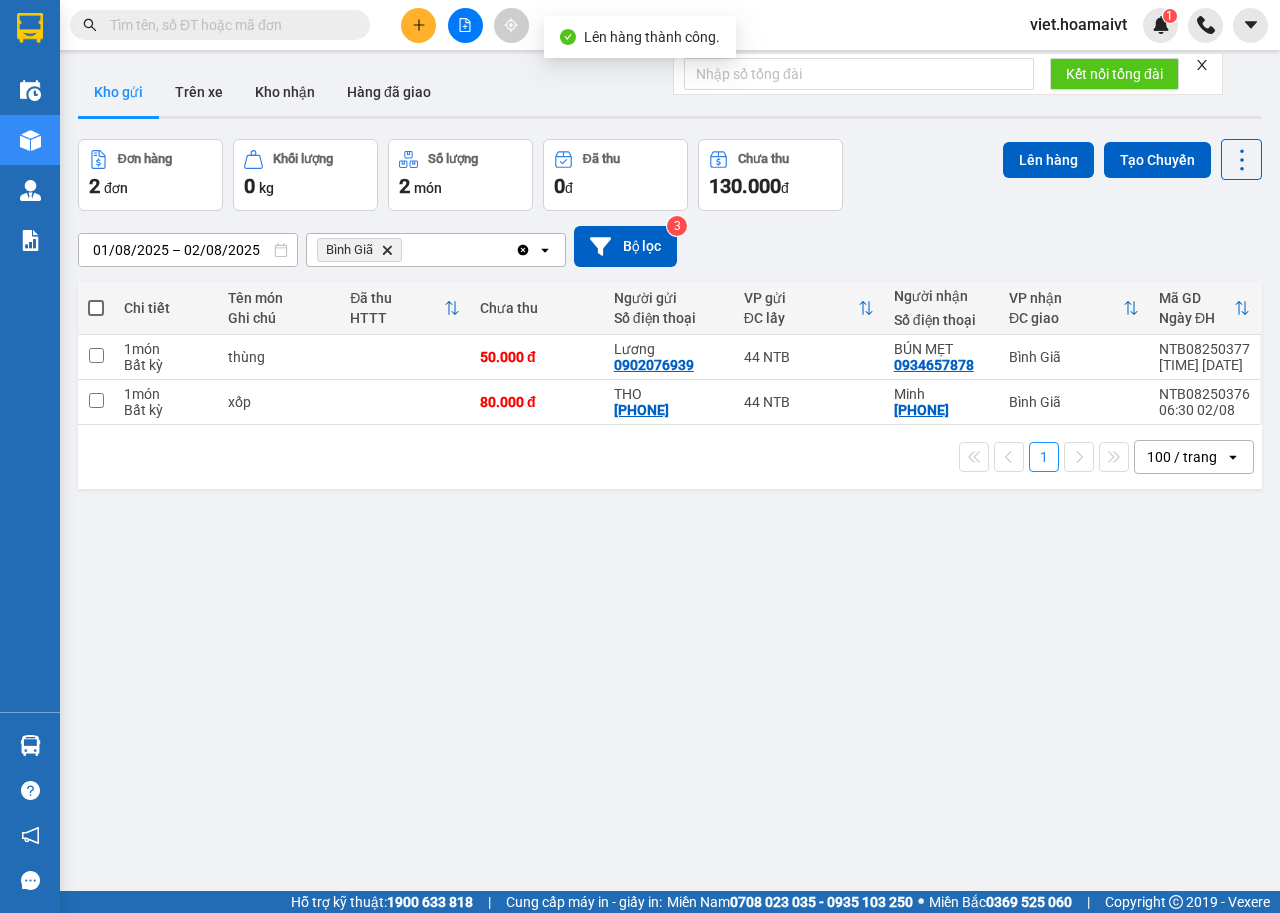 click 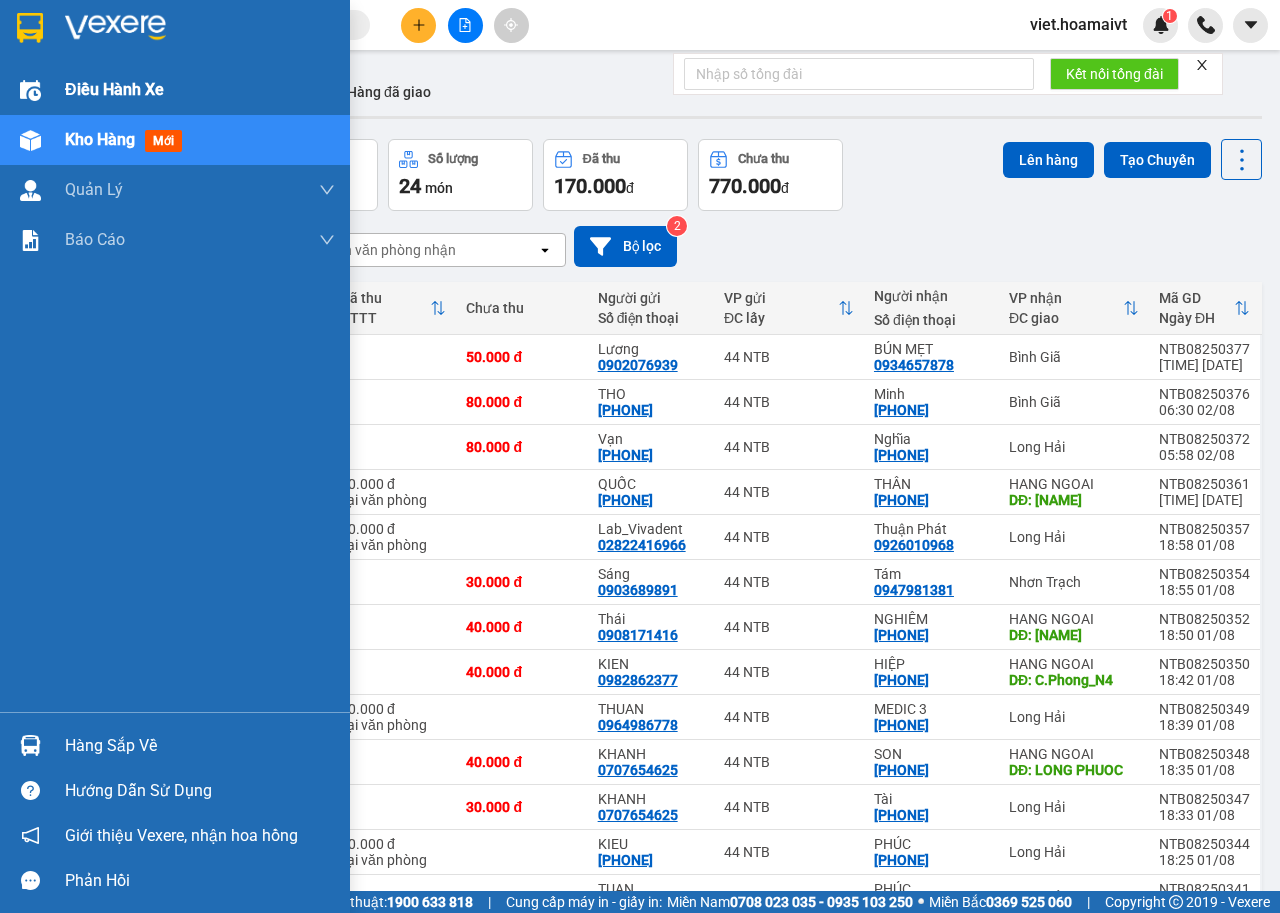 click on "Điều hành xe" at bounding box center (114, 89) 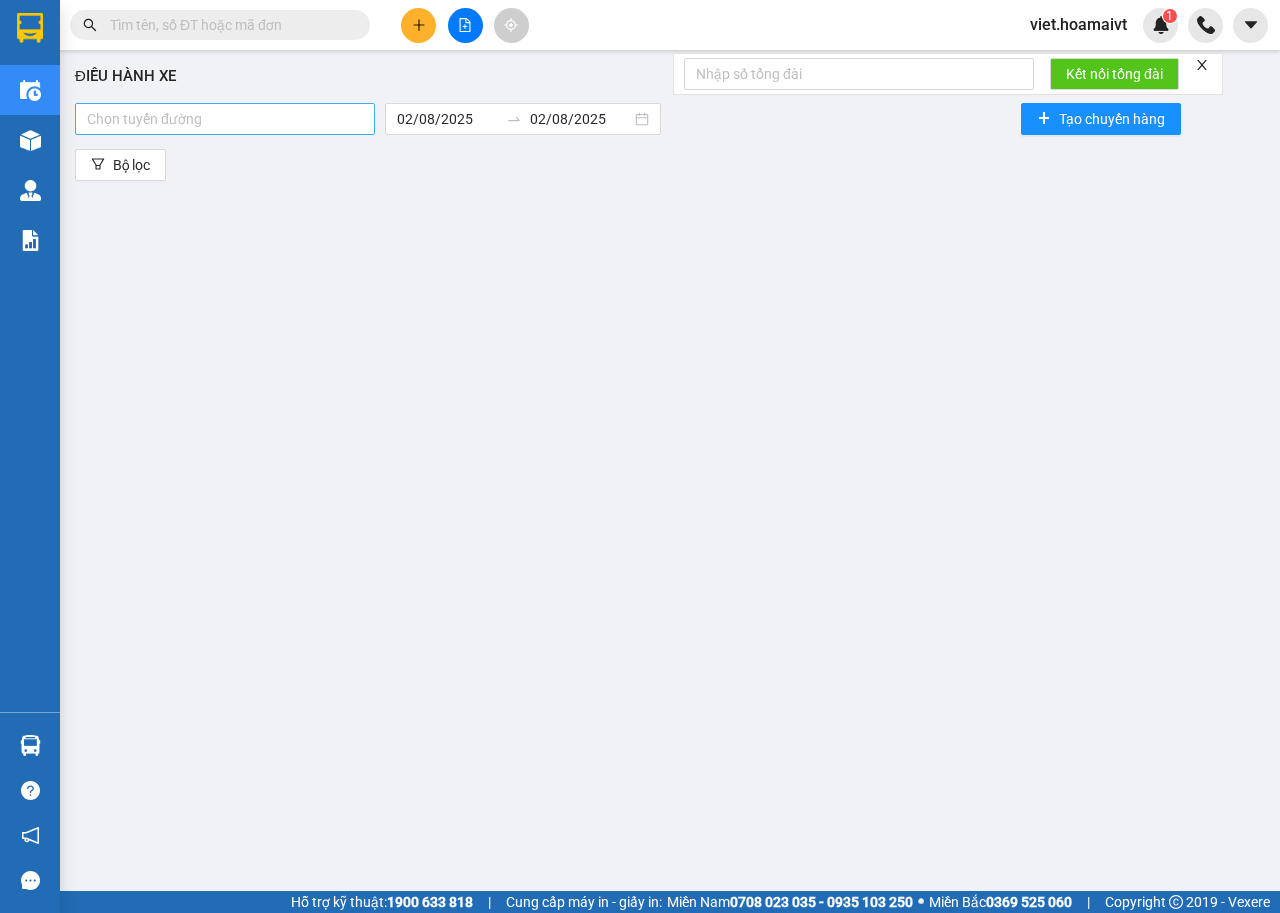 click at bounding box center (225, 119) 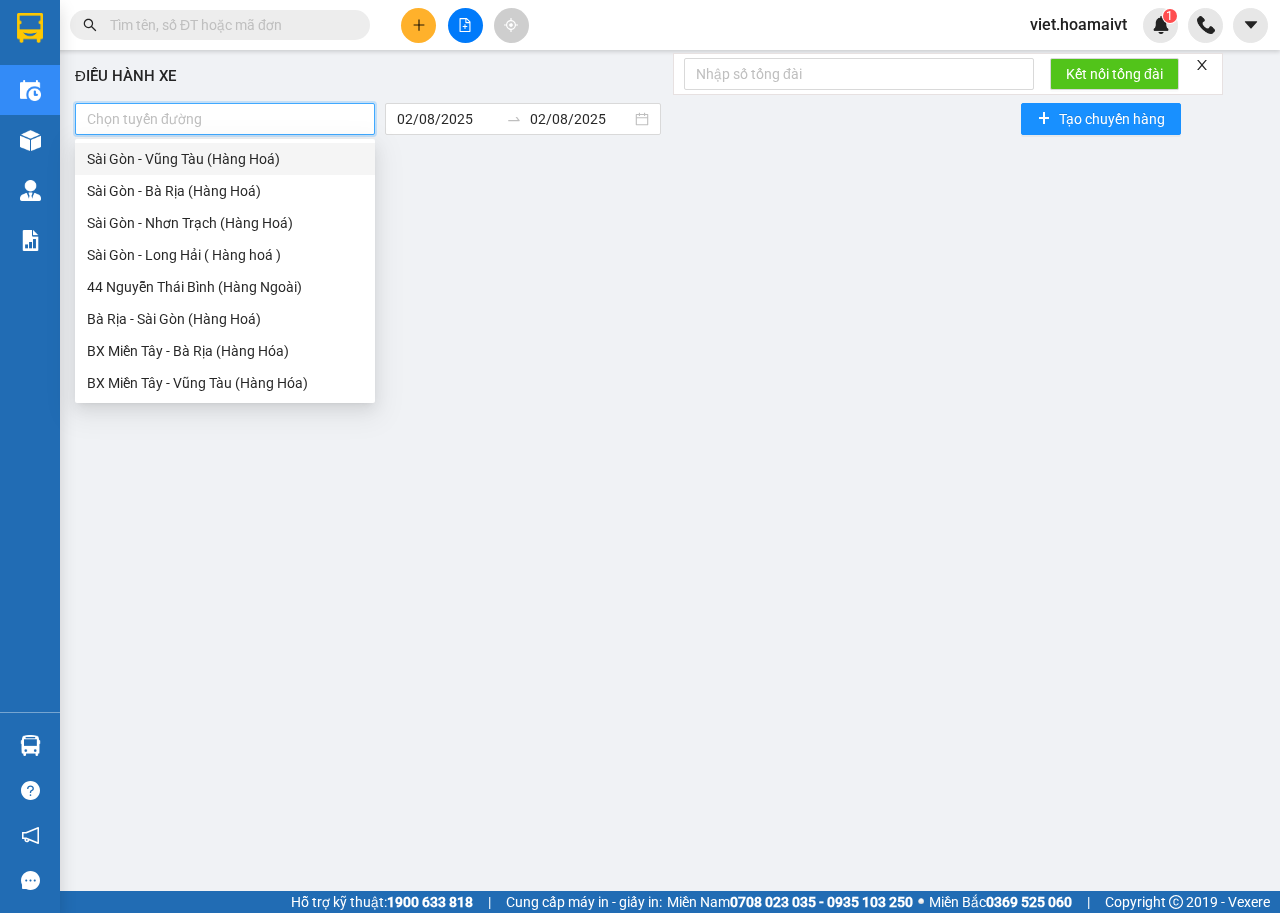 click on "Sài Gòn - Vũng Tàu (Hàng Hoá)" at bounding box center [225, 159] 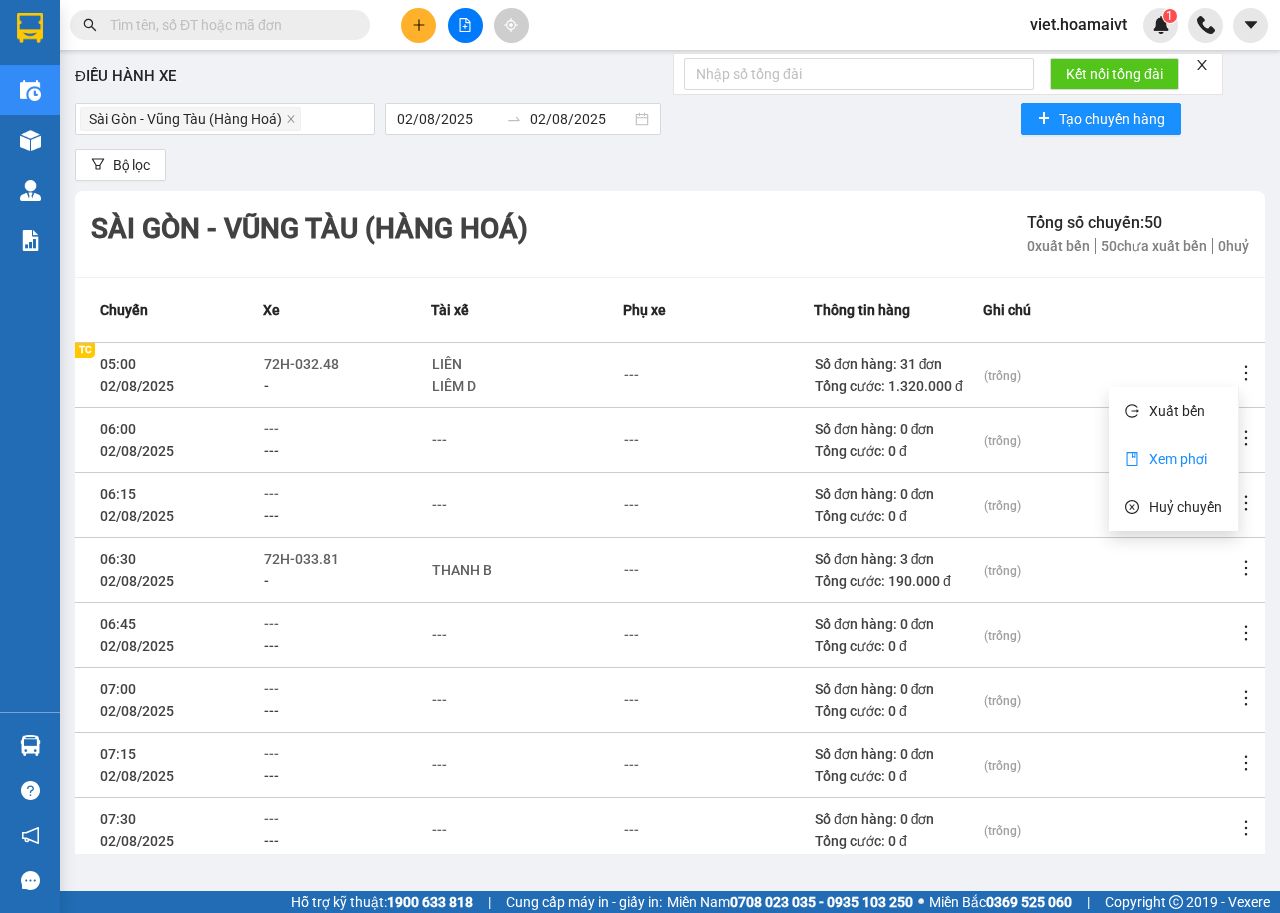 click on "Xem phơi" at bounding box center [1178, 459] 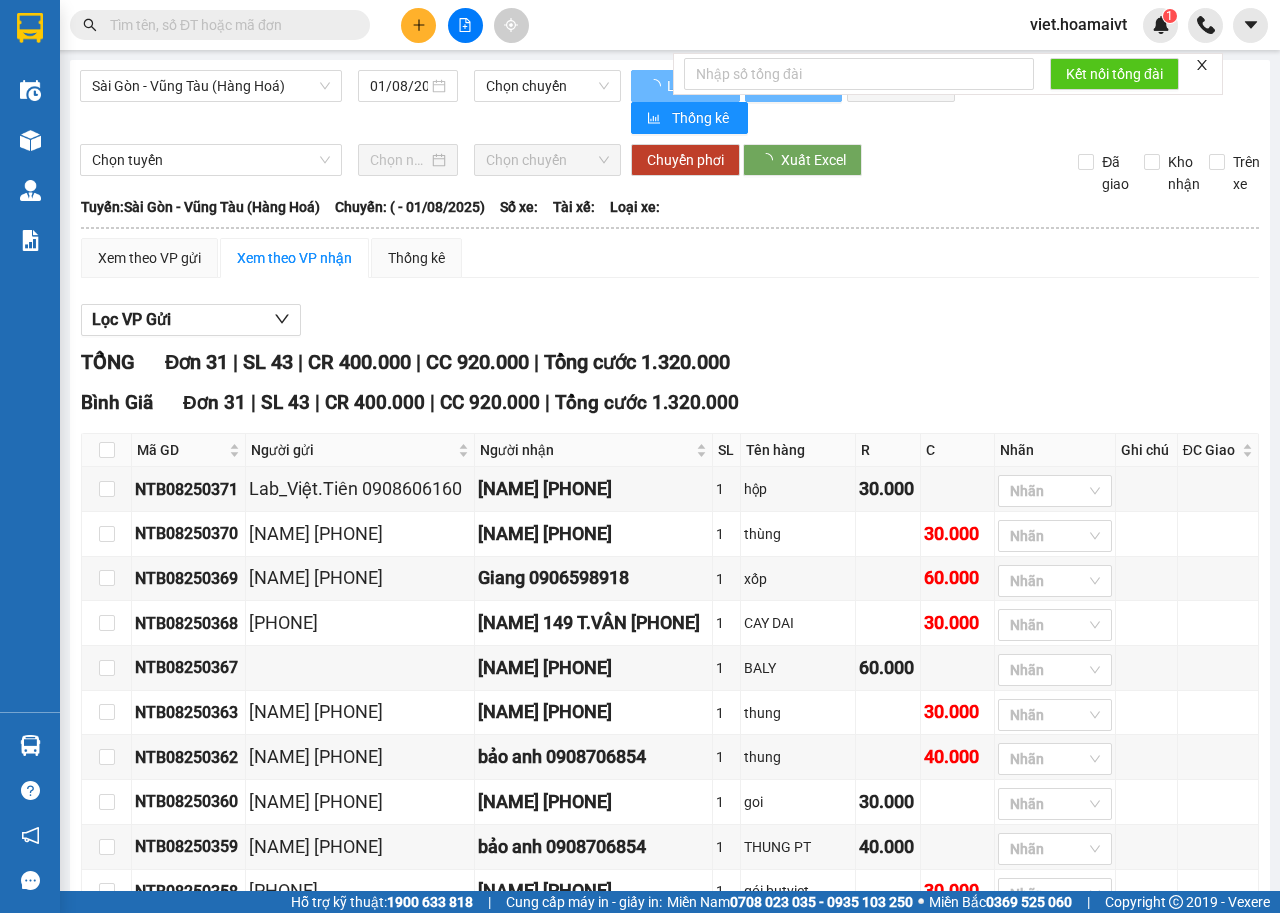 type on "02/08/2025" 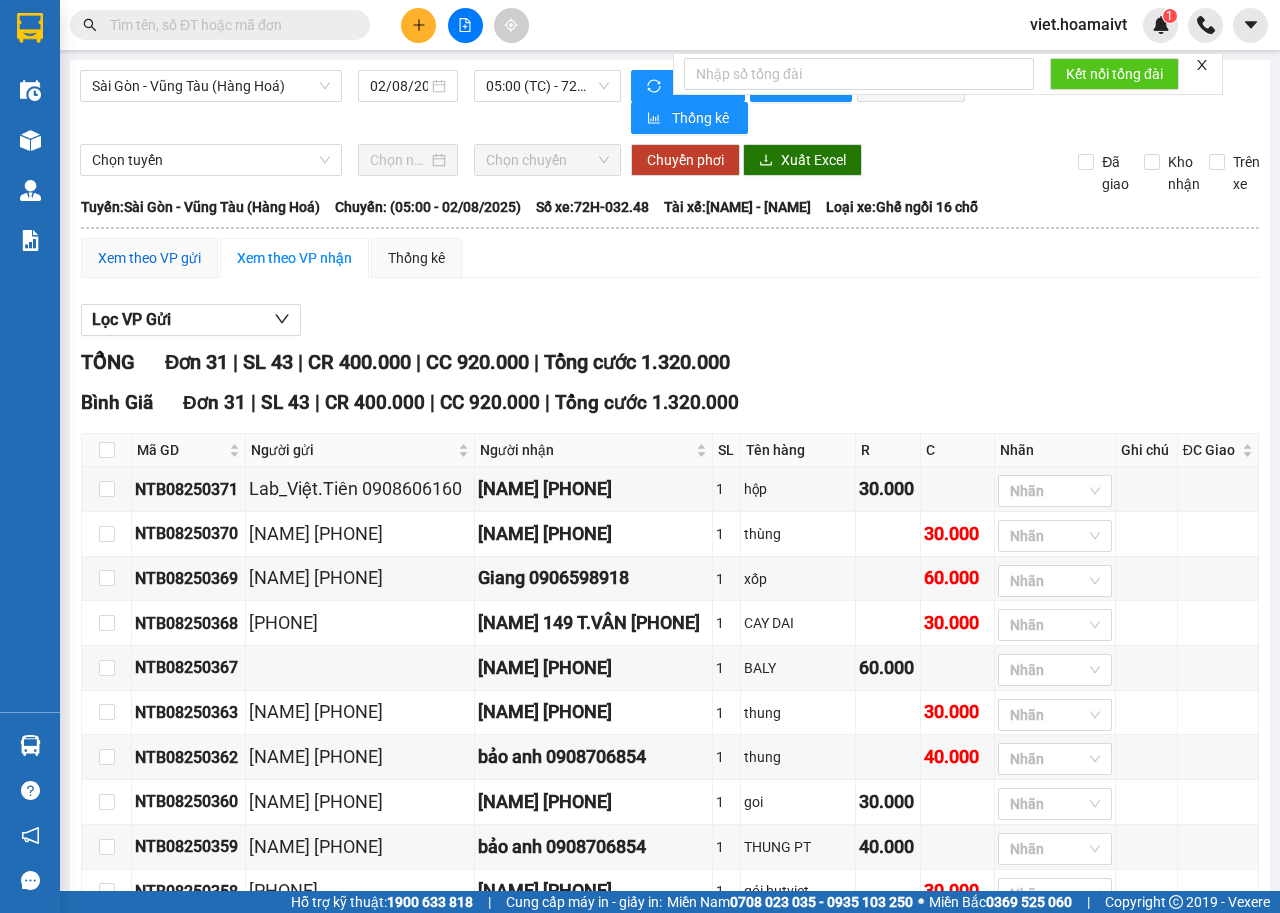 click on "Xem theo VP gửi" at bounding box center [149, 258] 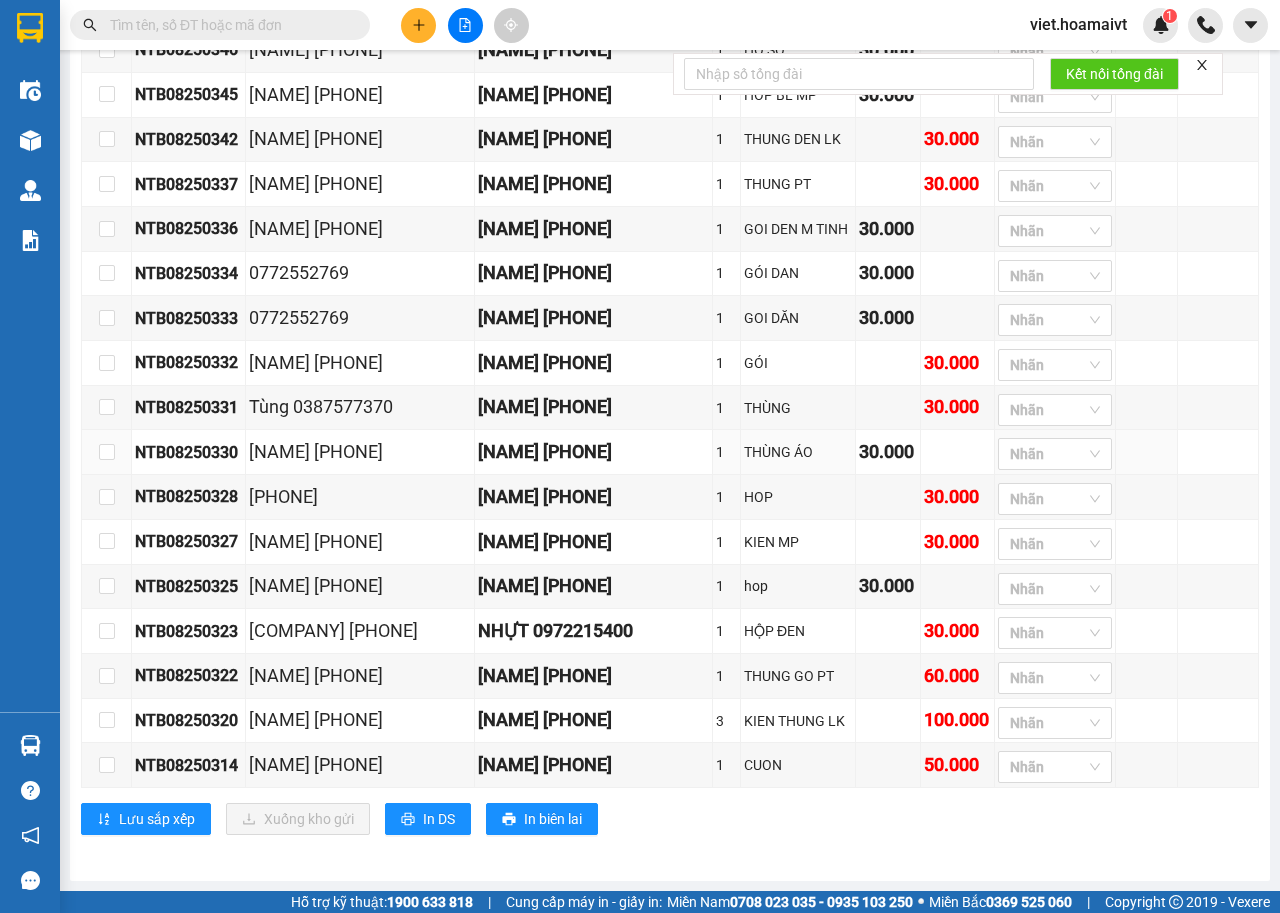 scroll, scrollTop: 1246, scrollLeft: 0, axis: vertical 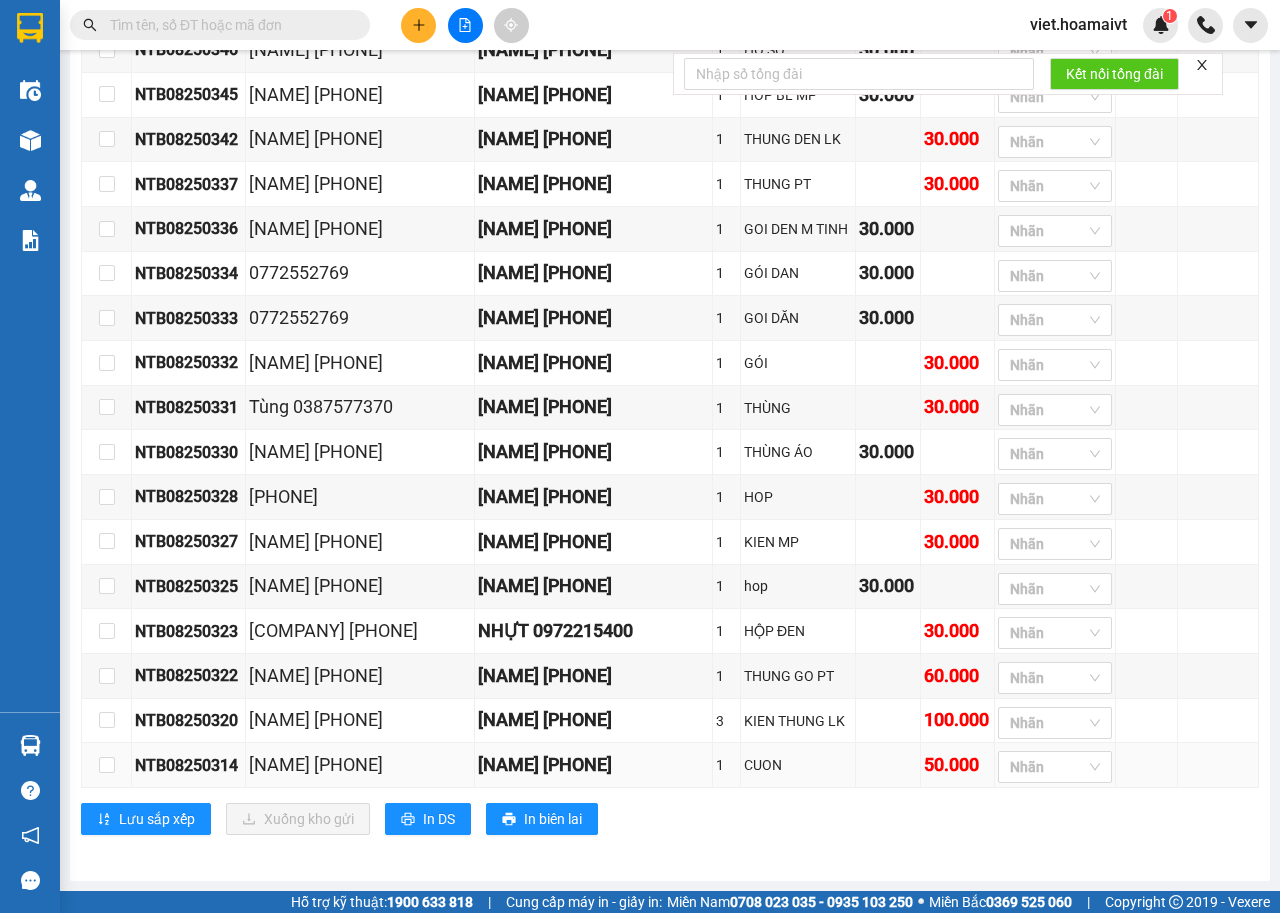 click on "[NAME] [PHONE]" at bounding box center (593, 765) 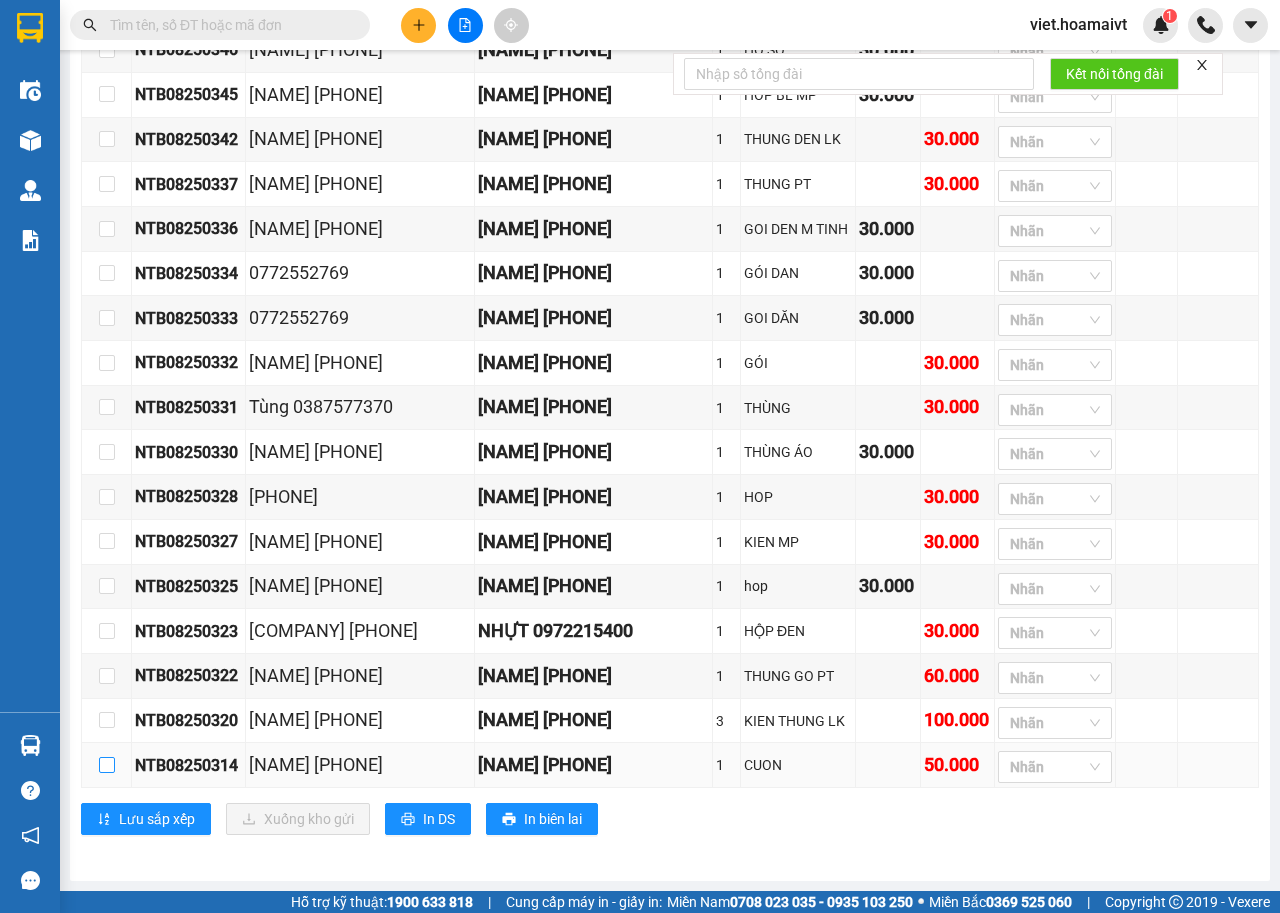 click at bounding box center (107, 765) 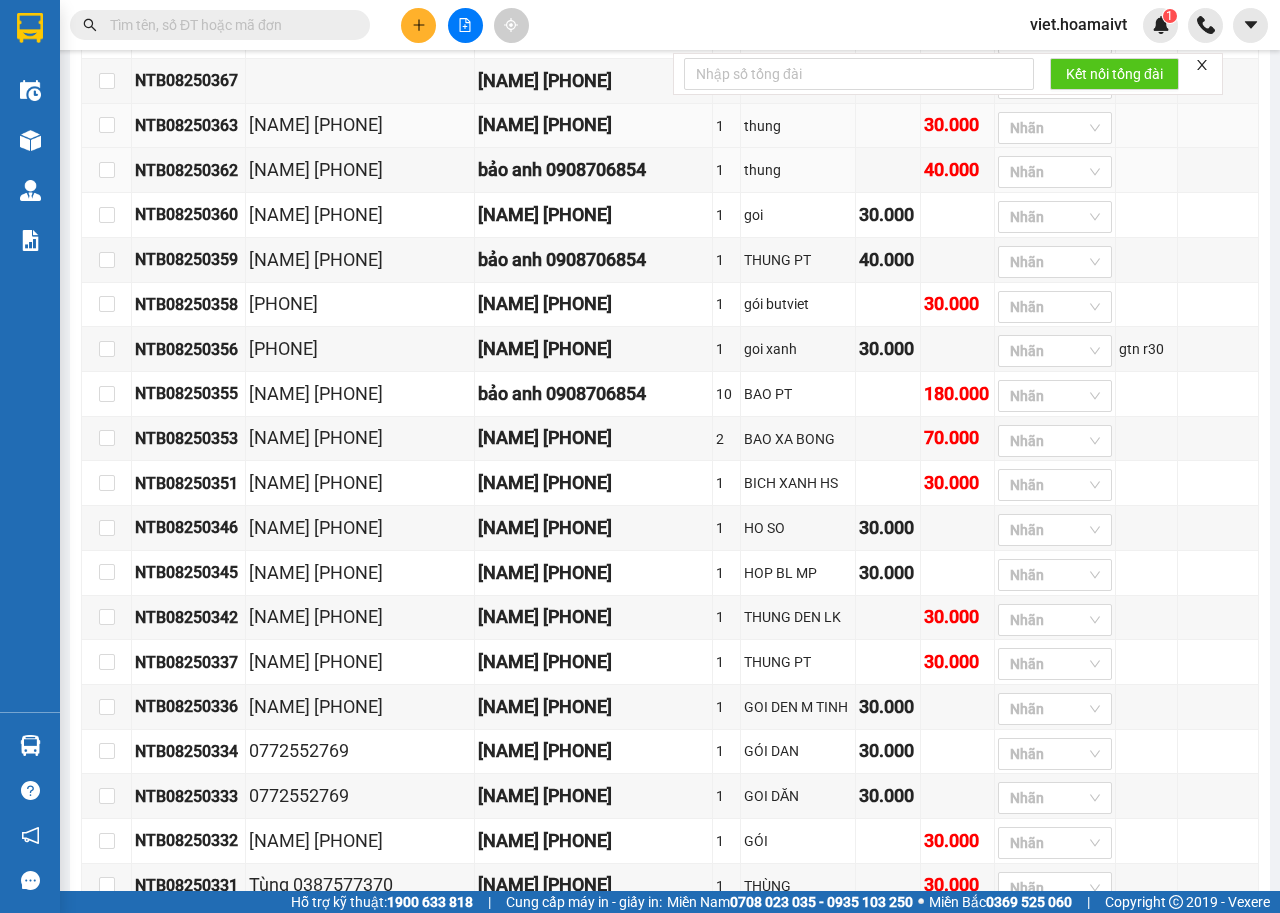 scroll, scrollTop: 246, scrollLeft: 0, axis: vertical 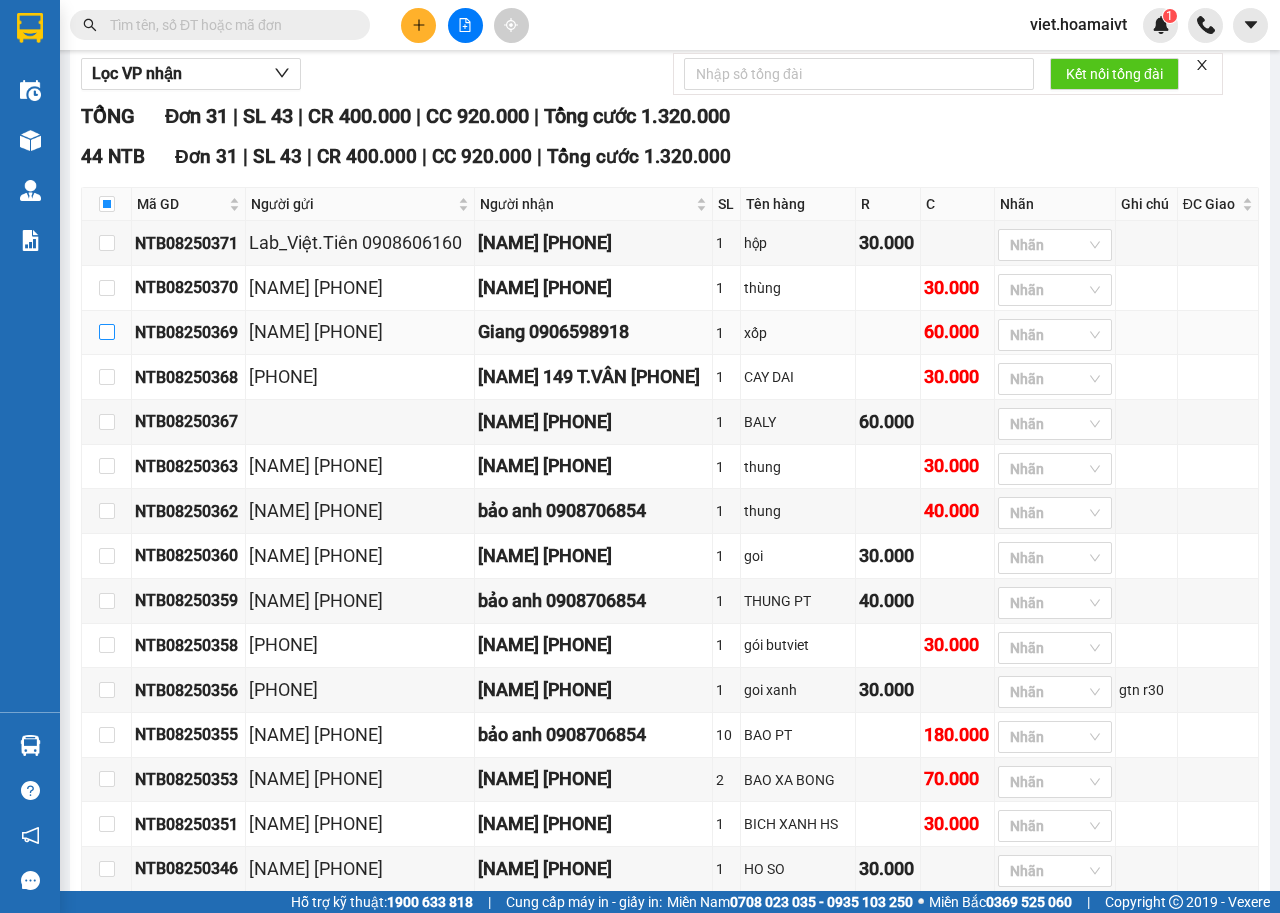 click at bounding box center (107, 332) 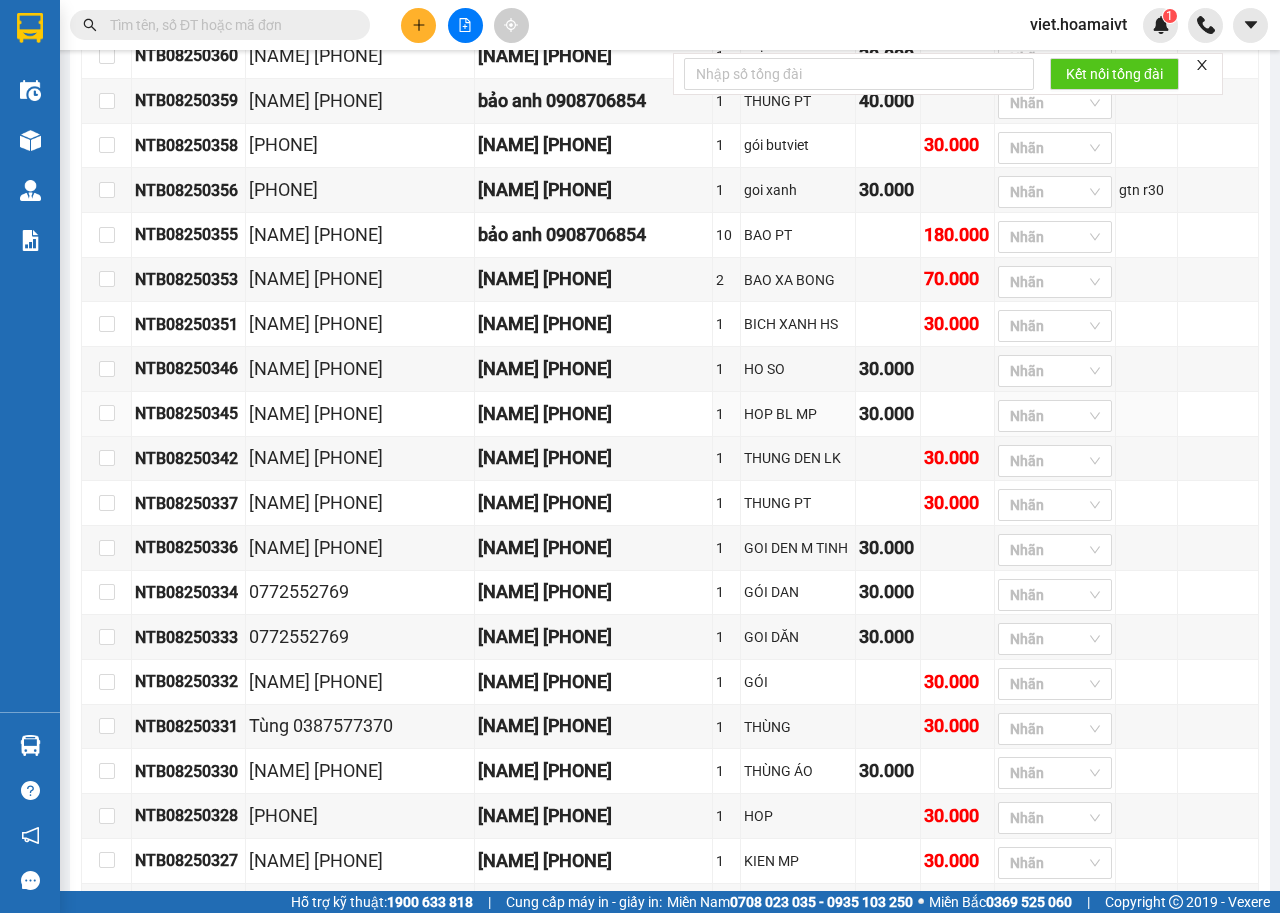 scroll, scrollTop: 1246, scrollLeft: 0, axis: vertical 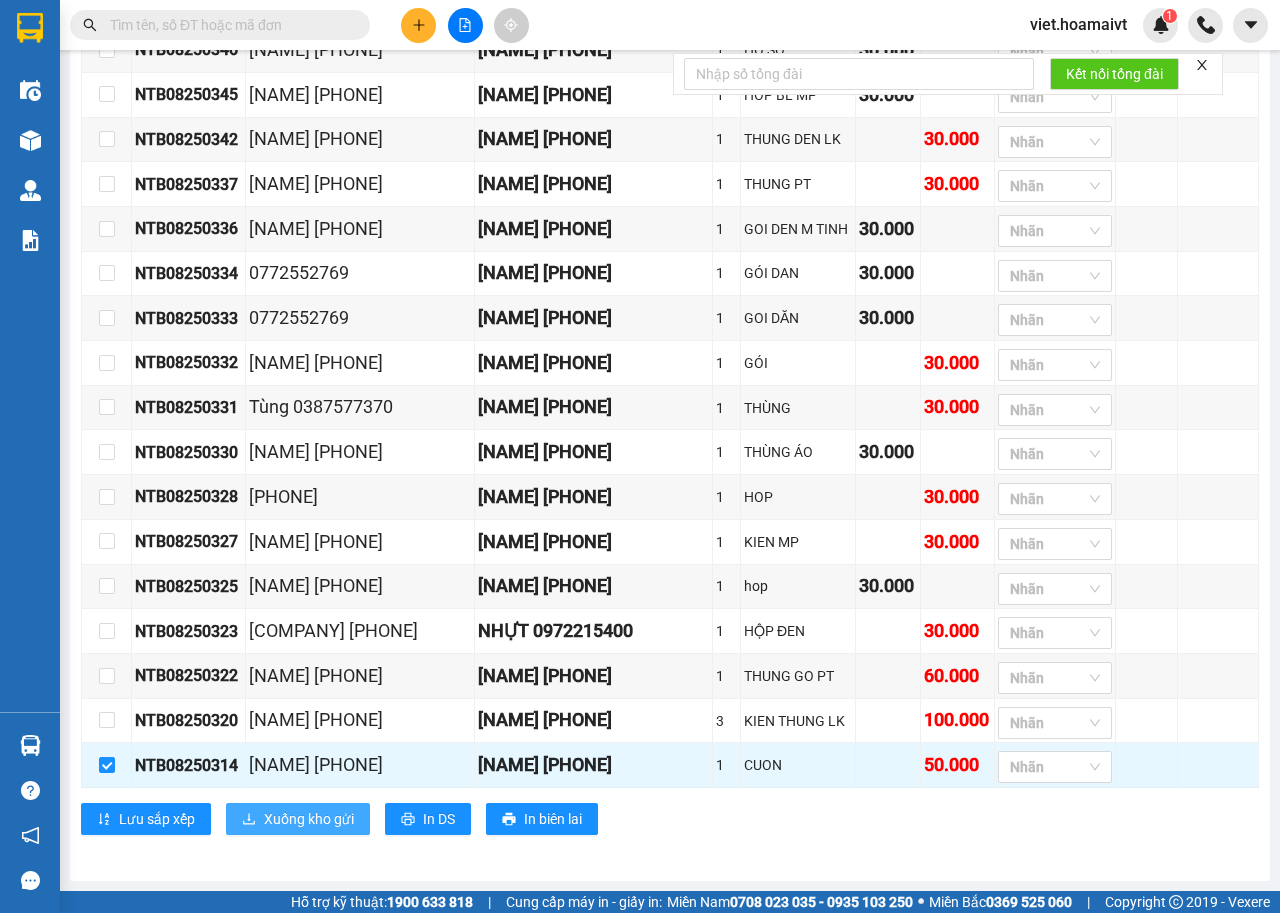 click on "Xuống kho gửi" at bounding box center (309, 819) 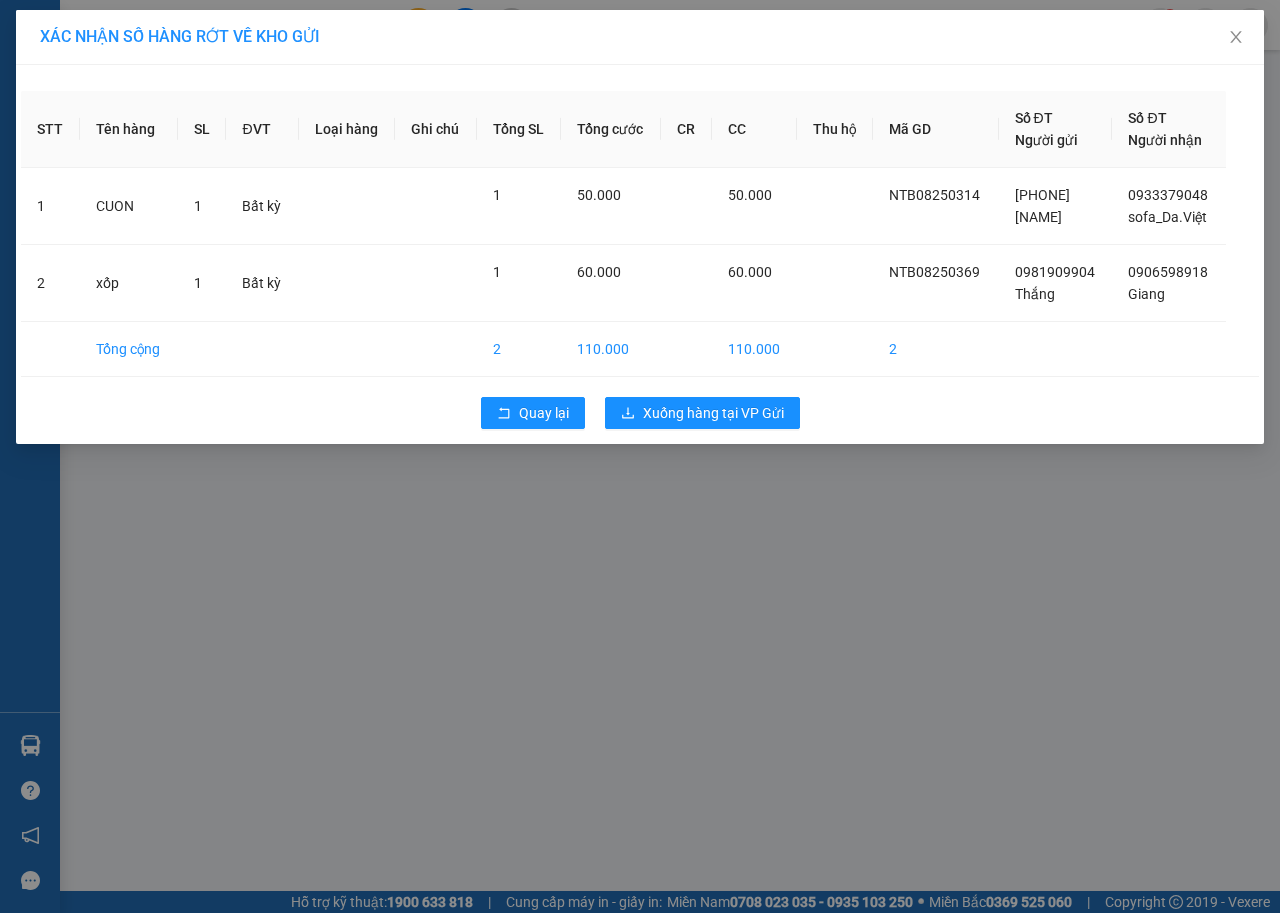 scroll, scrollTop: 0, scrollLeft: 0, axis: both 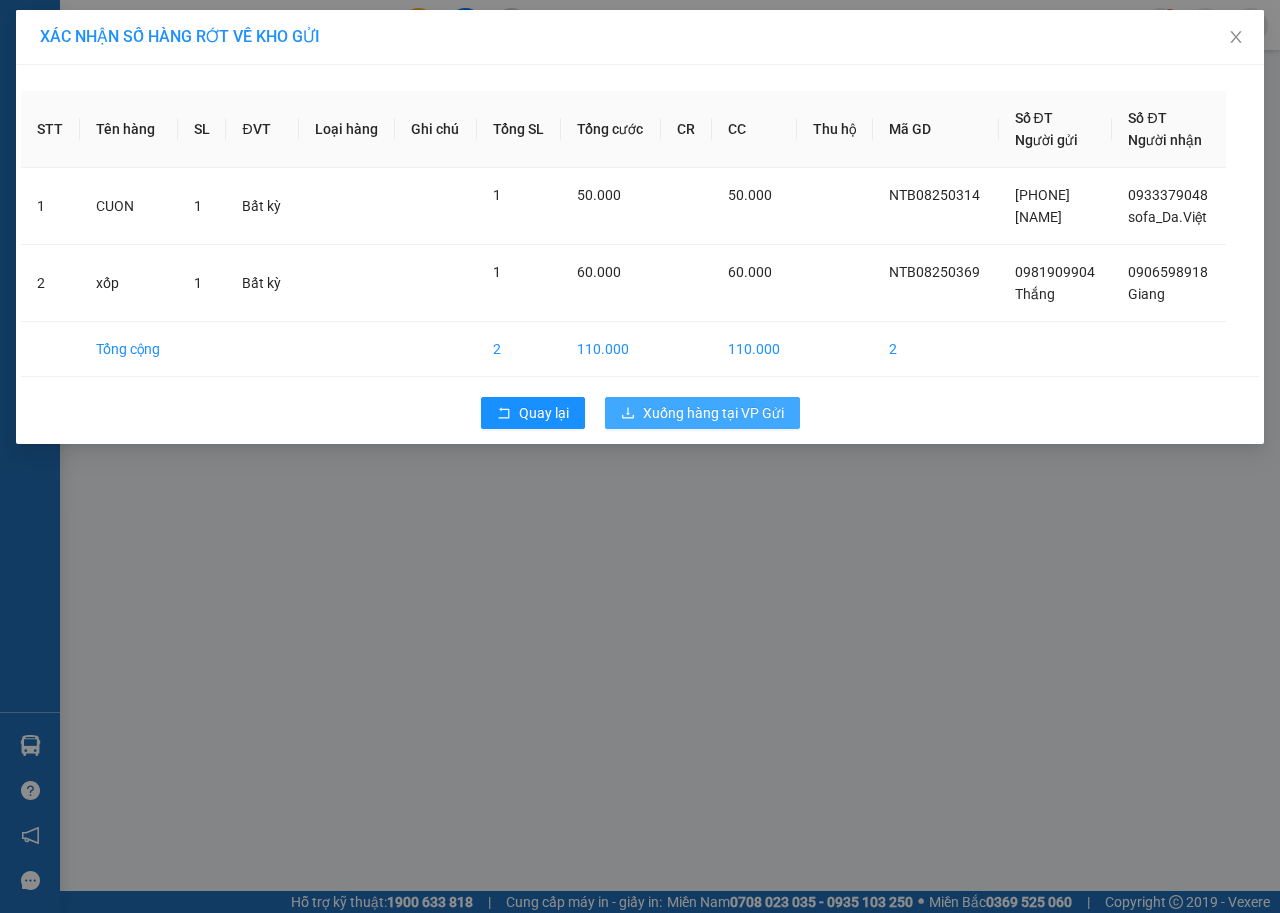 click on "Xuống hàng tại VP Gửi" at bounding box center [713, 413] 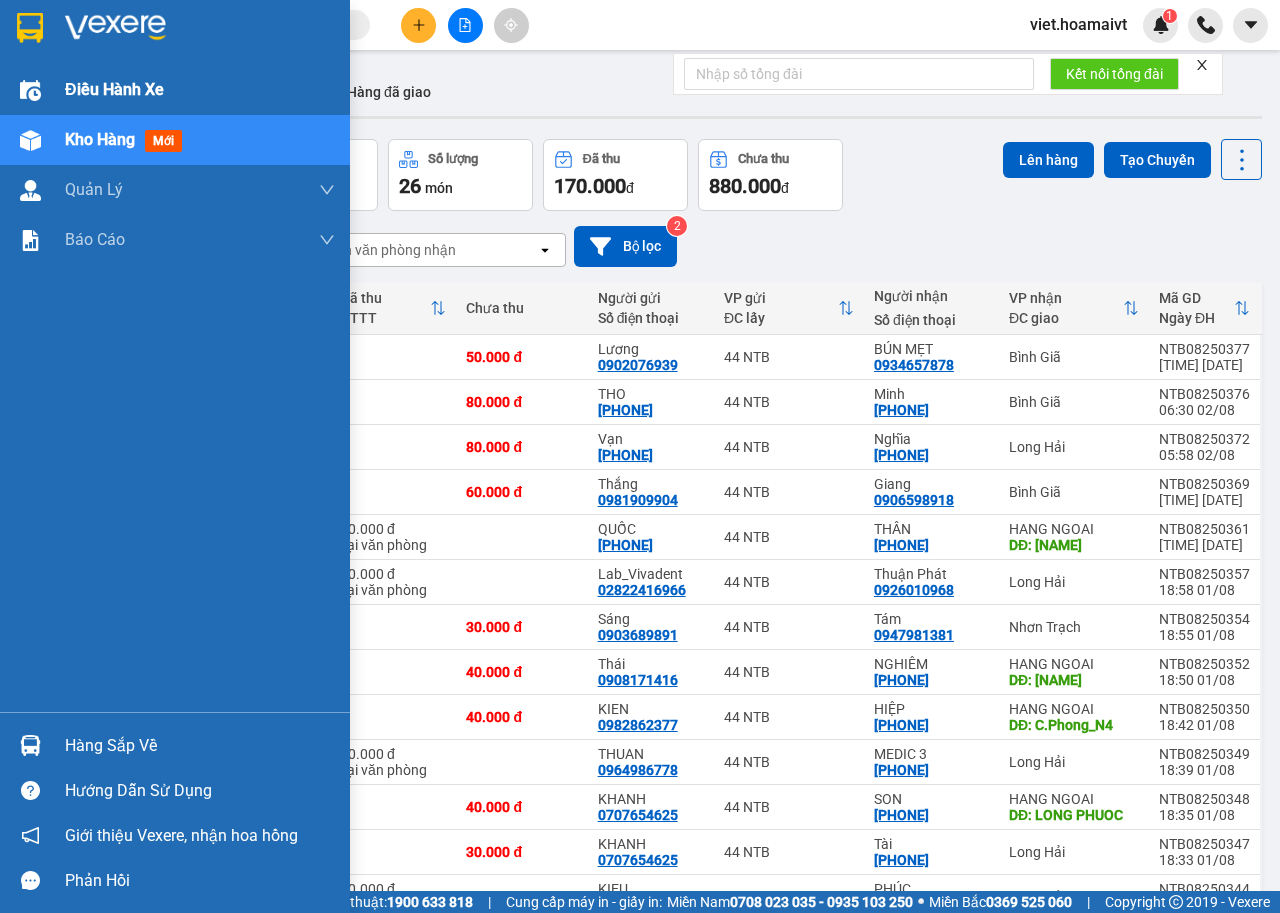 click on "Điều hành xe" at bounding box center [114, 89] 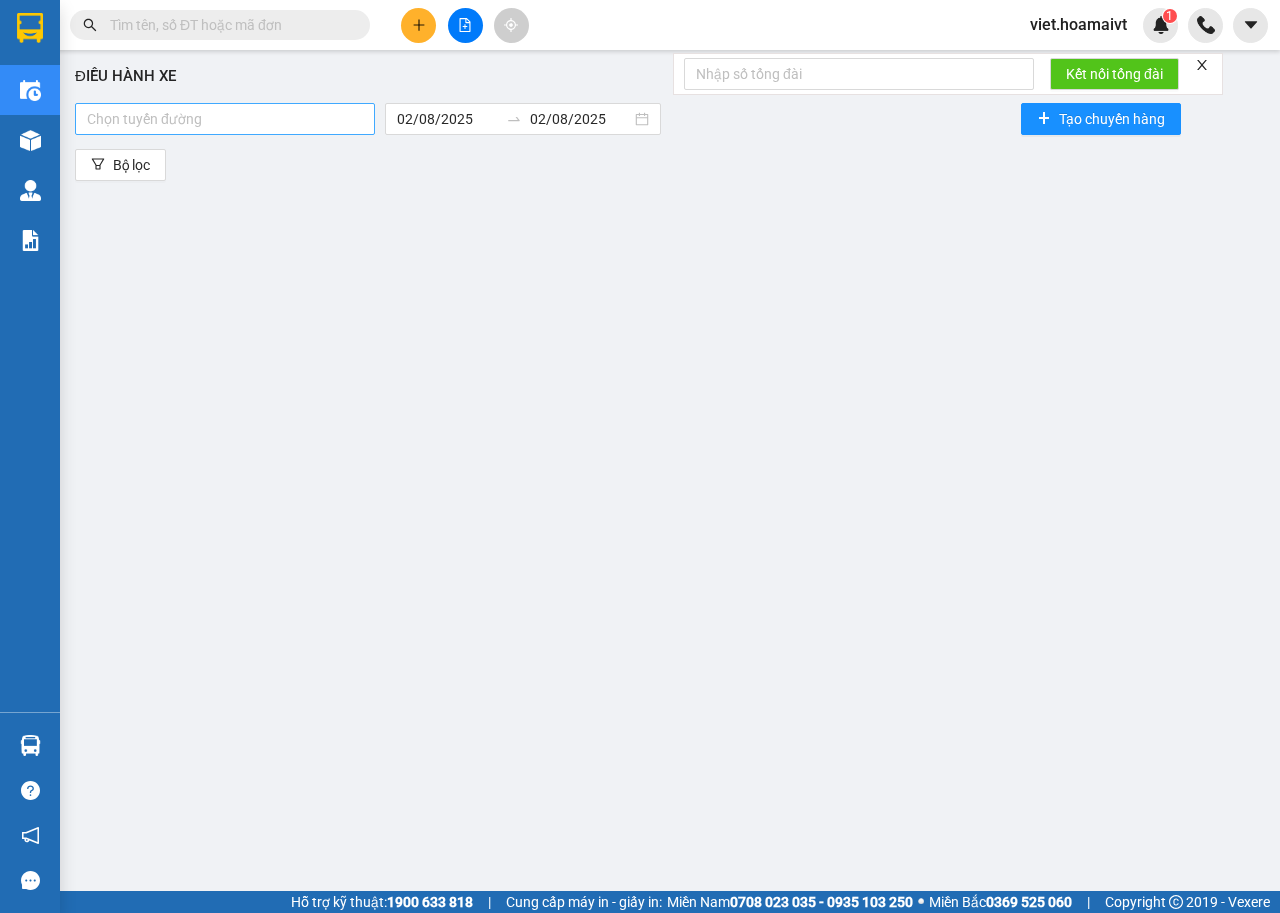 click at bounding box center [225, 119] 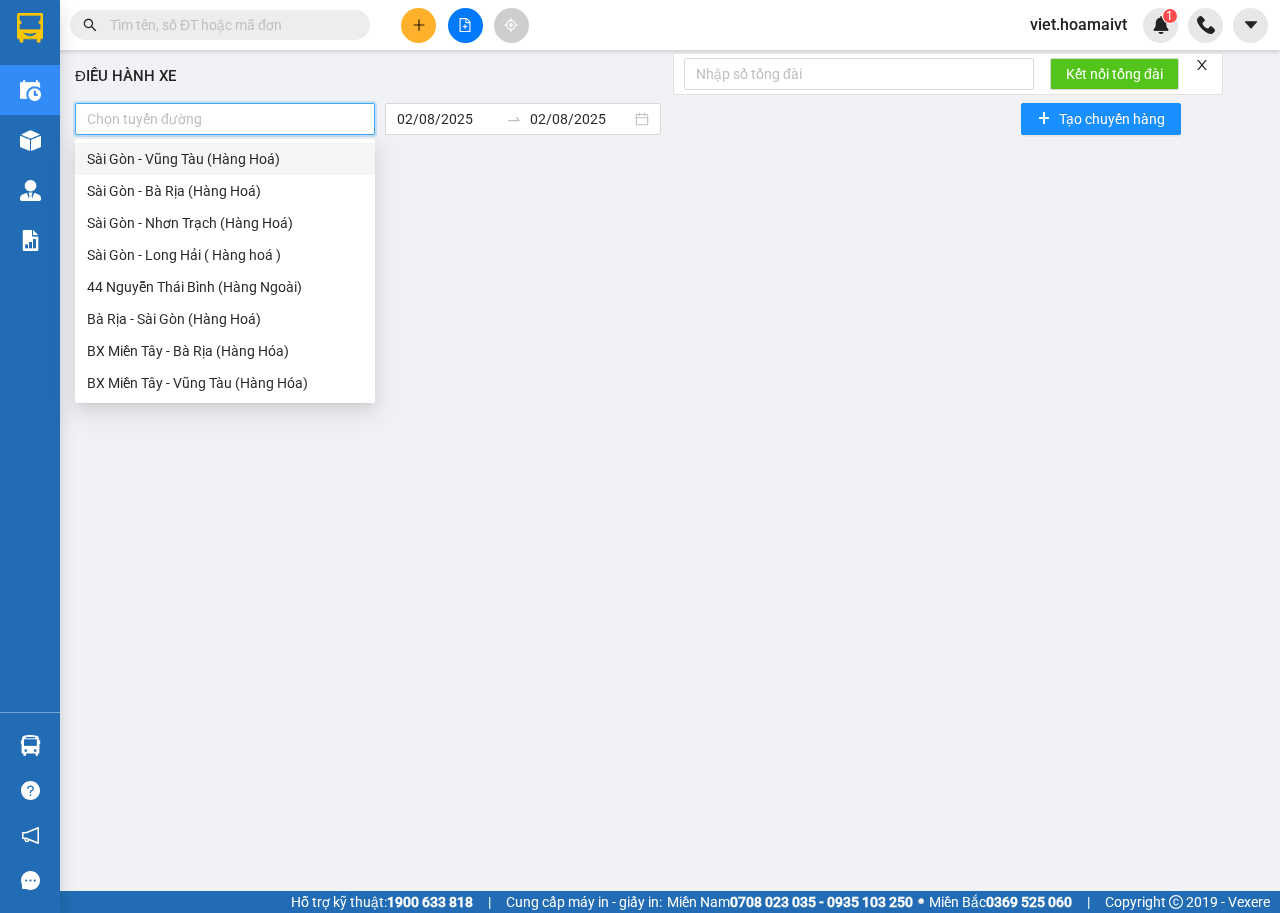 click on "Sài Gòn - Vũng Tàu (Hàng Hoá)" at bounding box center (225, 159) 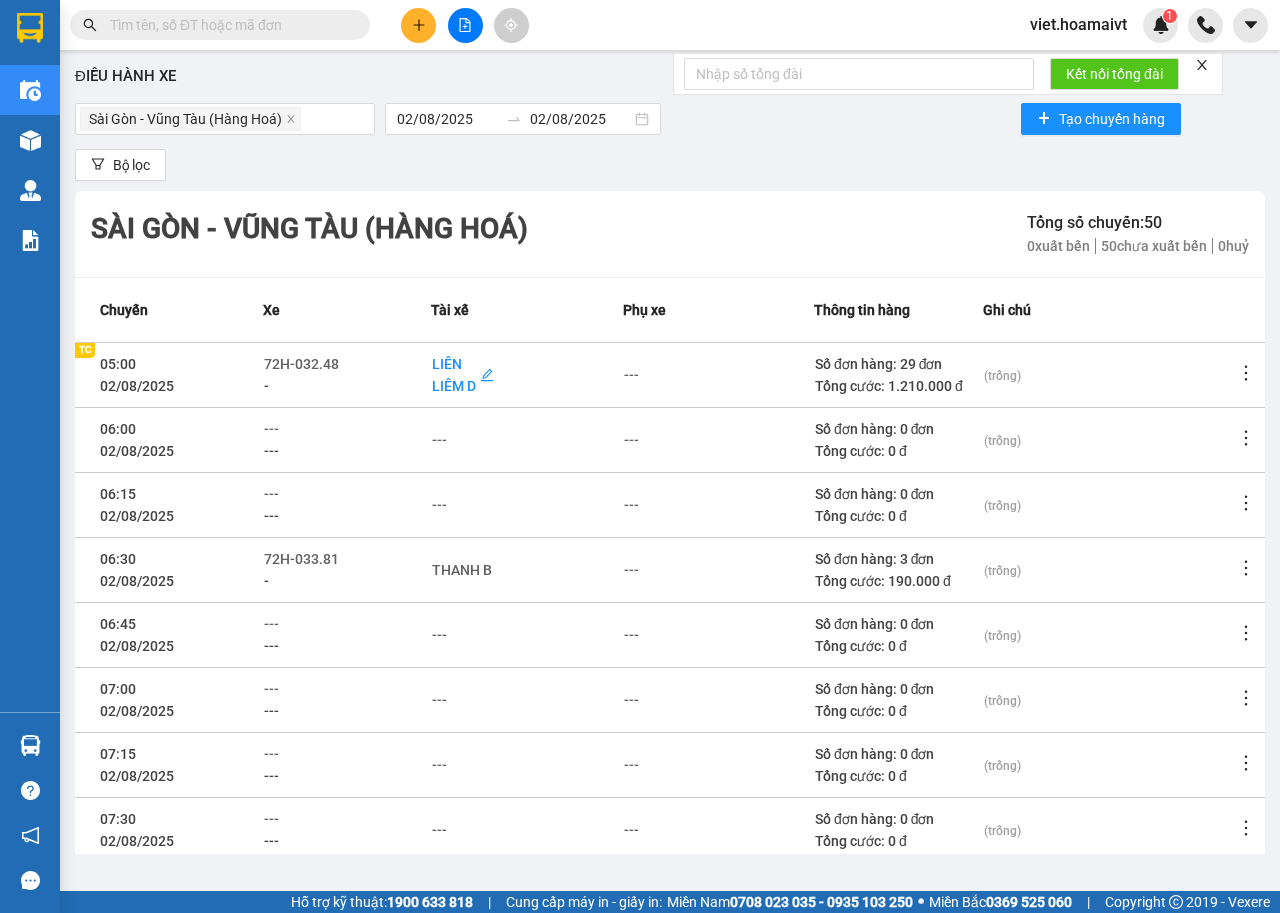 click on "LIÊM D" at bounding box center [454, 386] 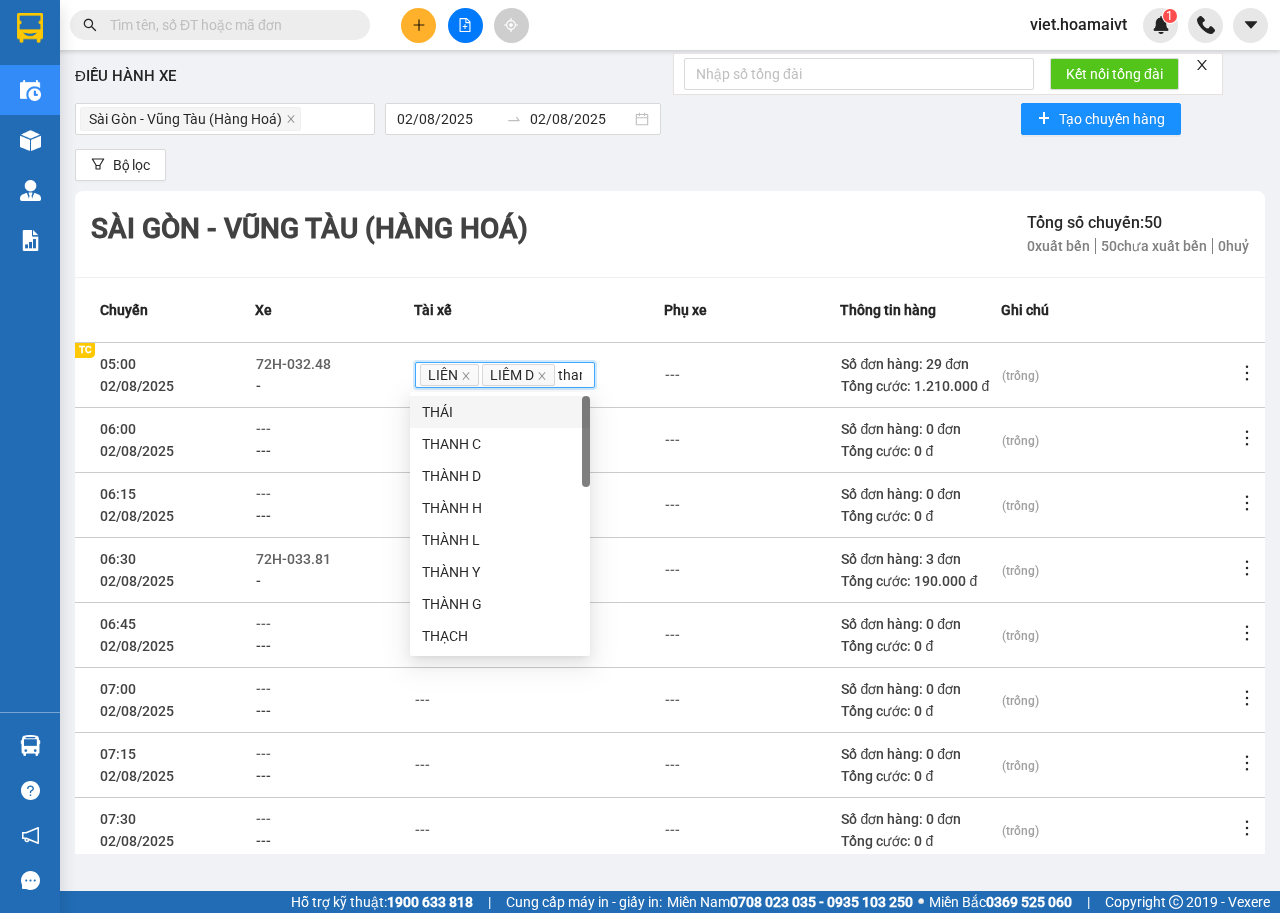 type on "thanh" 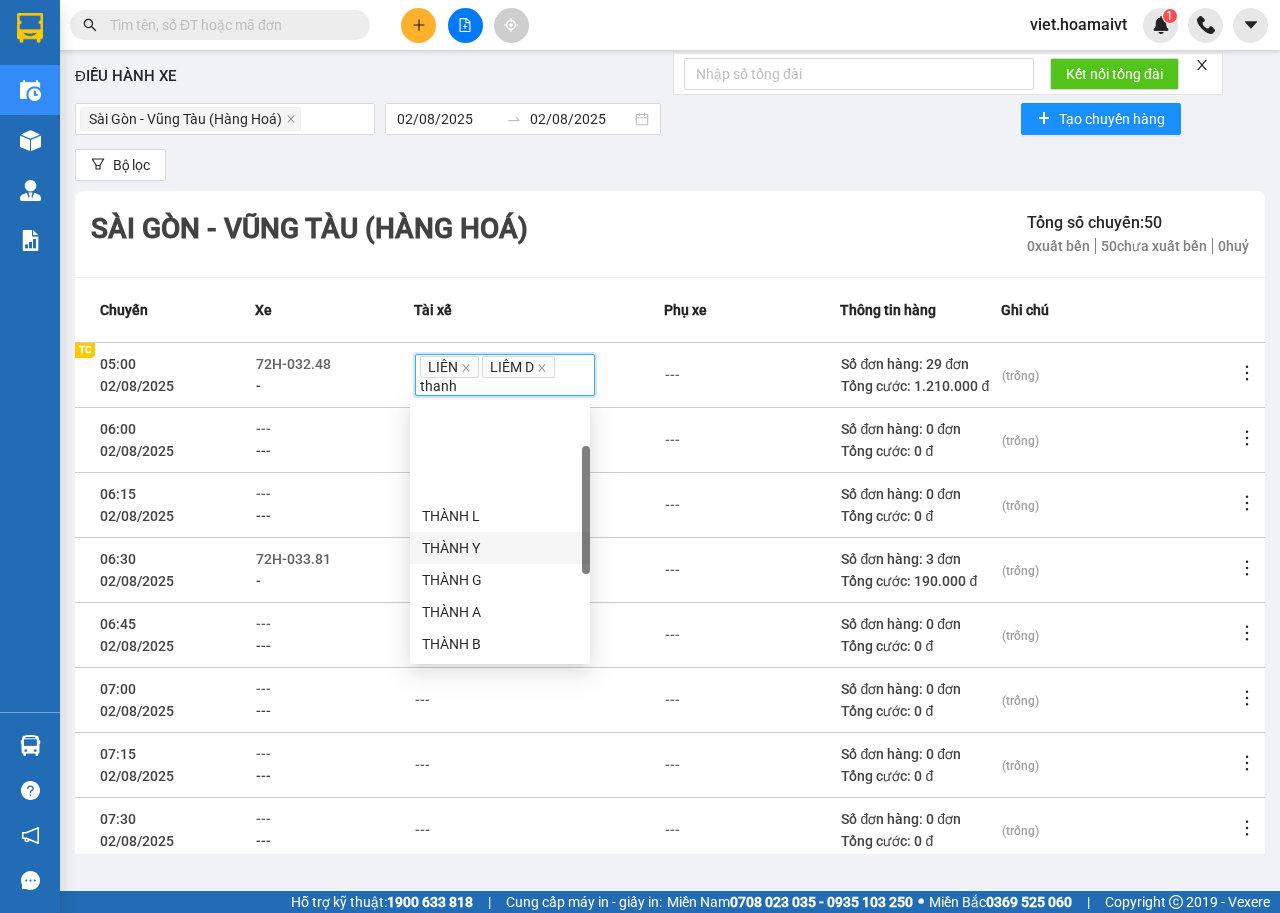 scroll, scrollTop: 300, scrollLeft: 0, axis: vertical 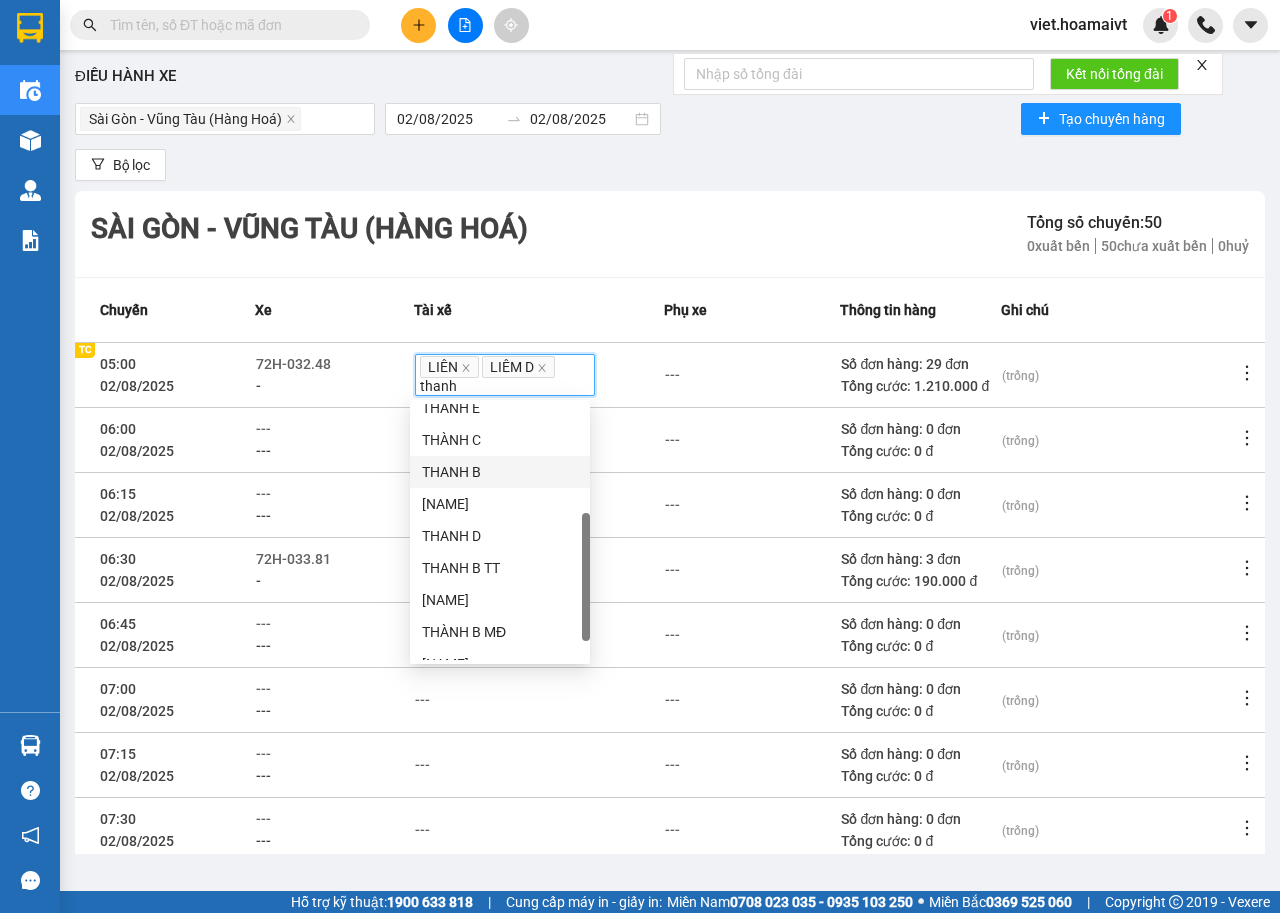 click on "THANH B" at bounding box center (500, 472) 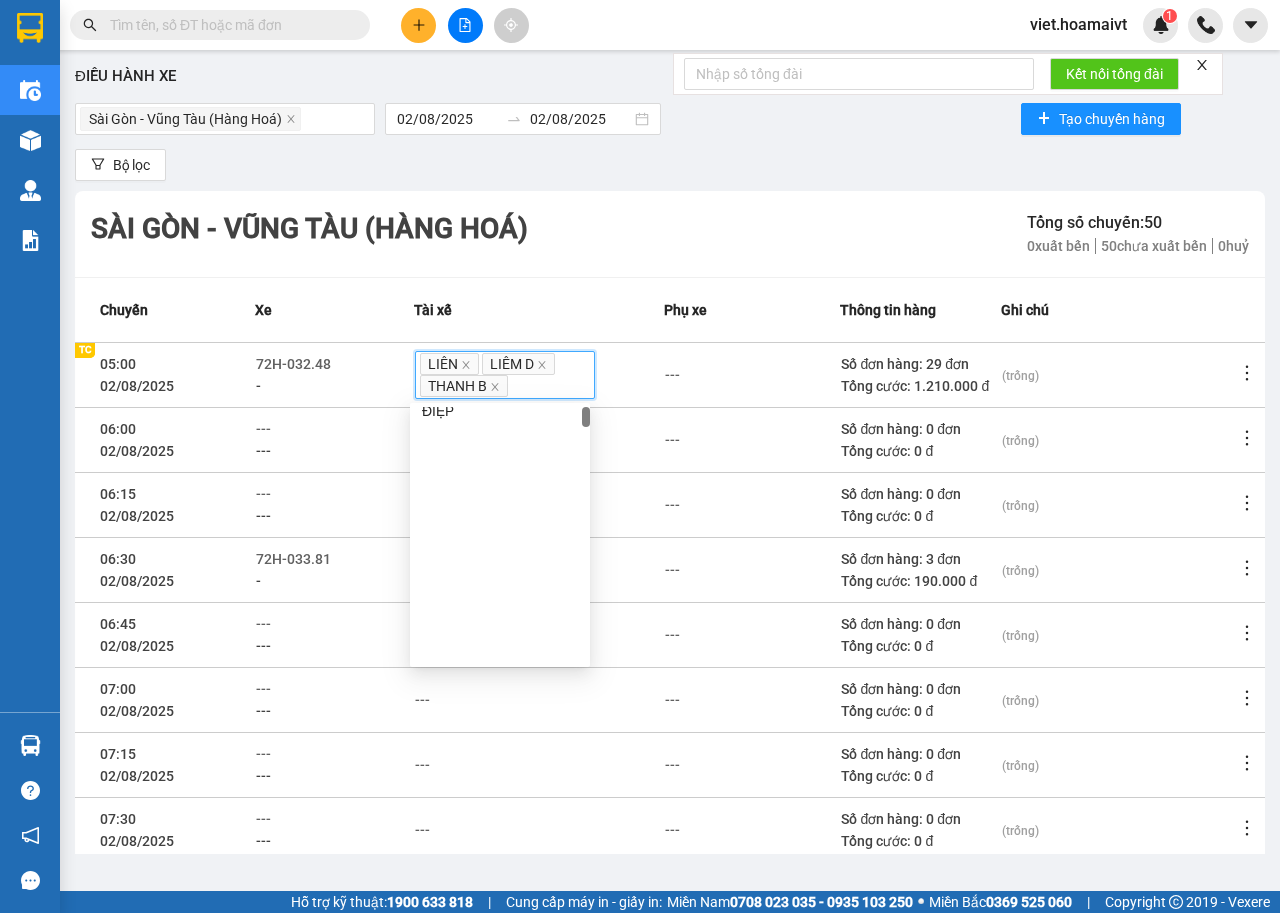 scroll, scrollTop: 0, scrollLeft: 0, axis: both 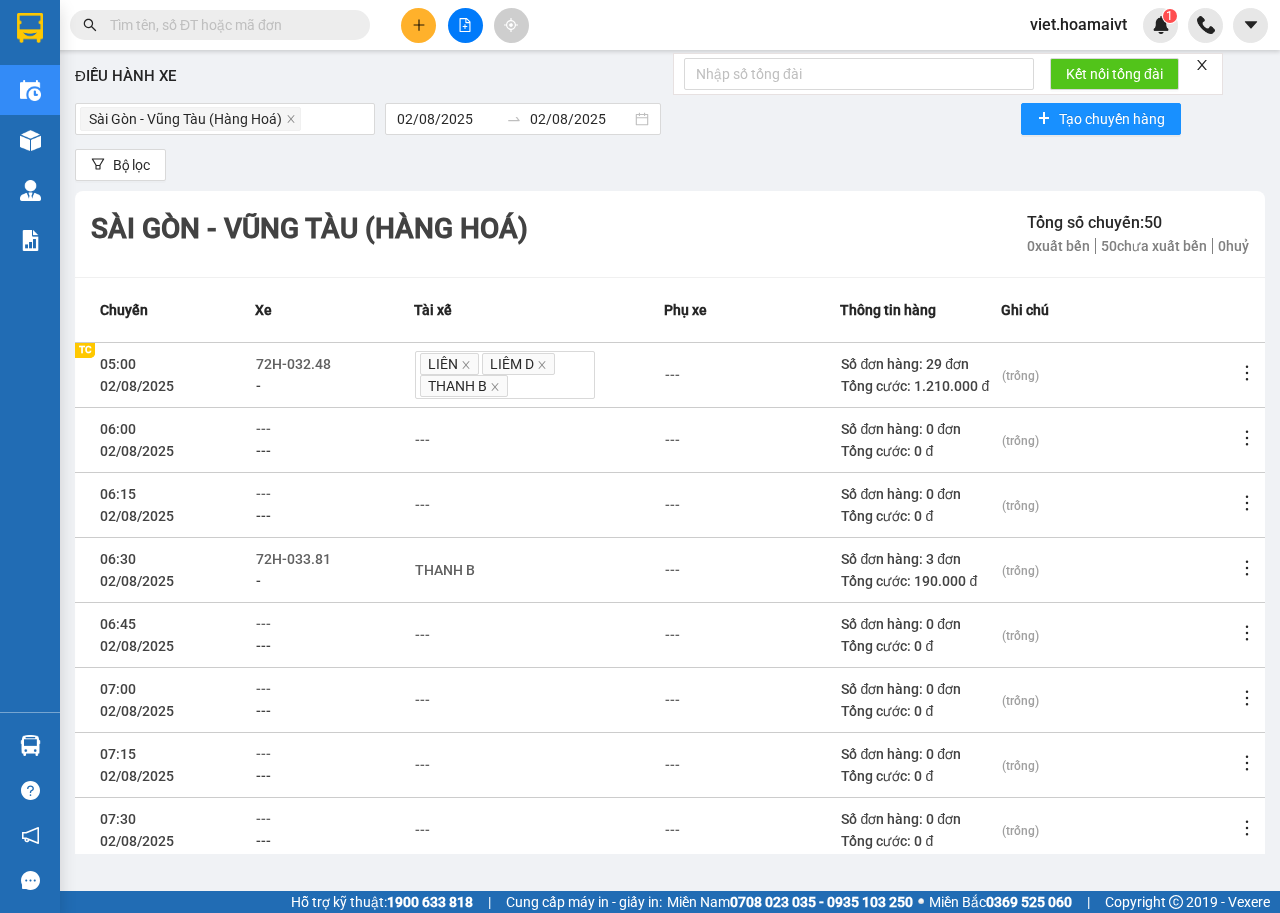 click on "[LOCATION] - [LOCATION] (Hàng Hoá) Tổng số chuyến:  50   0  xuất bến 50  chưa xuất bến 0  huỷ" at bounding box center [670, 234] 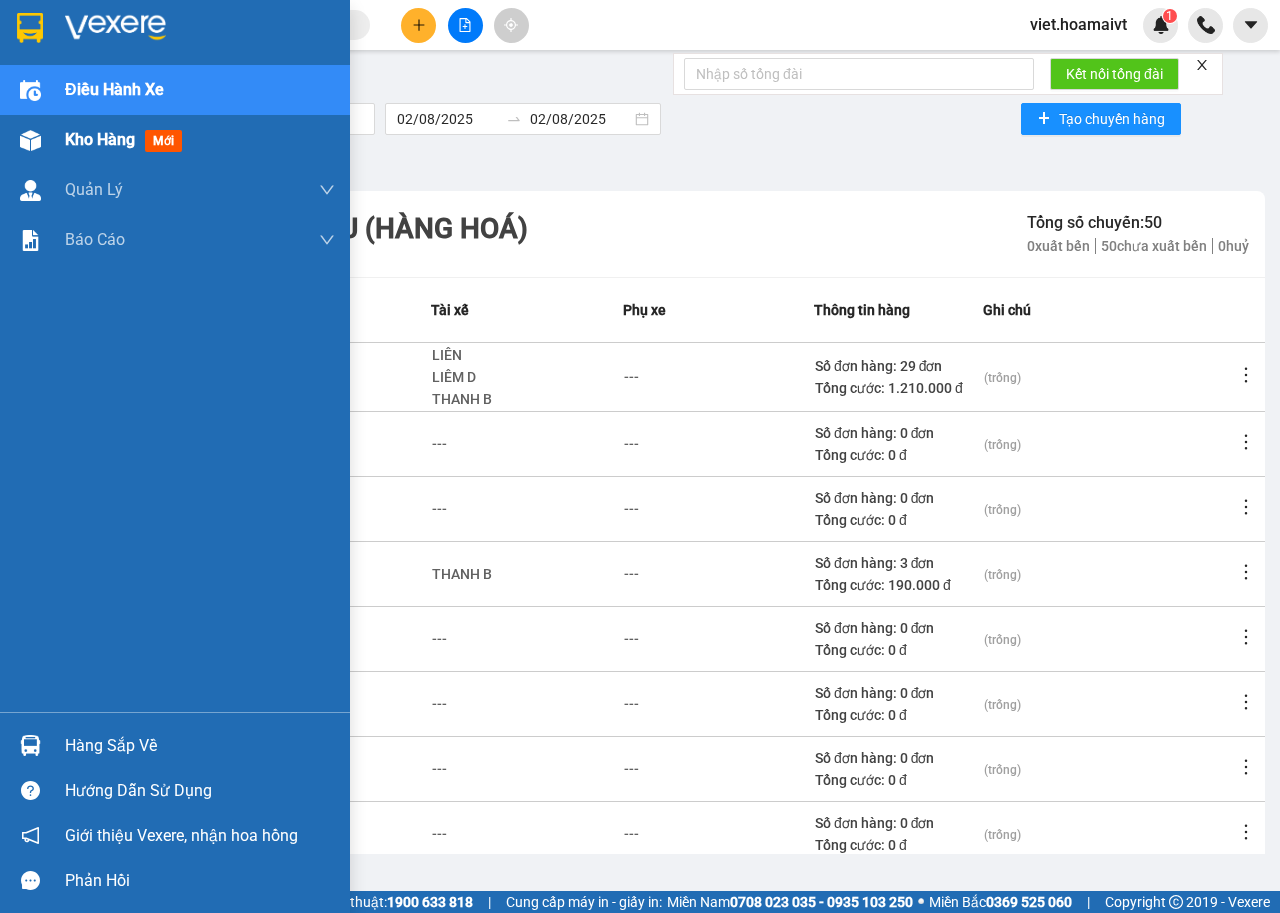 click on "Kho hàng" at bounding box center [100, 139] 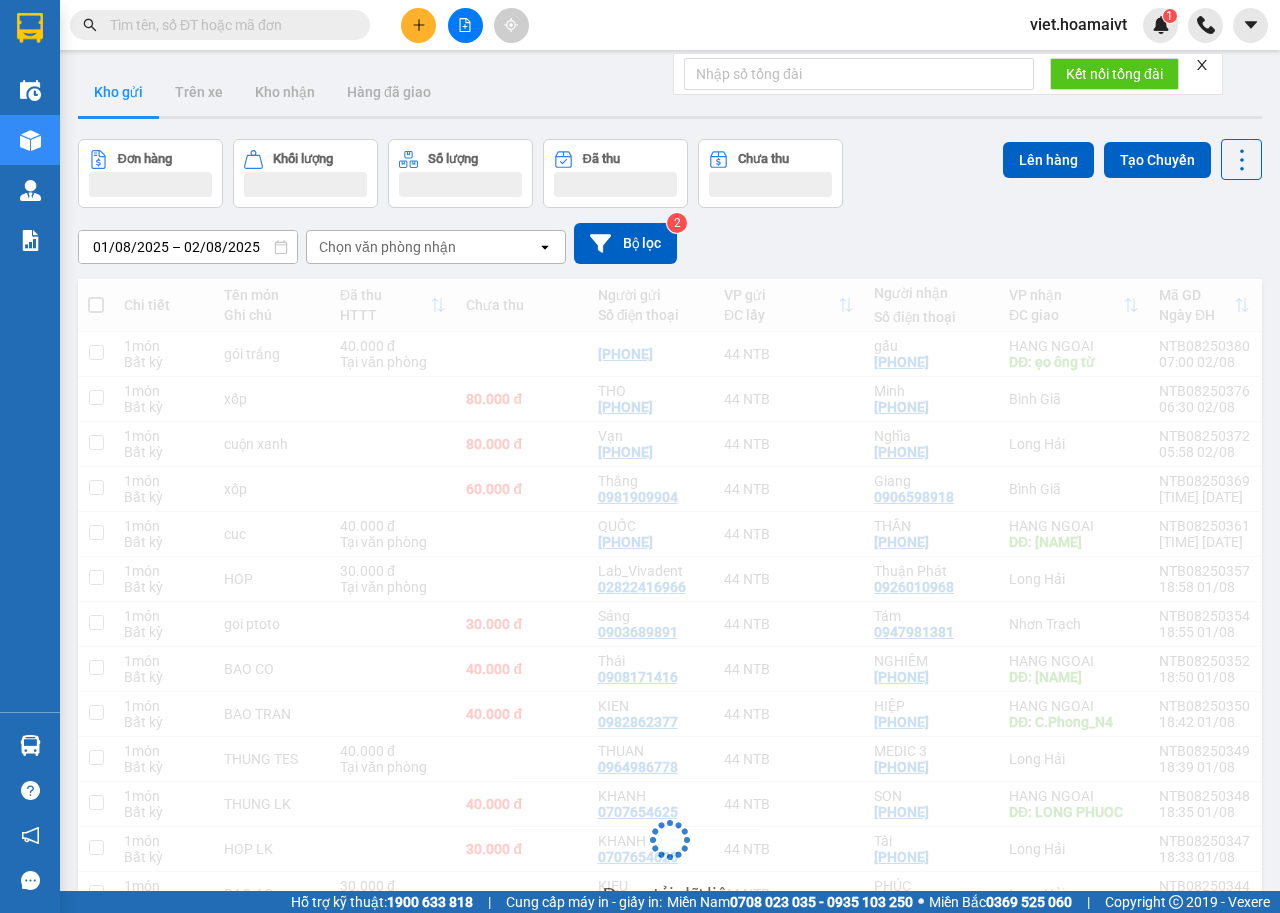 click on "Chọn văn phòng nhận" at bounding box center (387, 247) 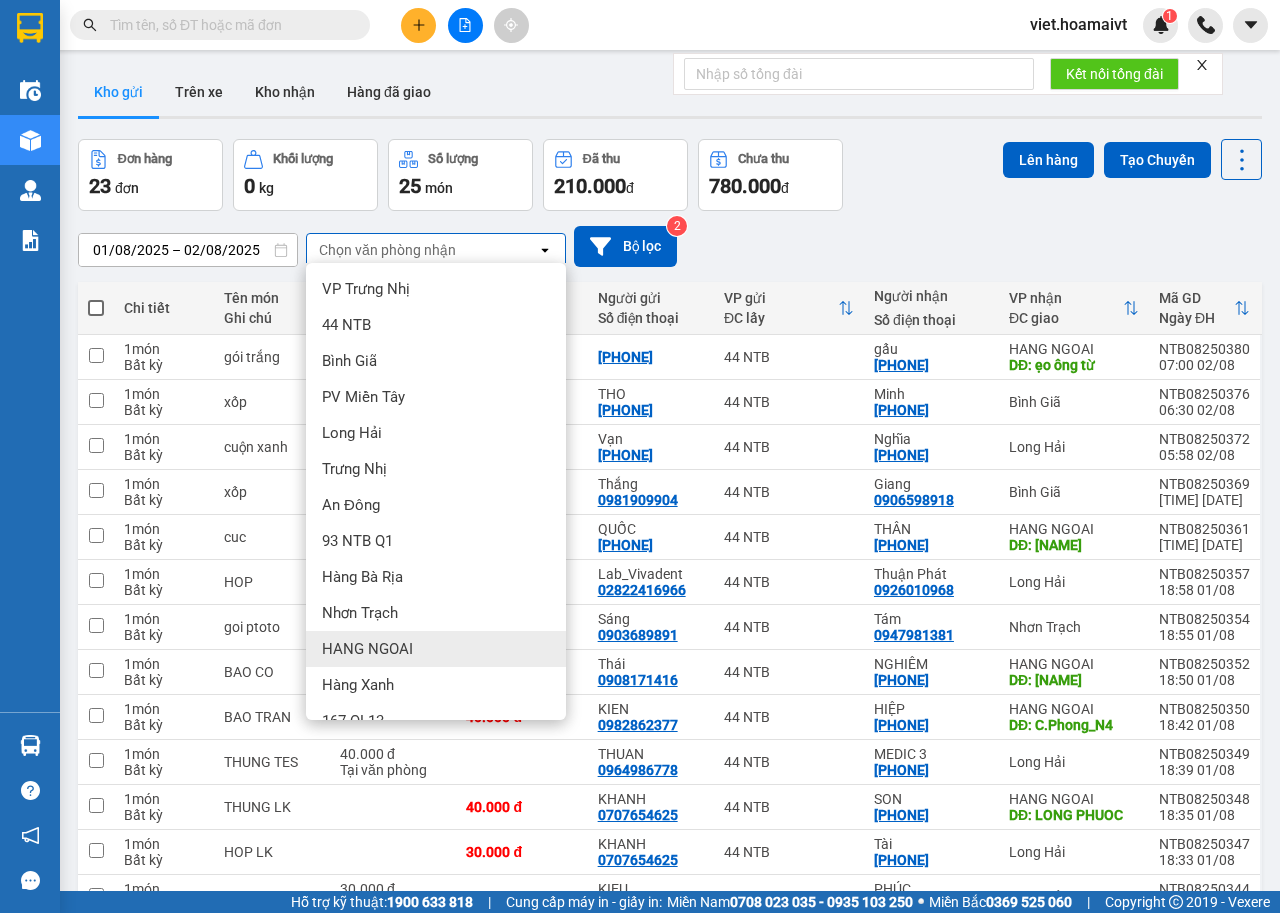 click on "HANG NGOAI" at bounding box center (367, 649) 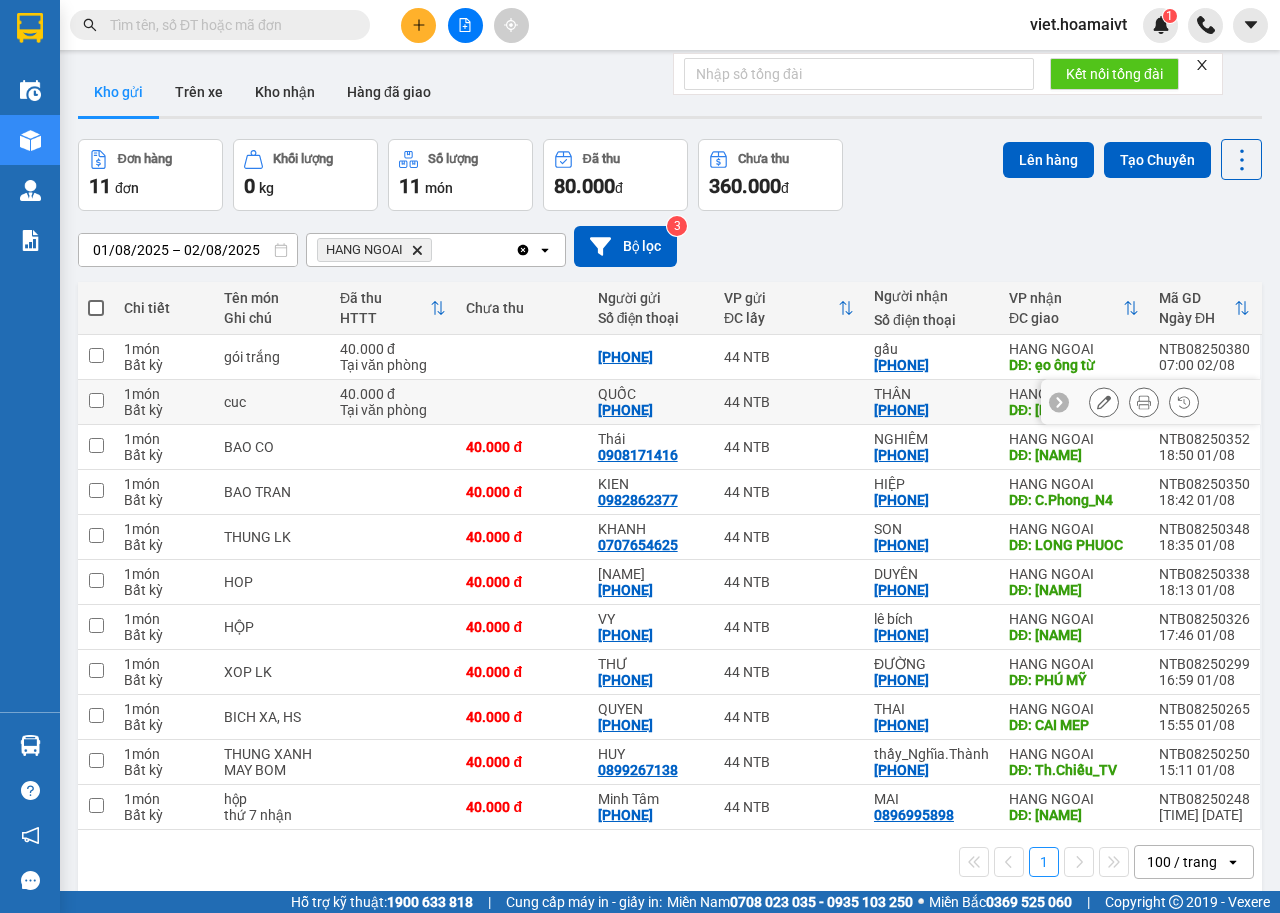 click on "44 NTB" at bounding box center (789, 402) 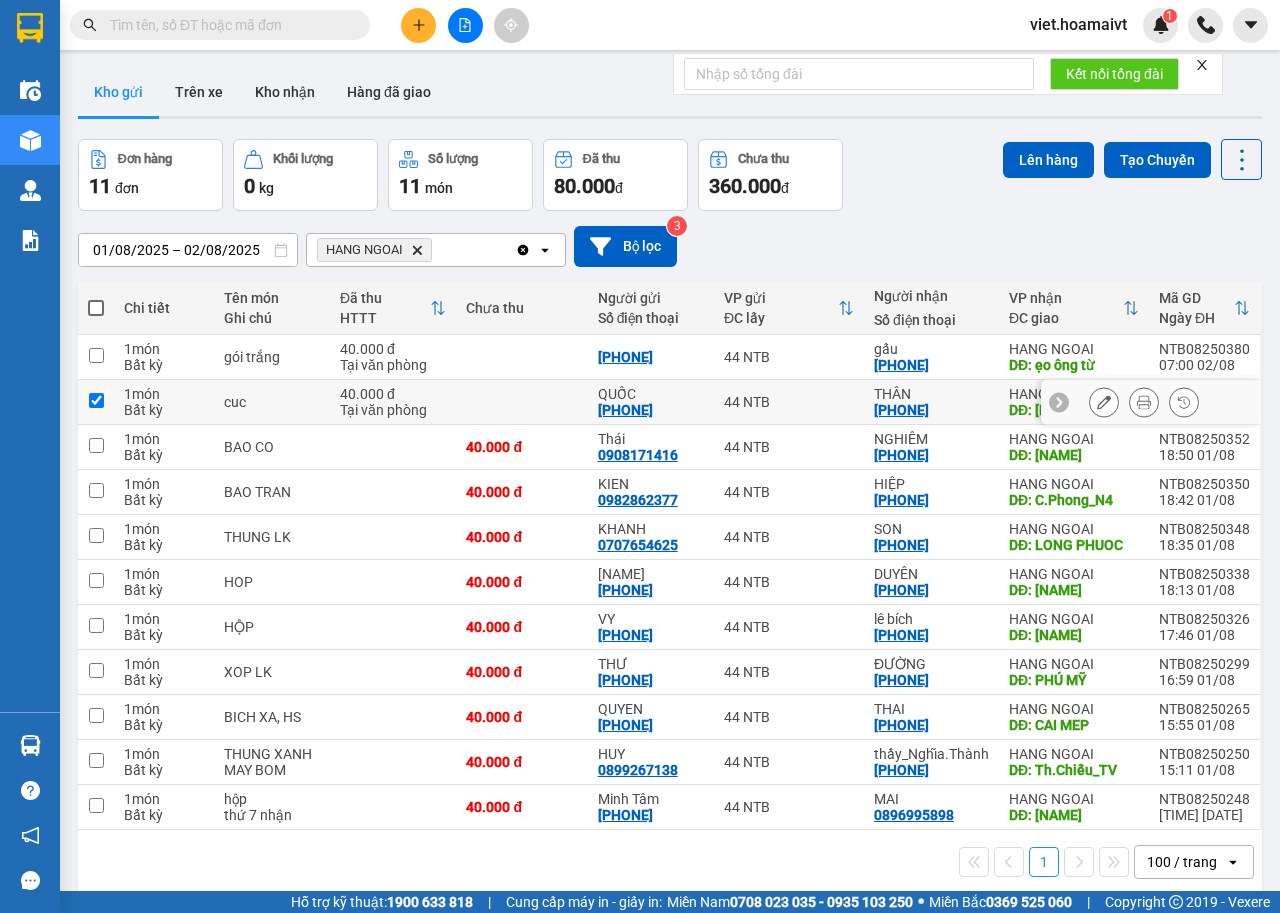 checkbox on "true" 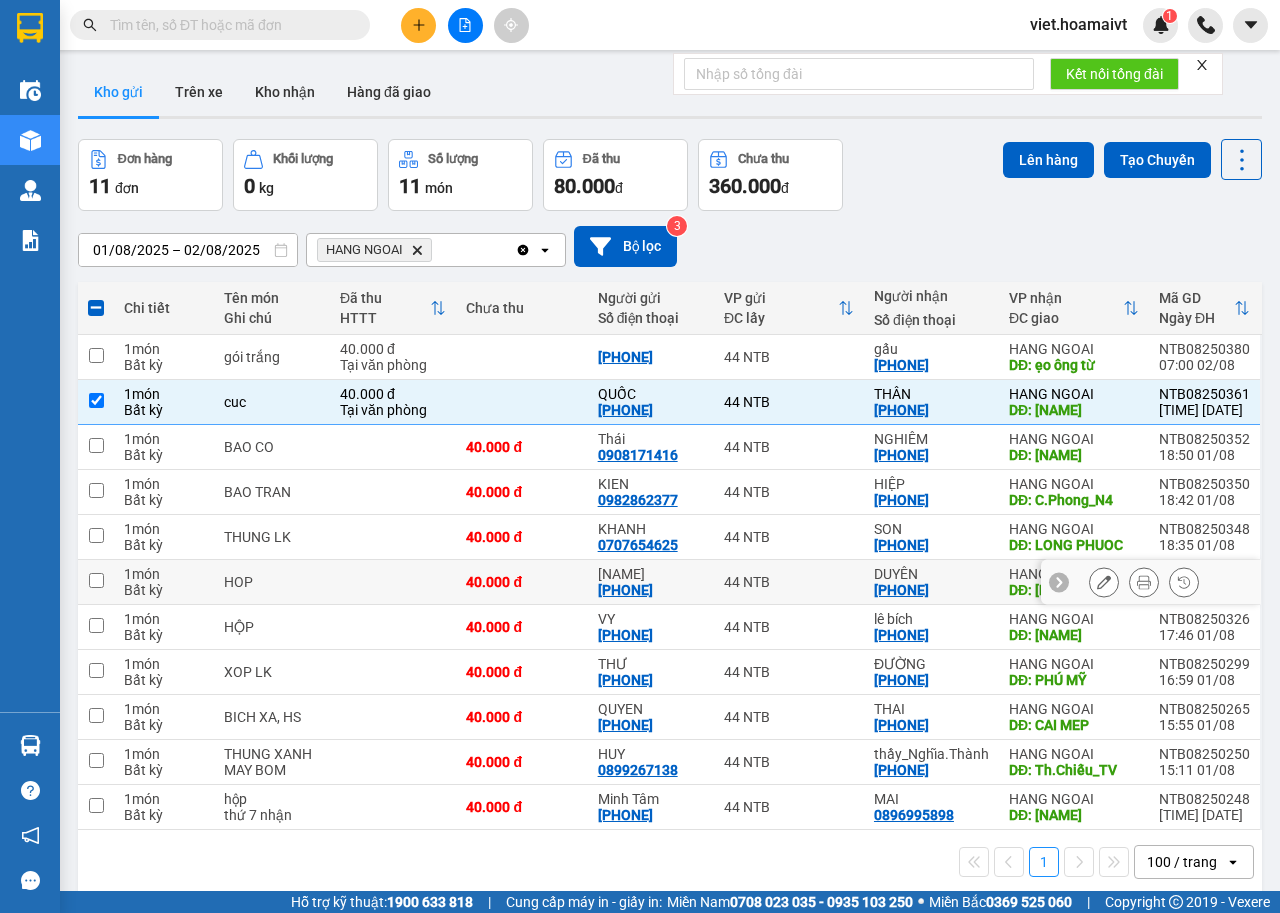 click on "44 NTB" at bounding box center (789, 582) 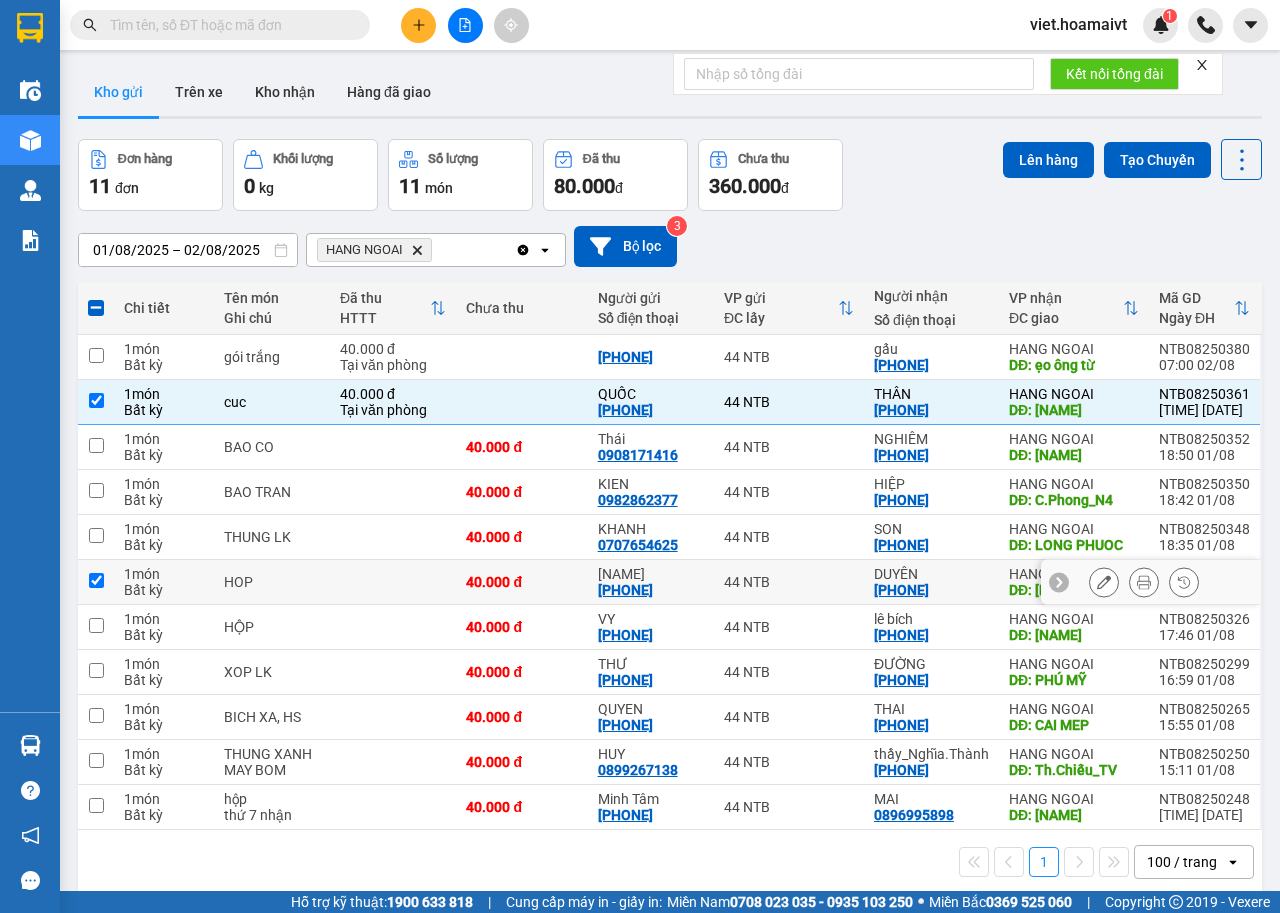 checkbox on "true" 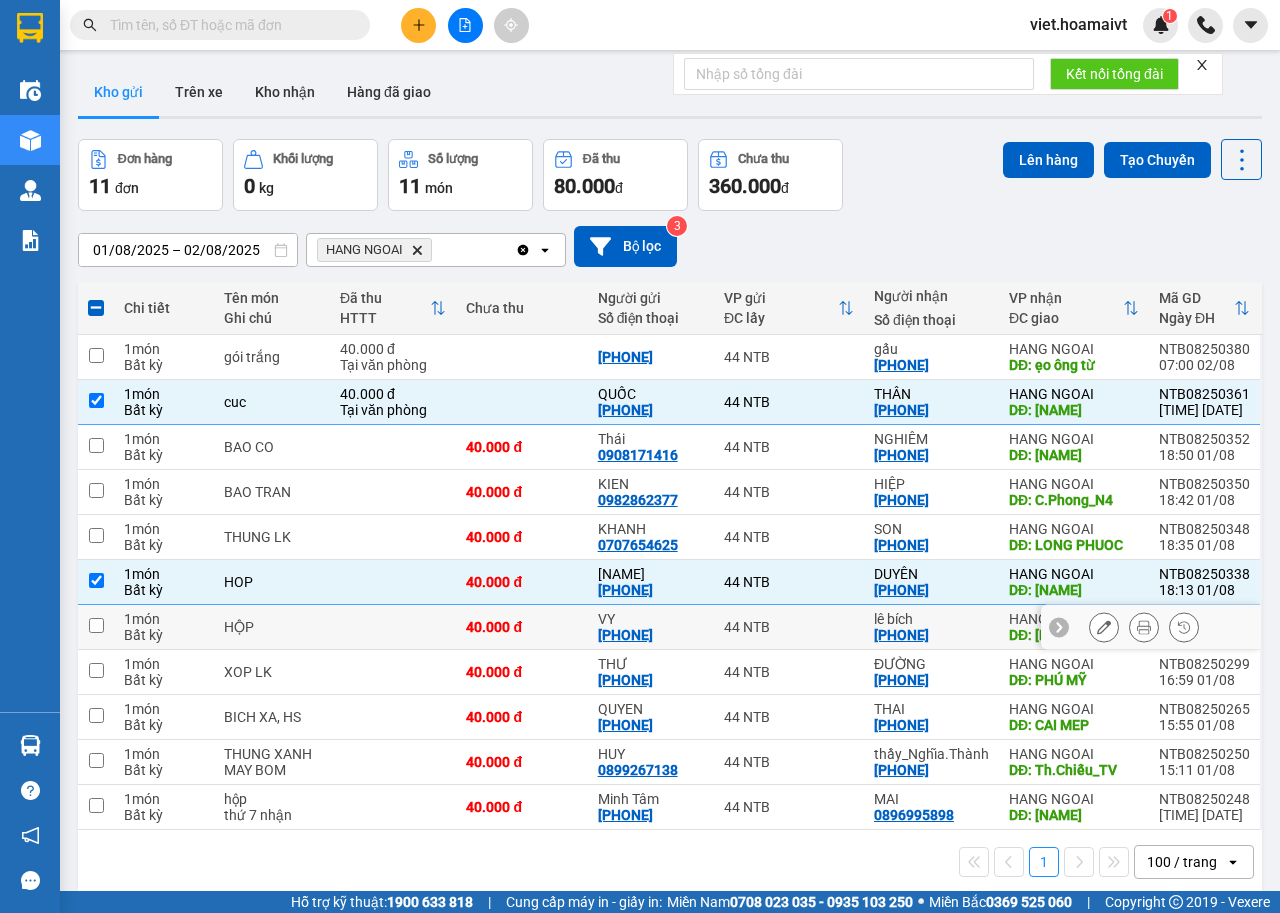 click on "44 NTB" at bounding box center (789, 627) 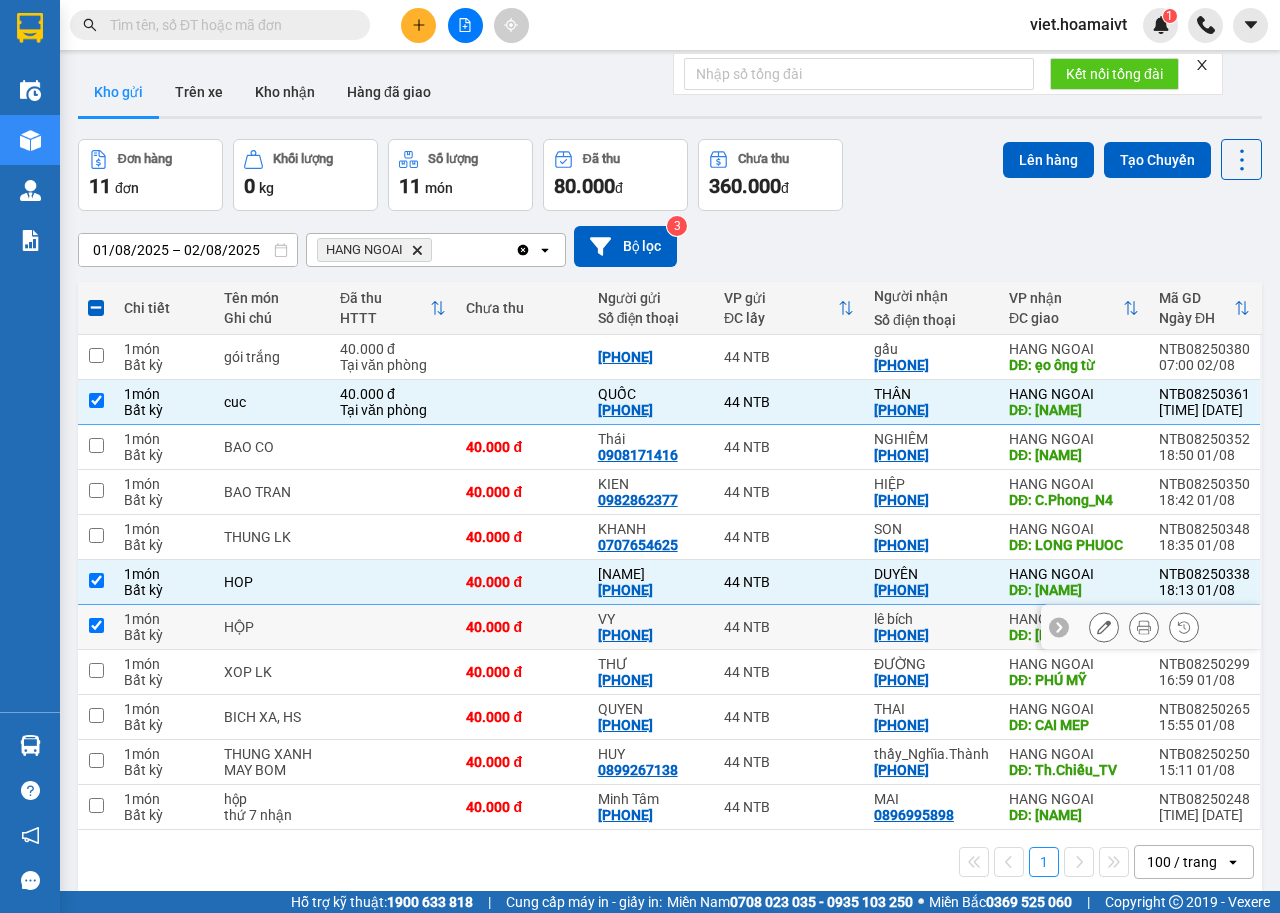 checkbox on "true" 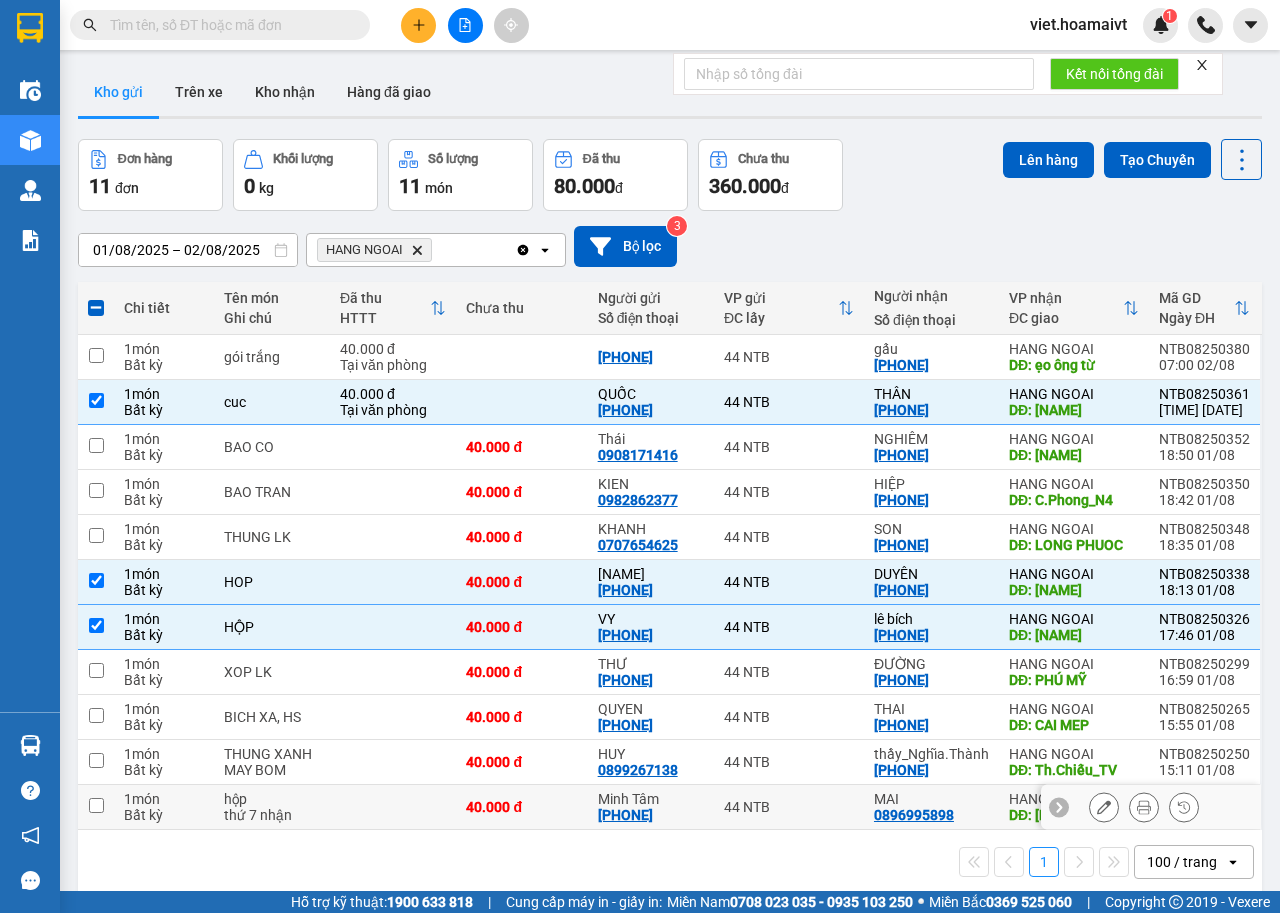click on "44 NTB" at bounding box center [789, 807] 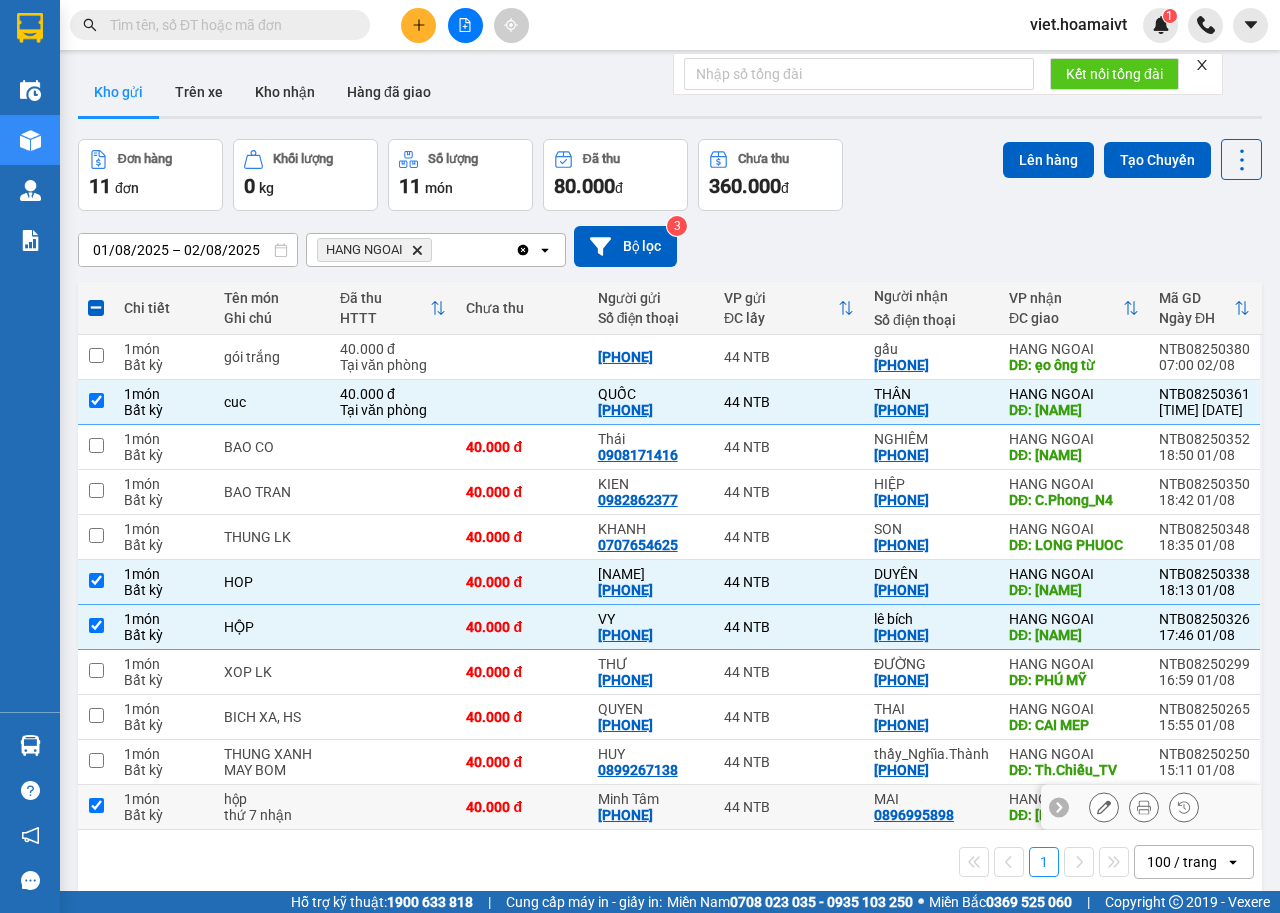 checkbox on "true" 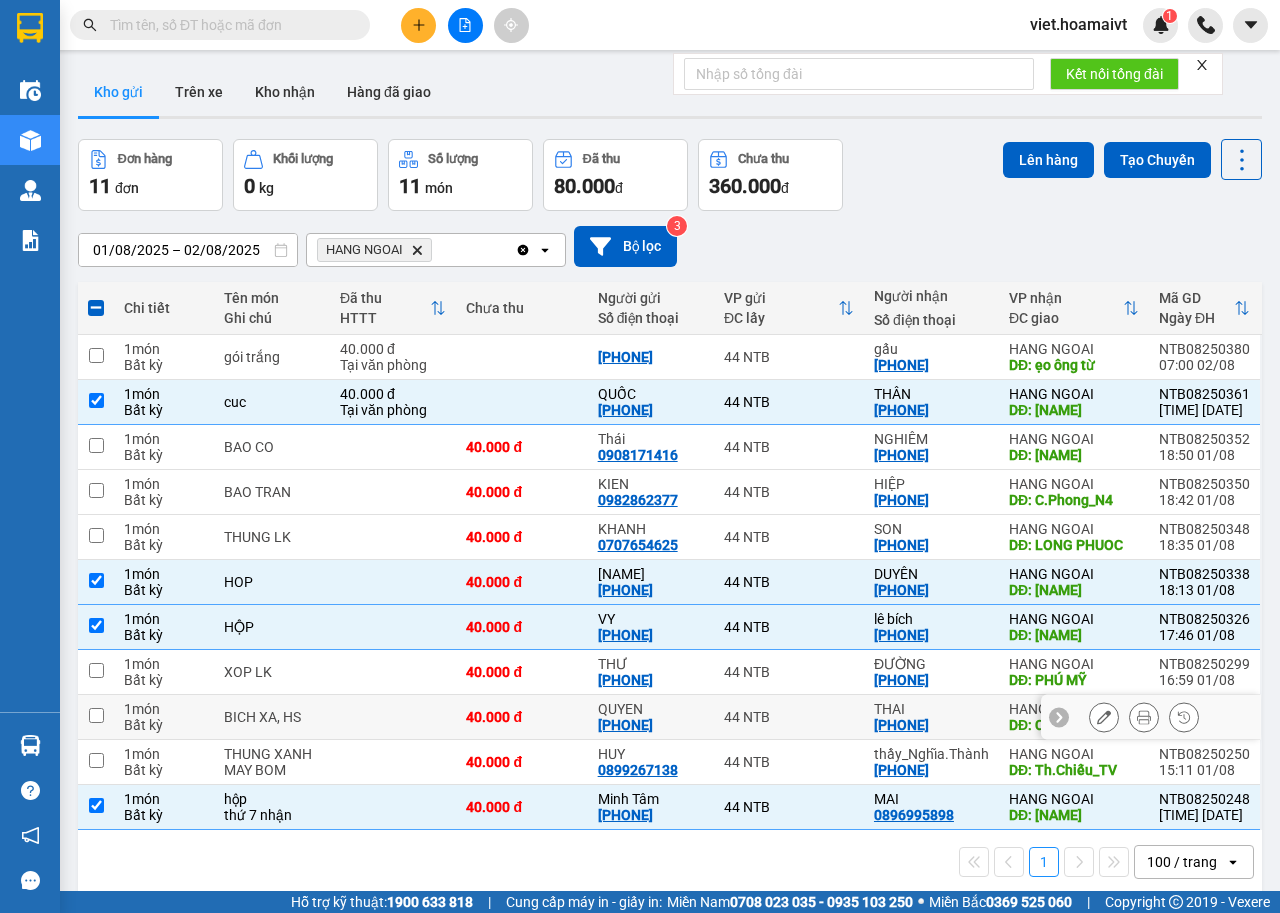 click on "44 NTB" at bounding box center (789, 717) 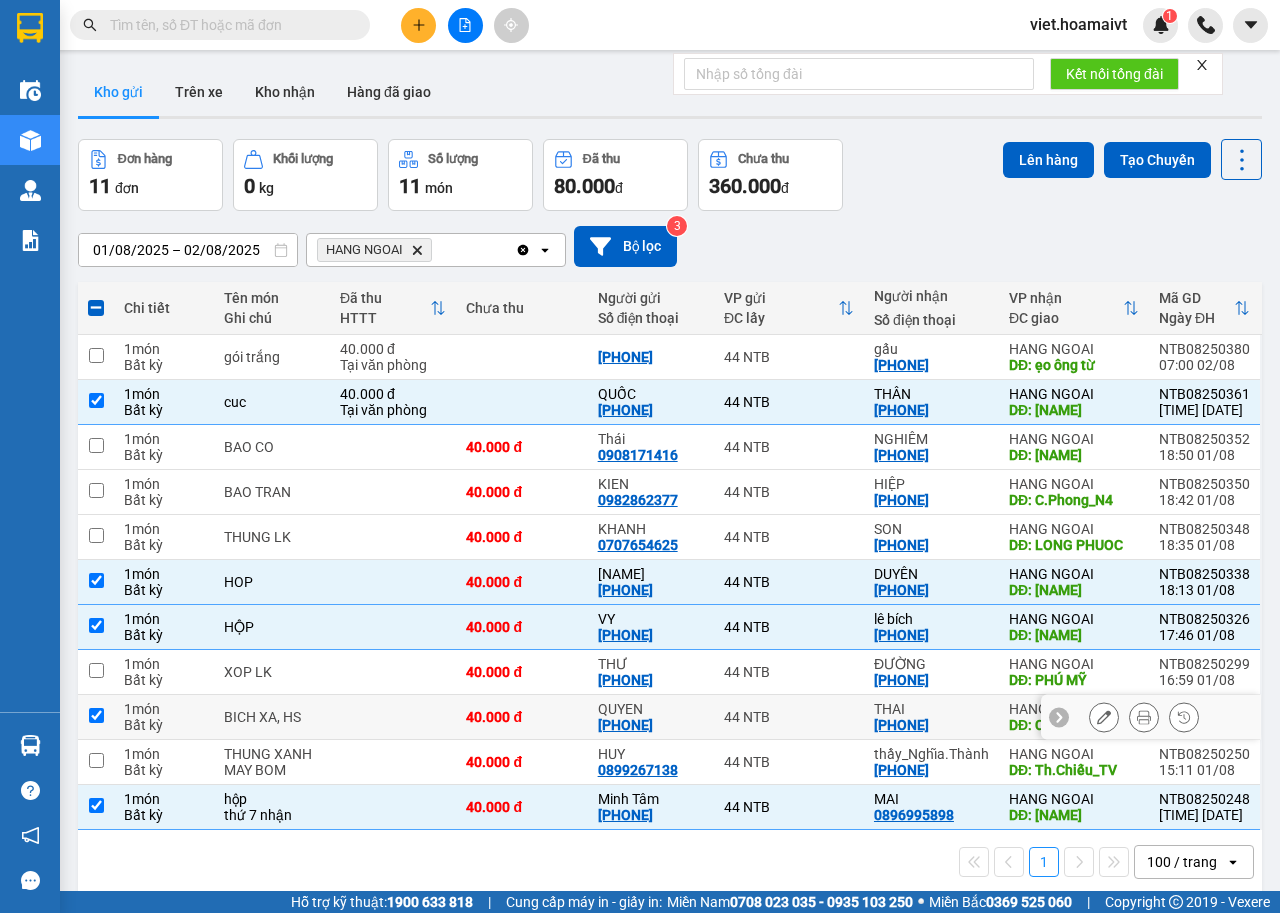 checkbox on "true" 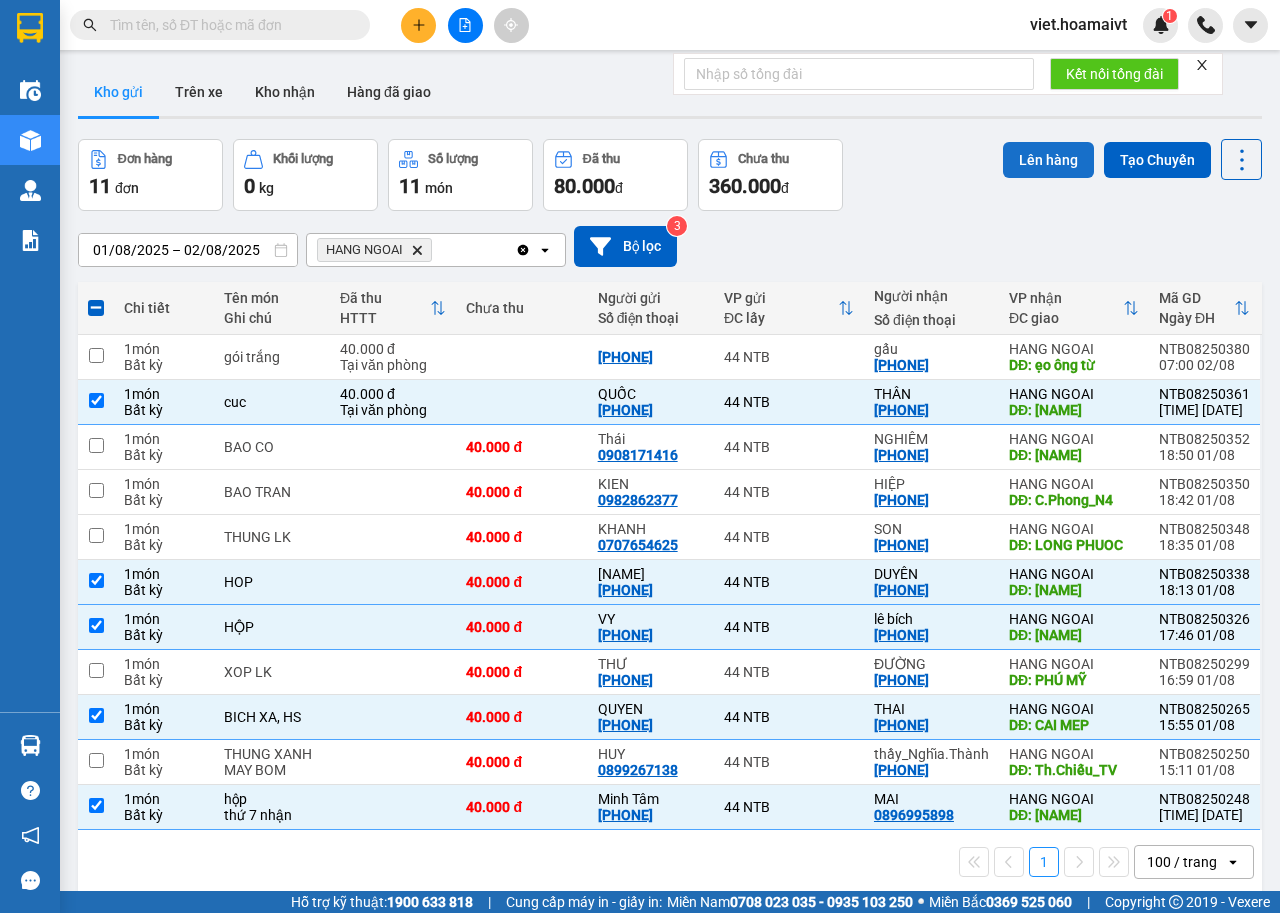 click on "Lên hàng" at bounding box center (1048, 160) 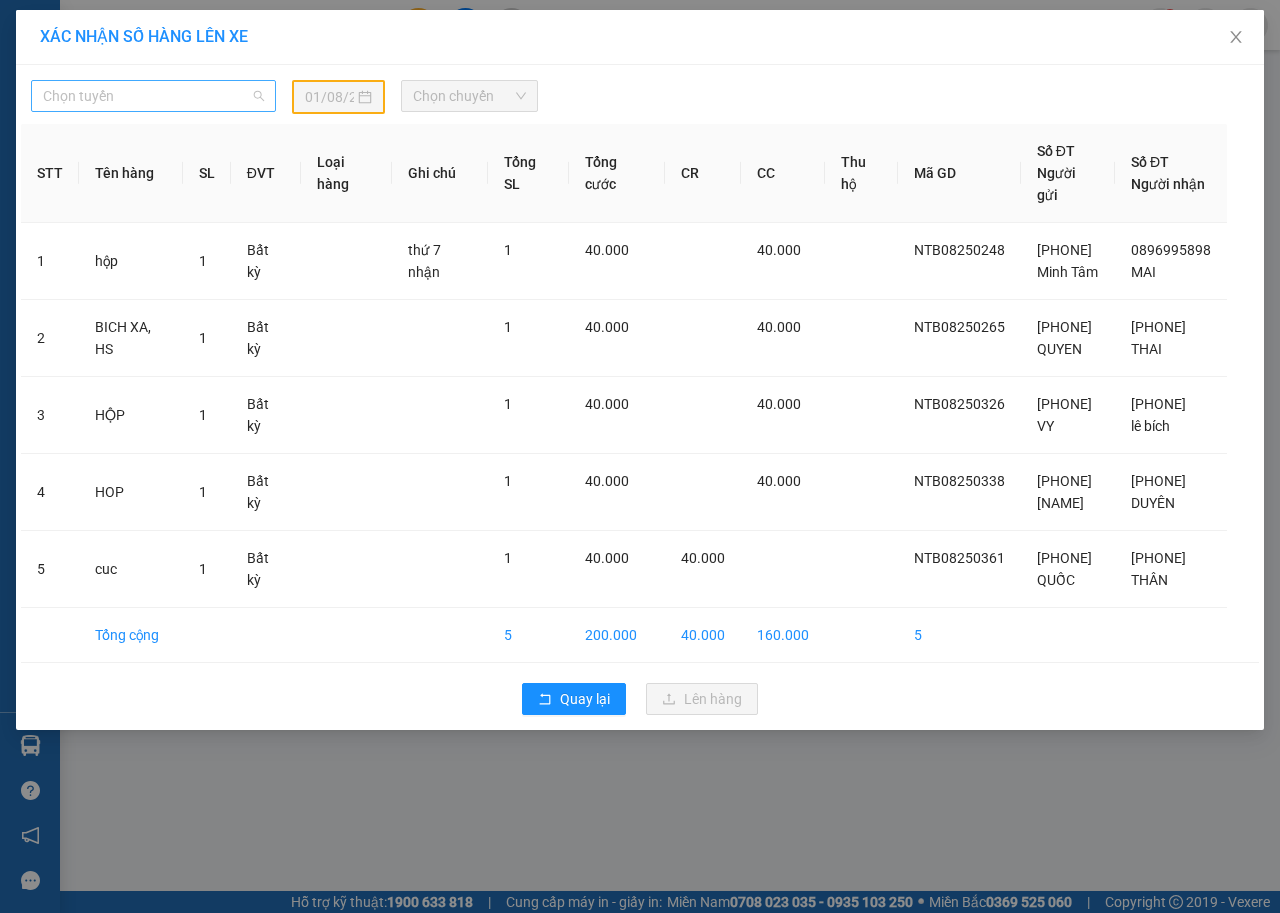 click on "Chọn tuyến" at bounding box center [153, 96] 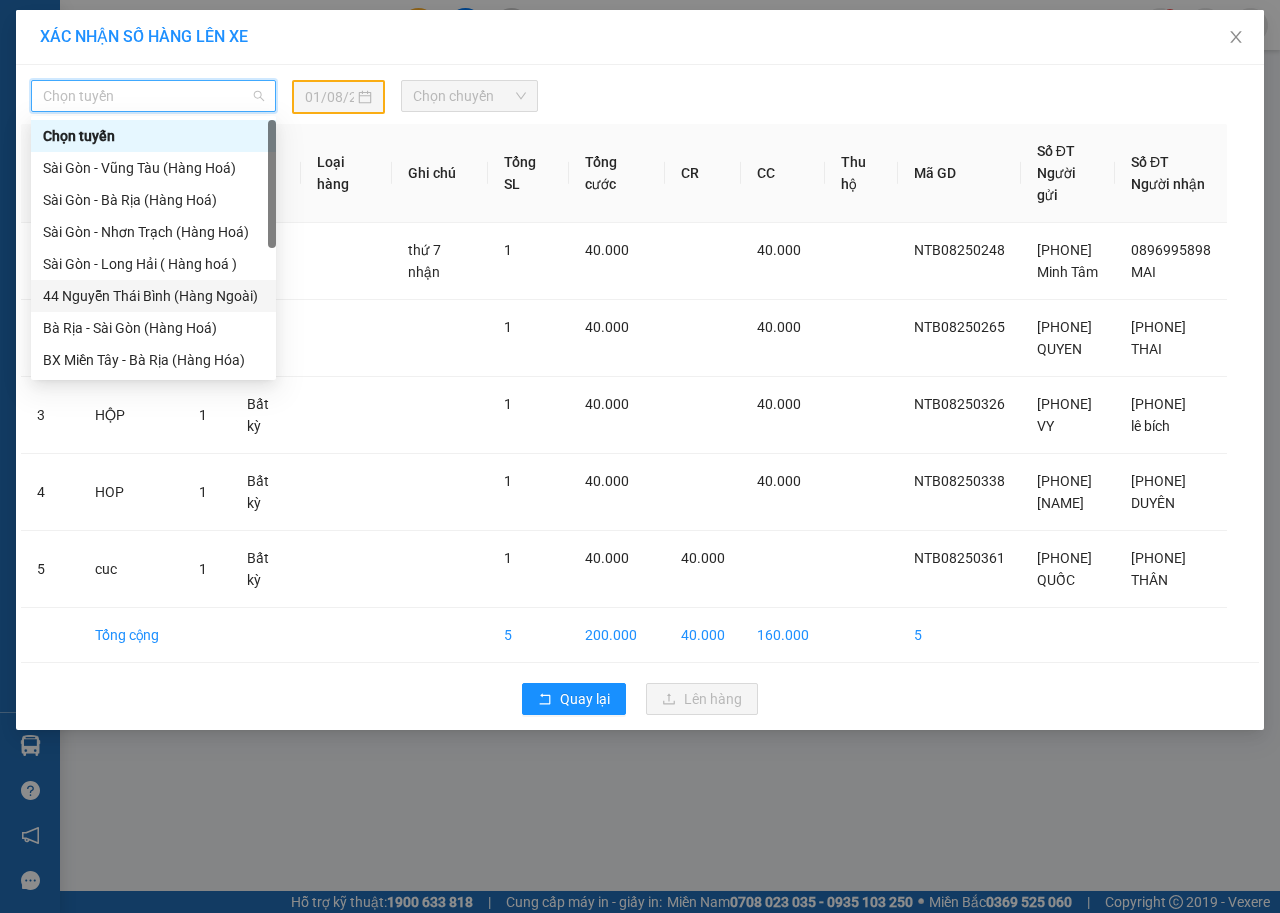click on "44 Nguyễn Thái Bình (Hàng Ngoài)" at bounding box center [153, 296] 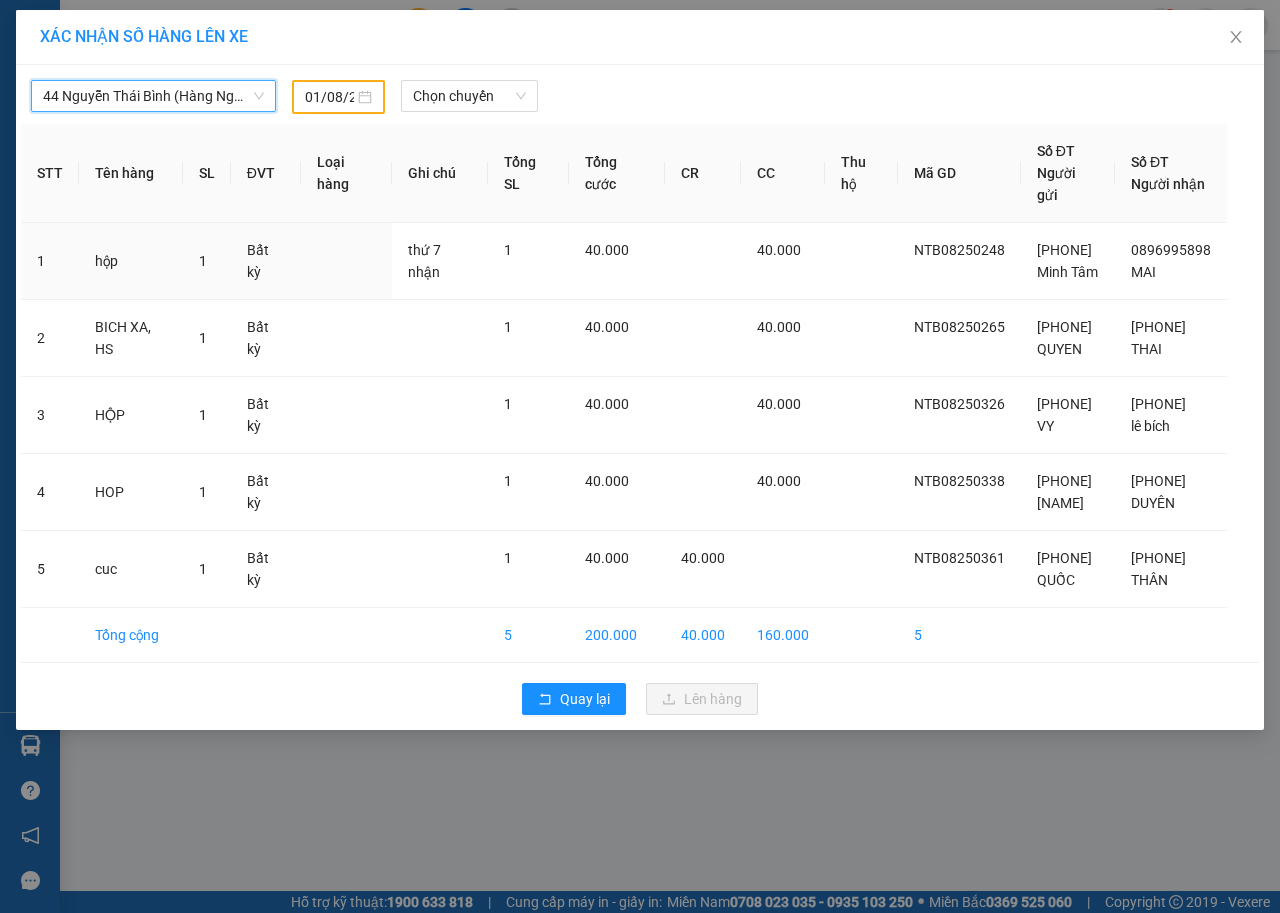 click on "01/08/2025" at bounding box center [329, 97] 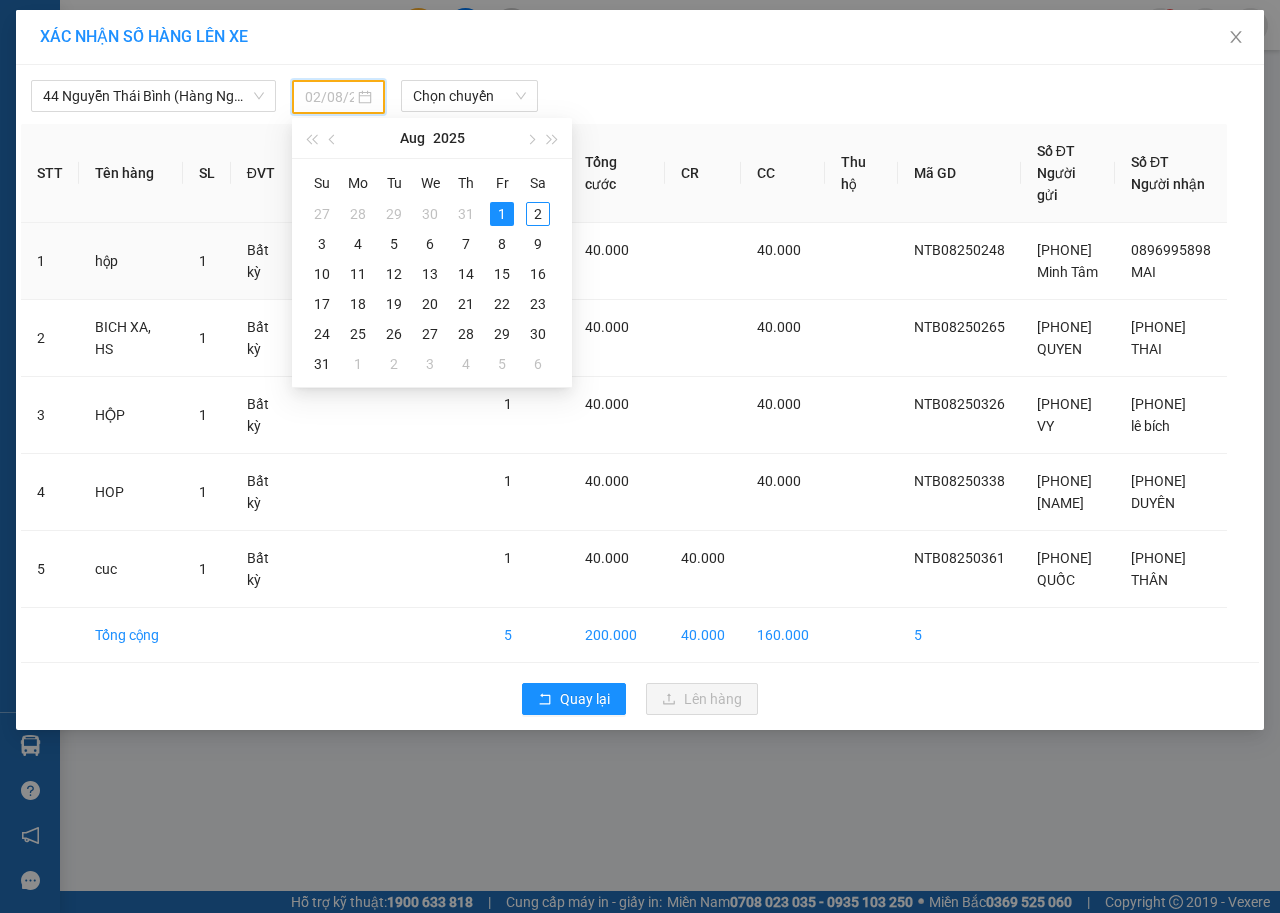 drag, startPoint x: 545, startPoint y: 211, endPoint x: 515, endPoint y: 151, distance: 67.08204 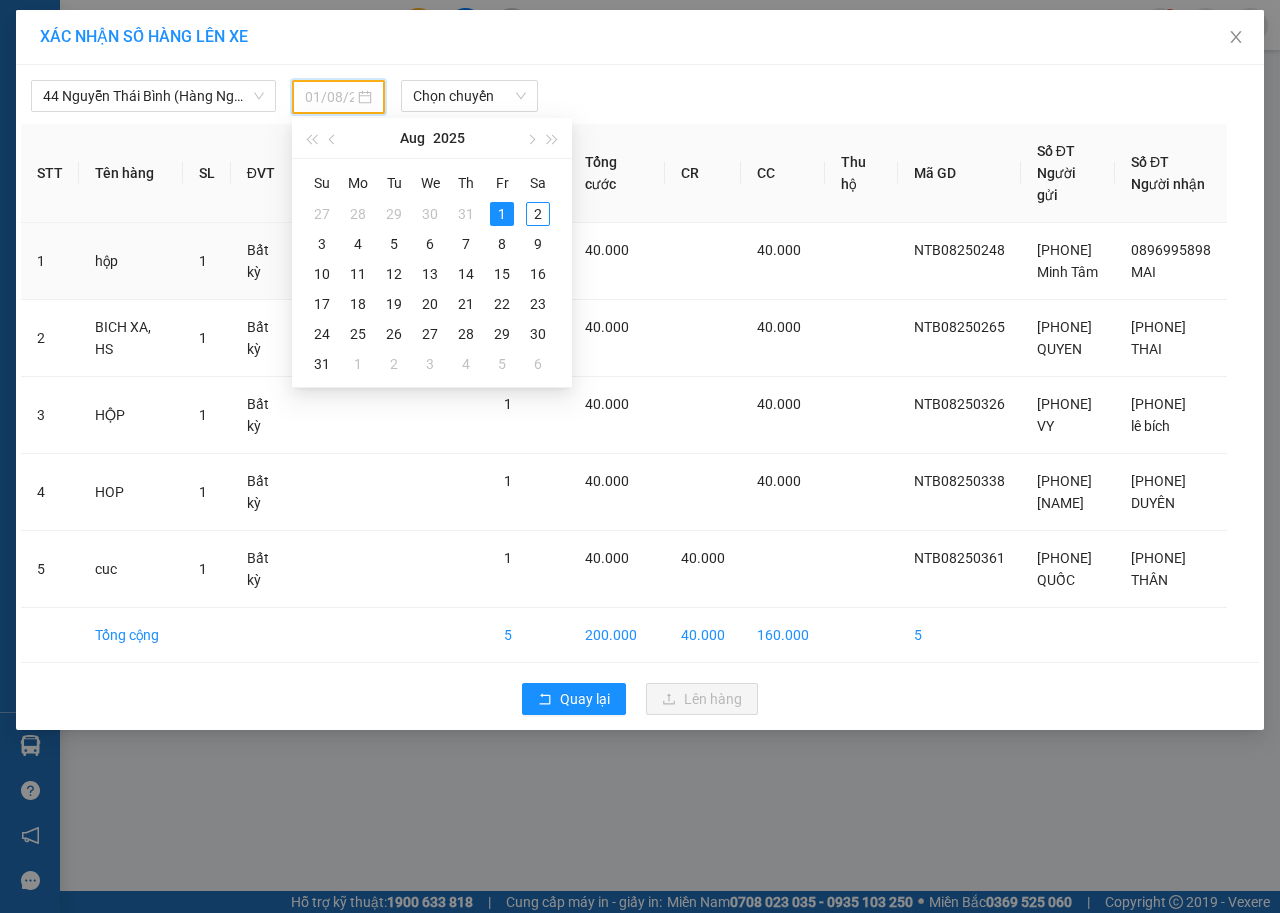 type on "02/08/2025" 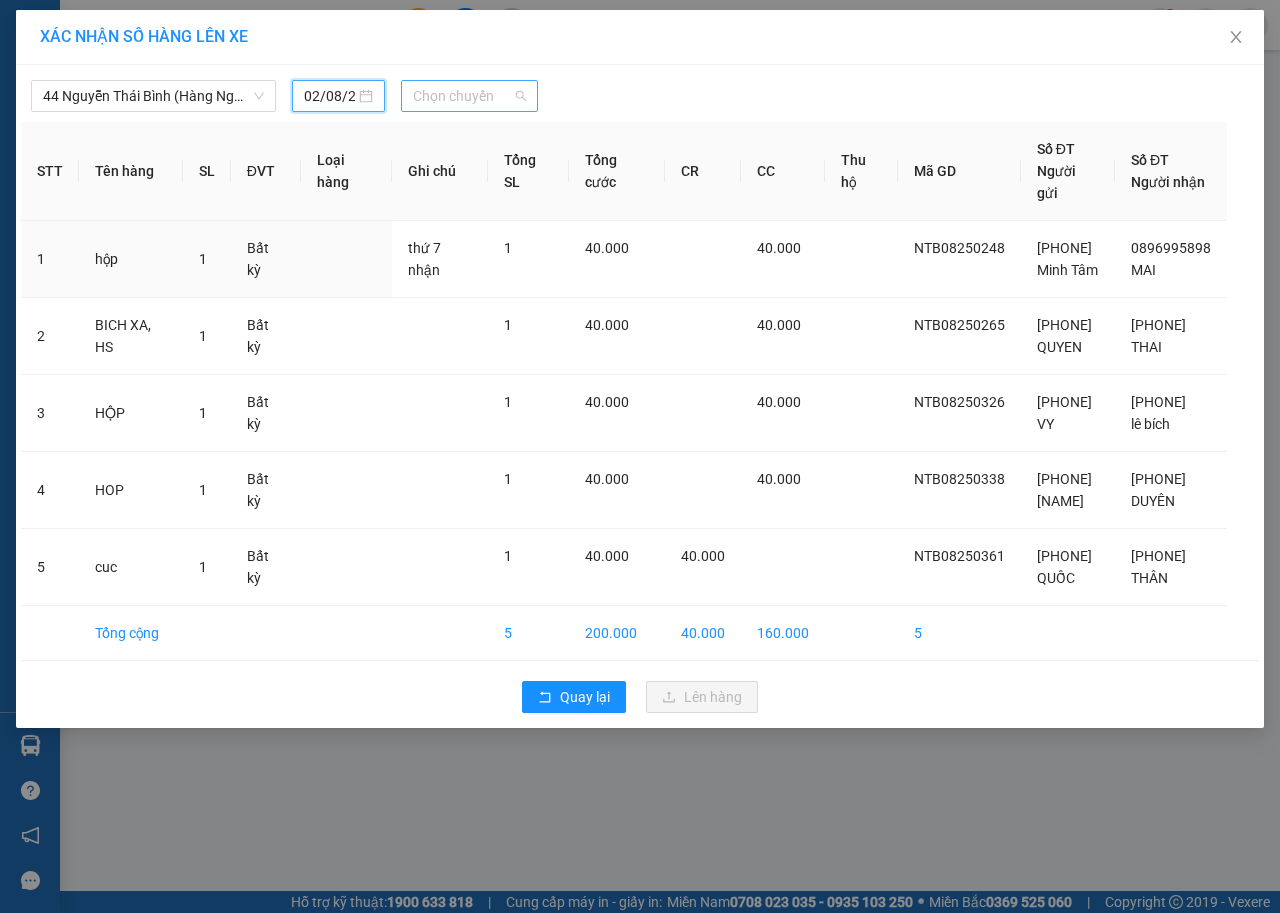 click on "Chọn chuyến" at bounding box center (469, 96) 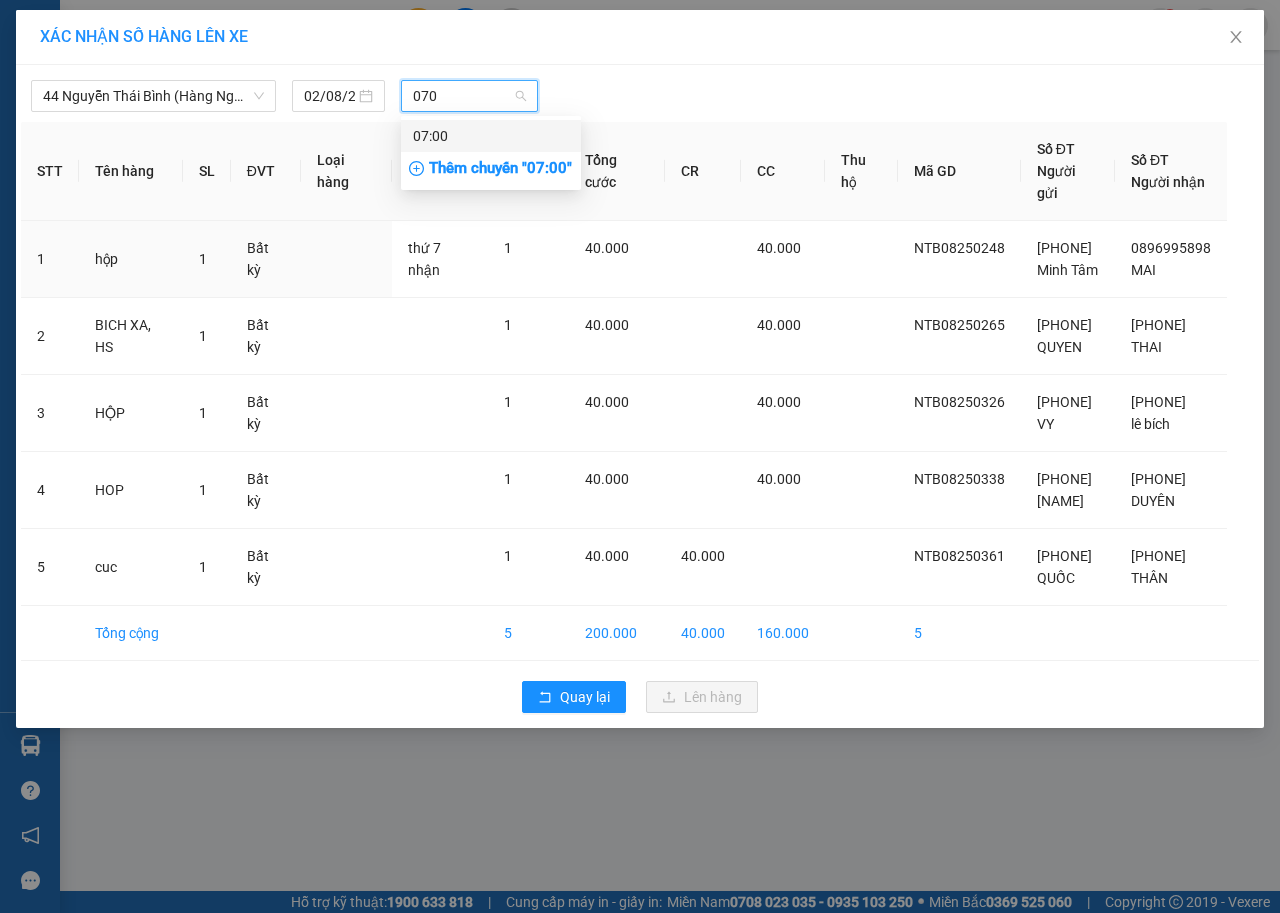 type on "0700" 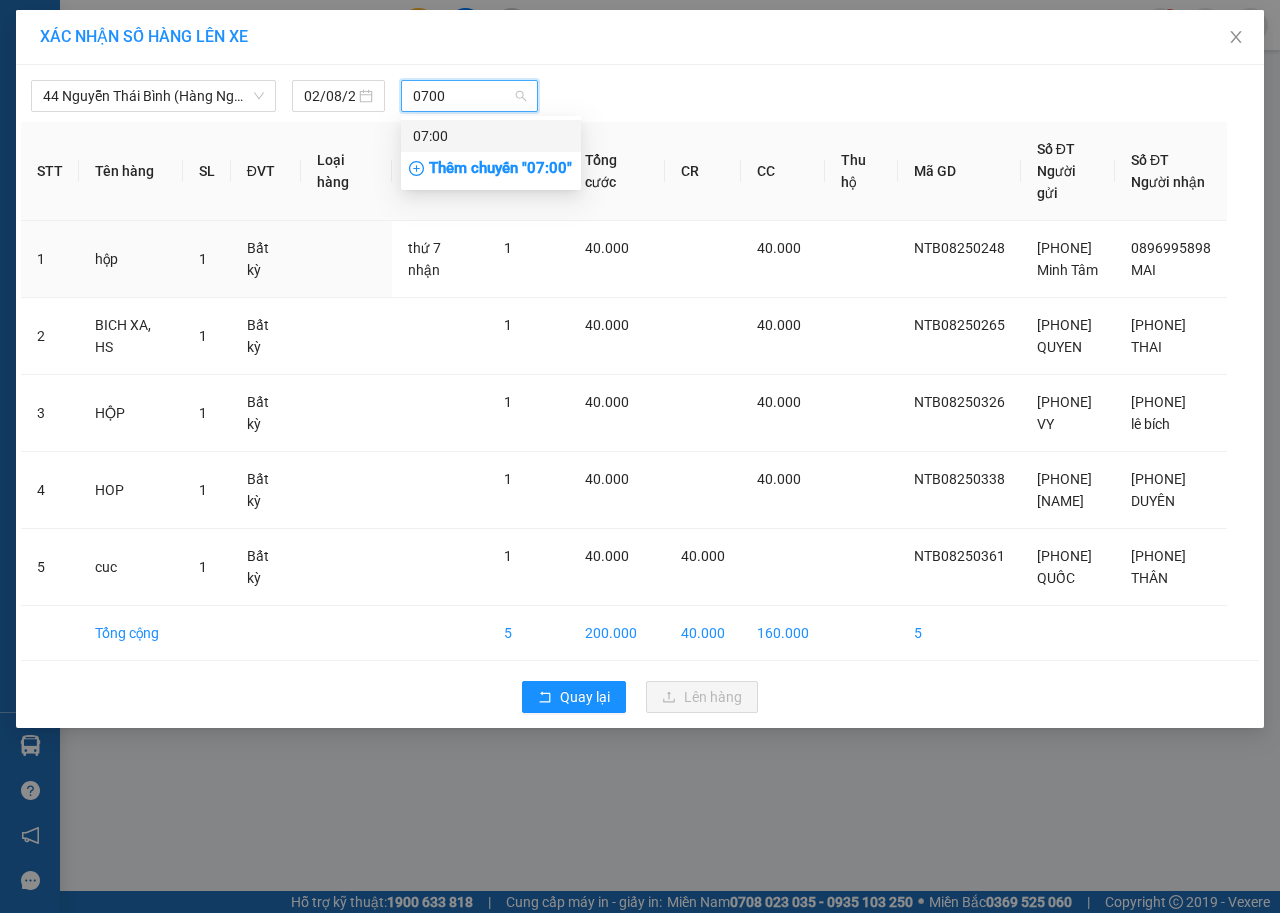 click on "07:00" at bounding box center (491, 136) 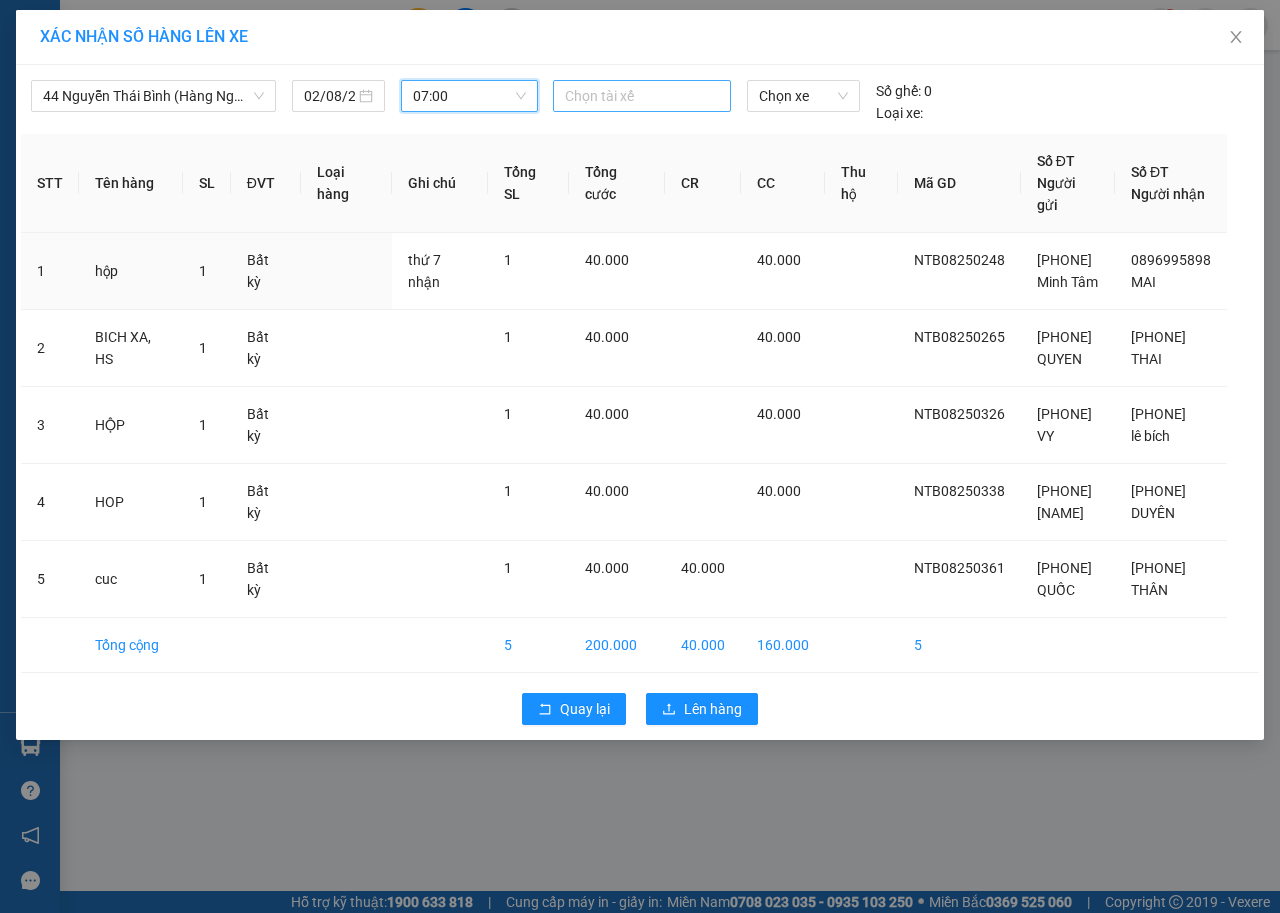 click at bounding box center [642, 96] 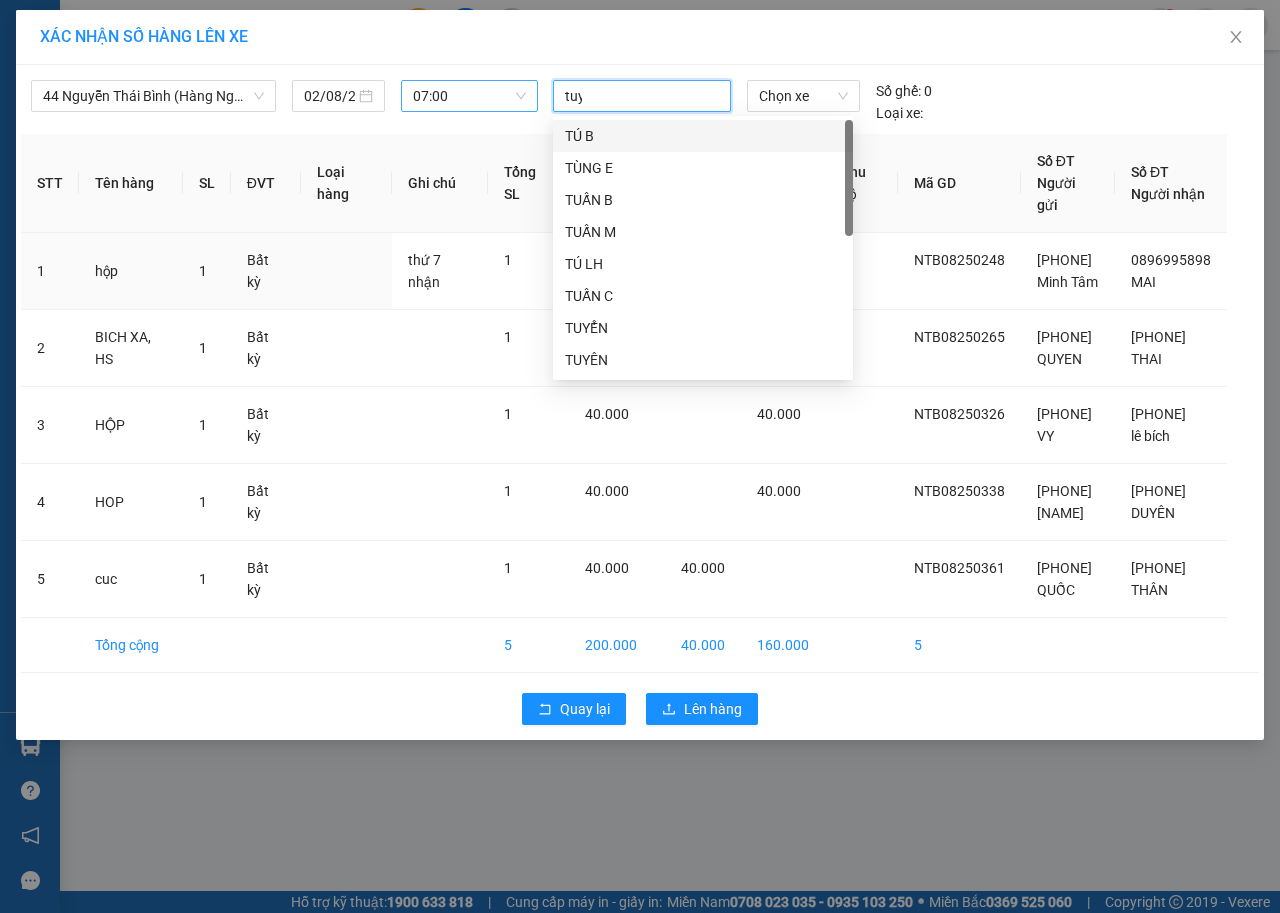 type on "tuye" 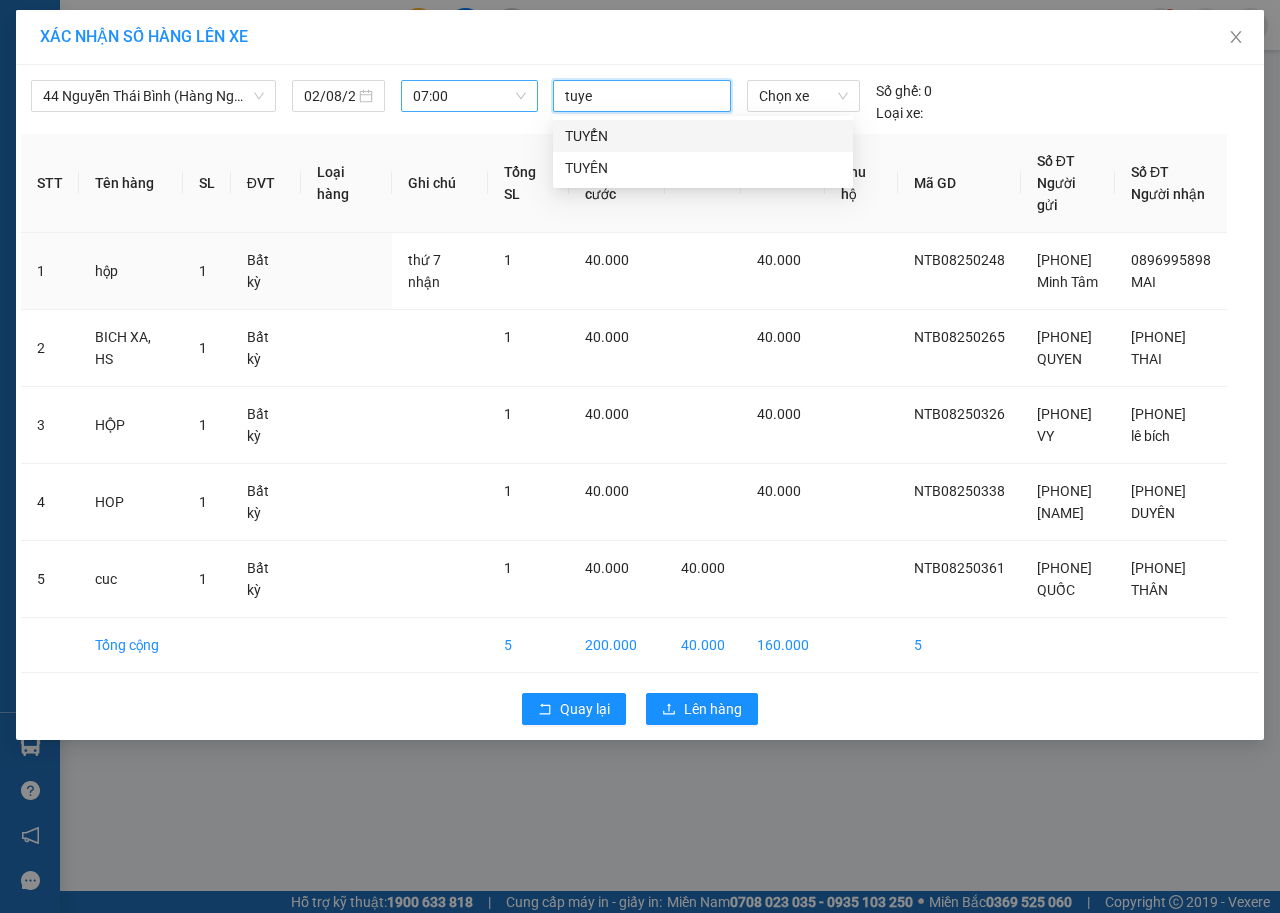 click on "TUYỂN" at bounding box center (703, 136) 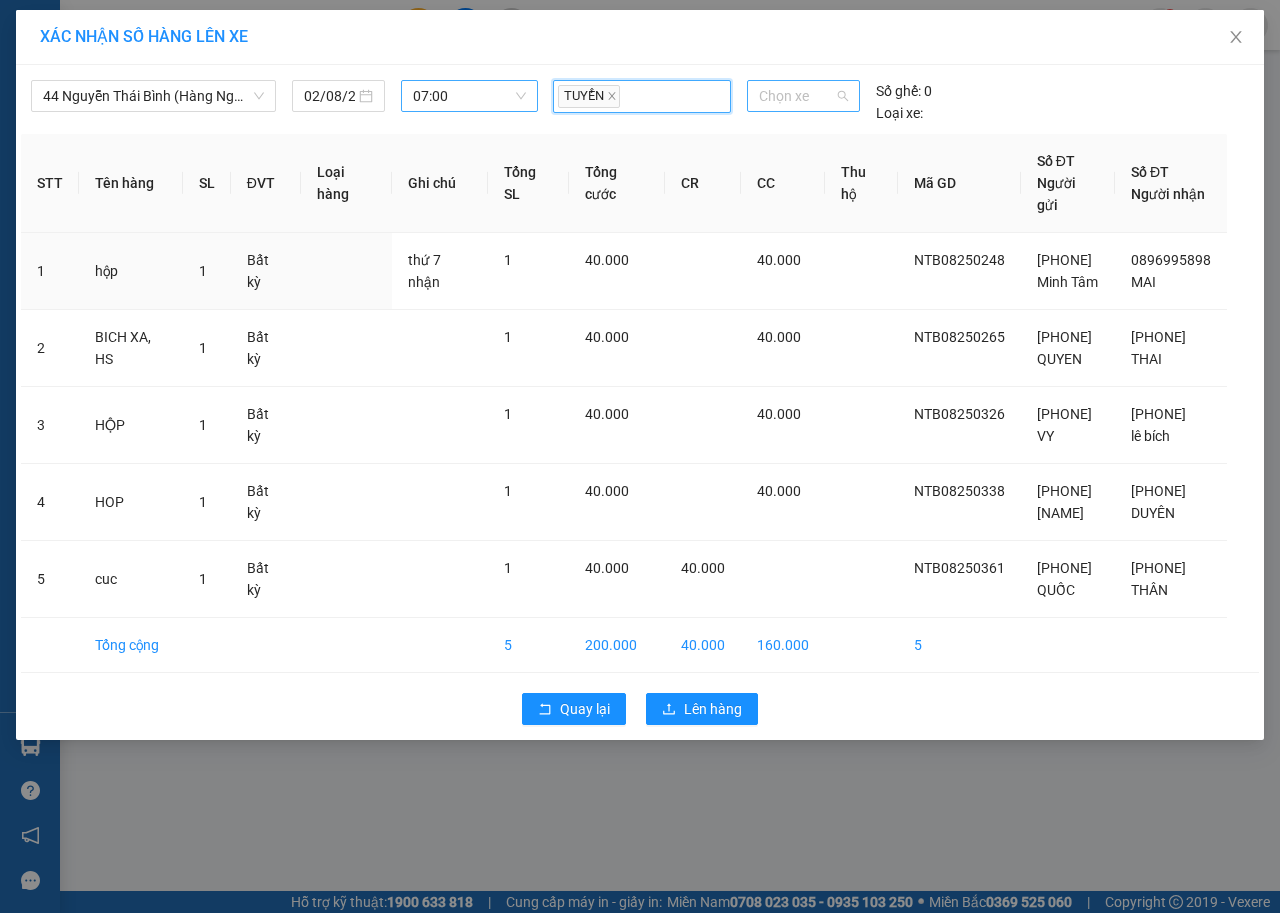 click on "Chọn xe" at bounding box center (803, 96) 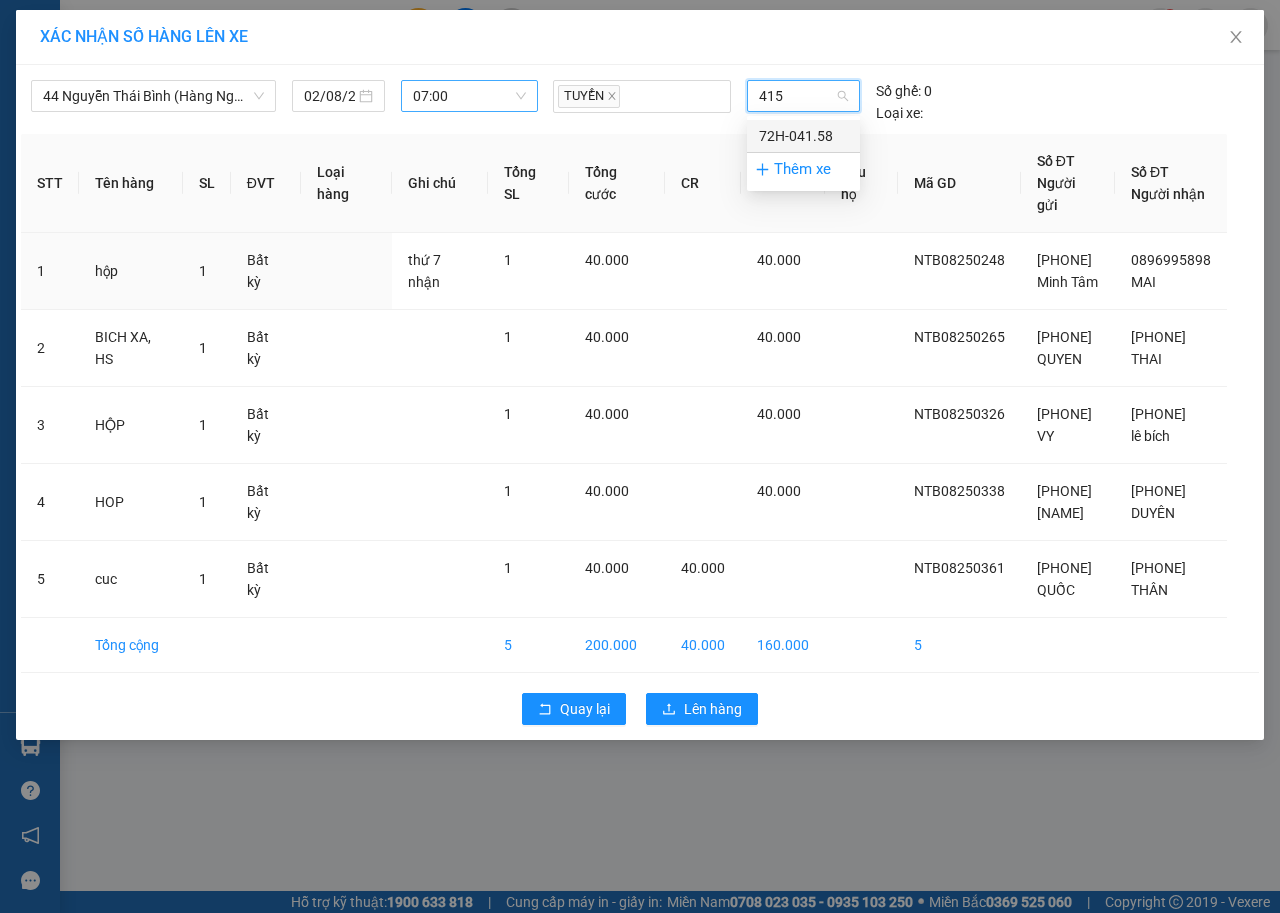type on "4158" 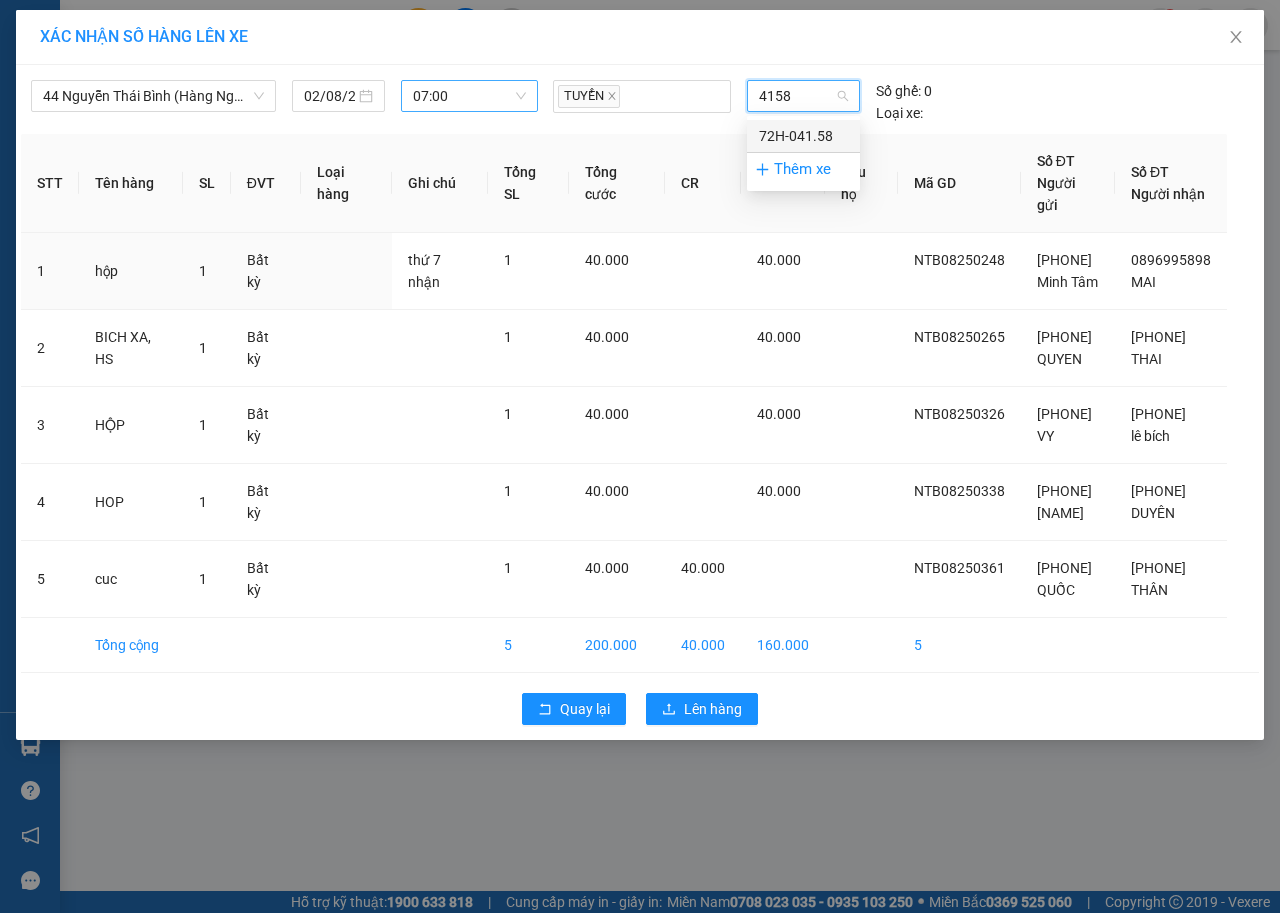 click on "72H-041.58" at bounding box center [803, 136] 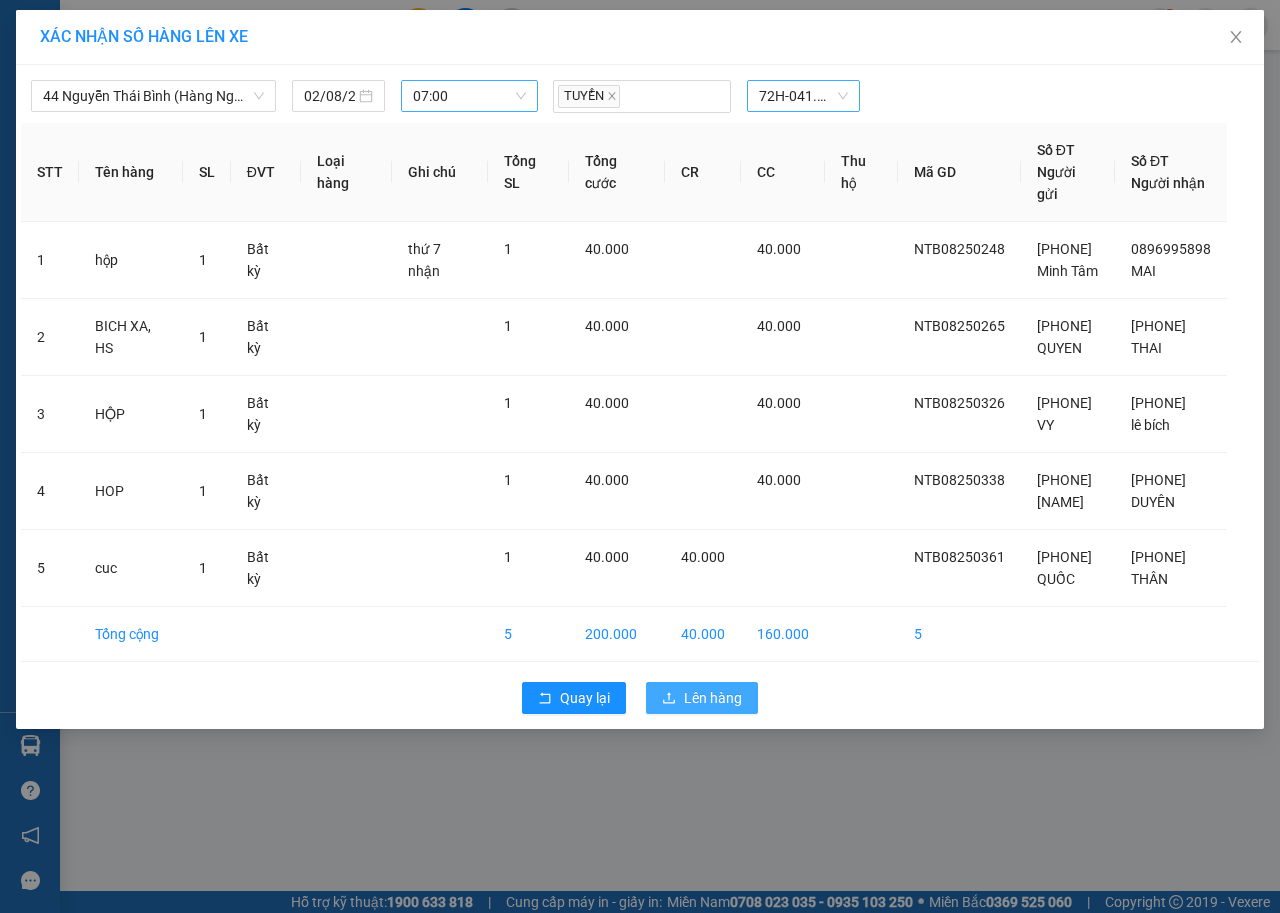 click on "Lên hàng" at bounding box center (713, 698) 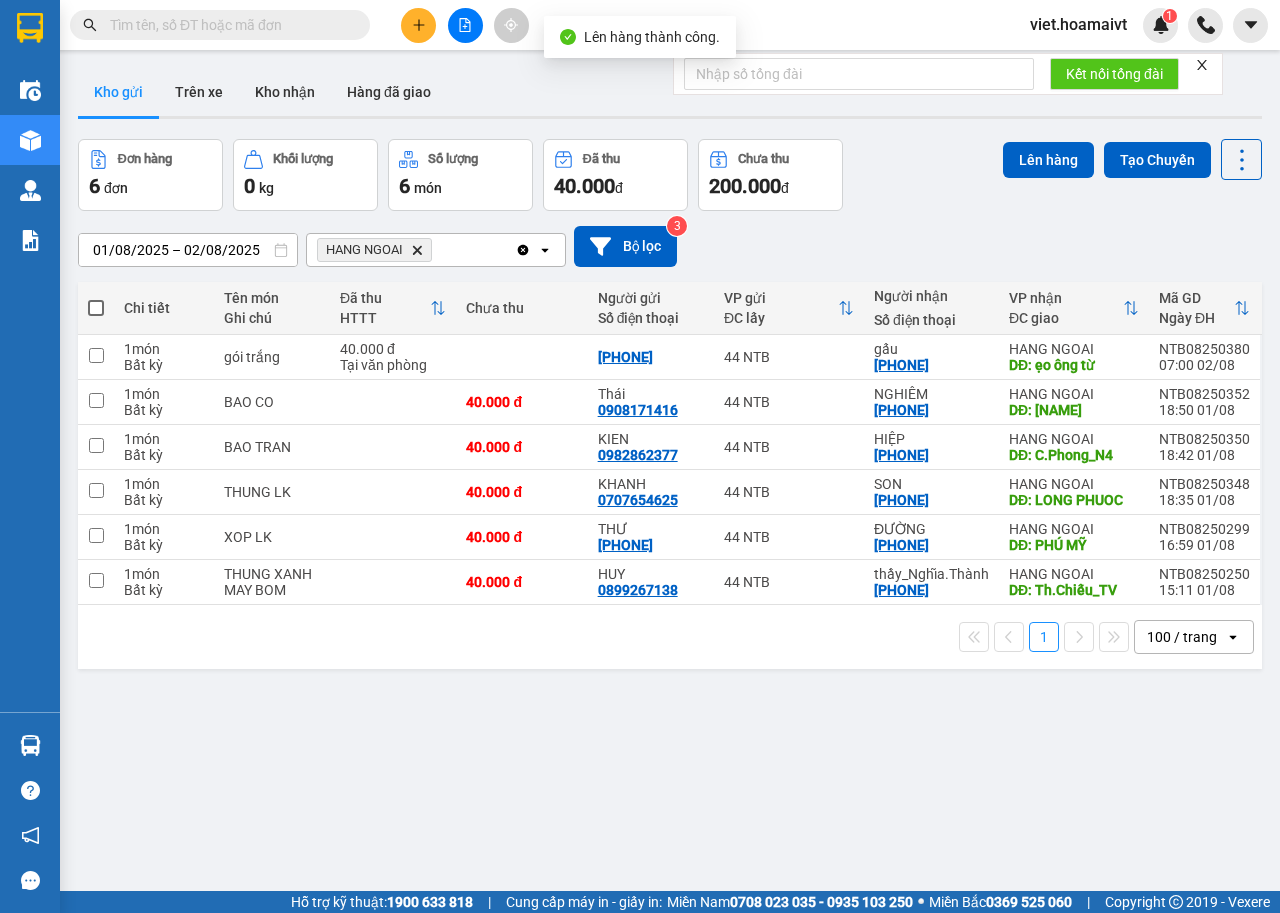 click 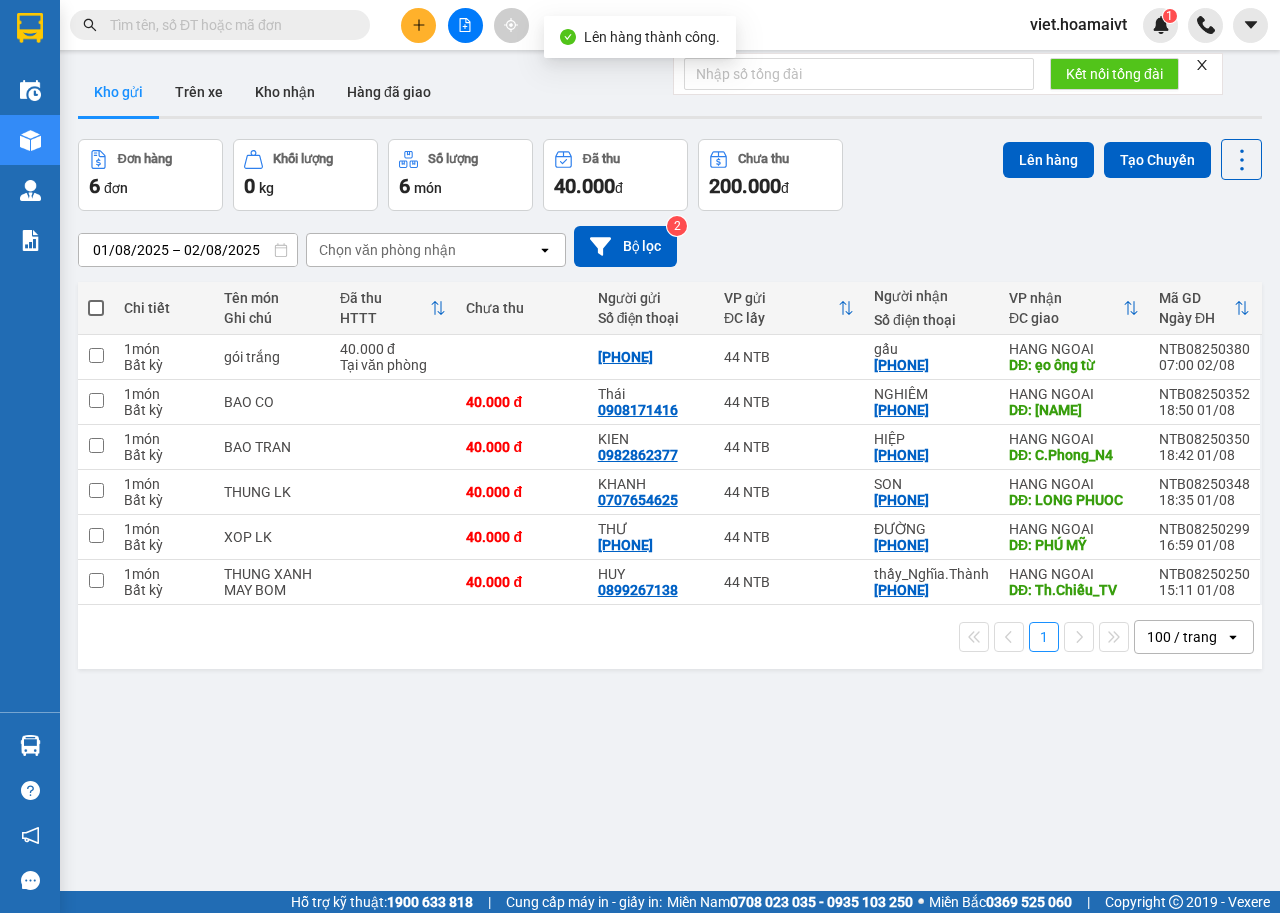 click on "Chọn văn phòng nhận" at bounding box center (387, 250) 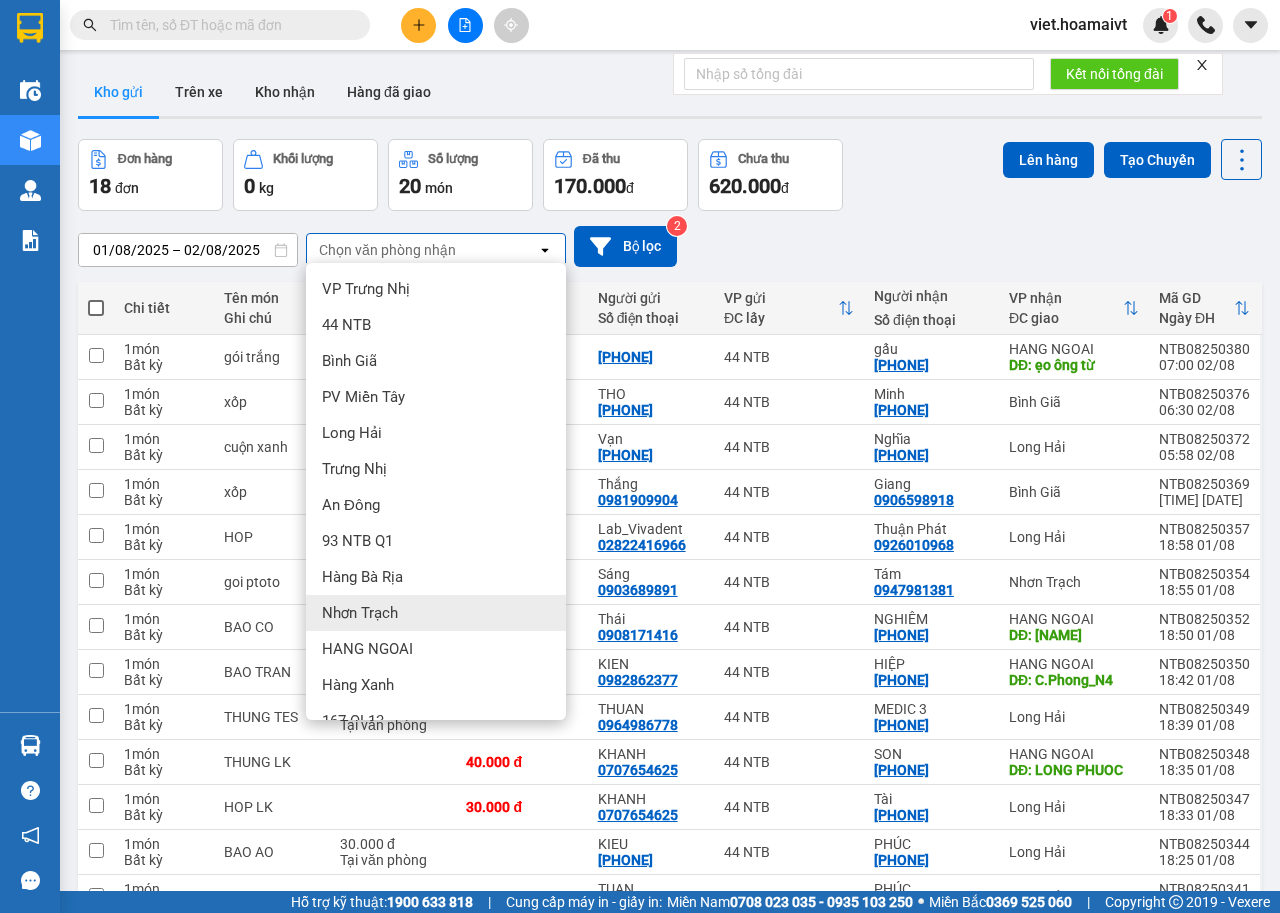 click on "Nhơn Trạch" at bounding box center (360, 613) 